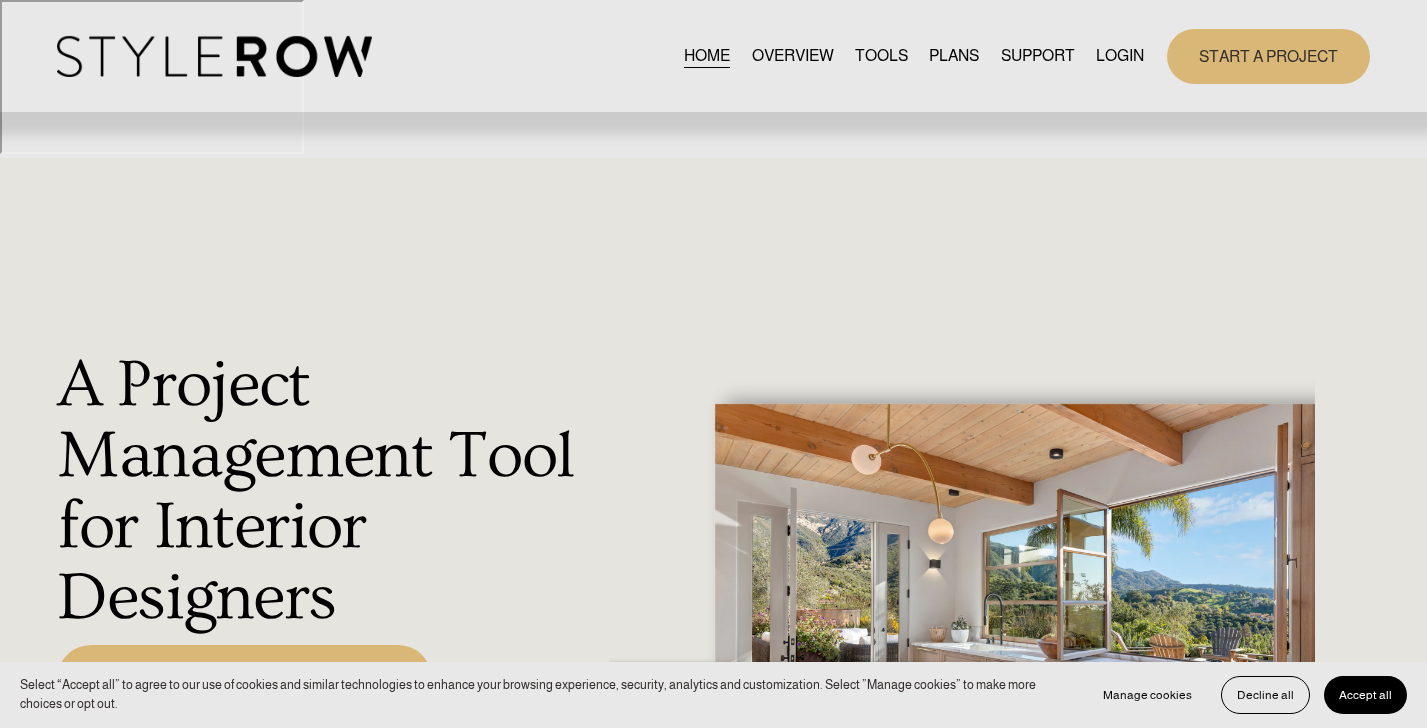 scroll, scrollTop: 0, scrollLeft: 0, axis: both 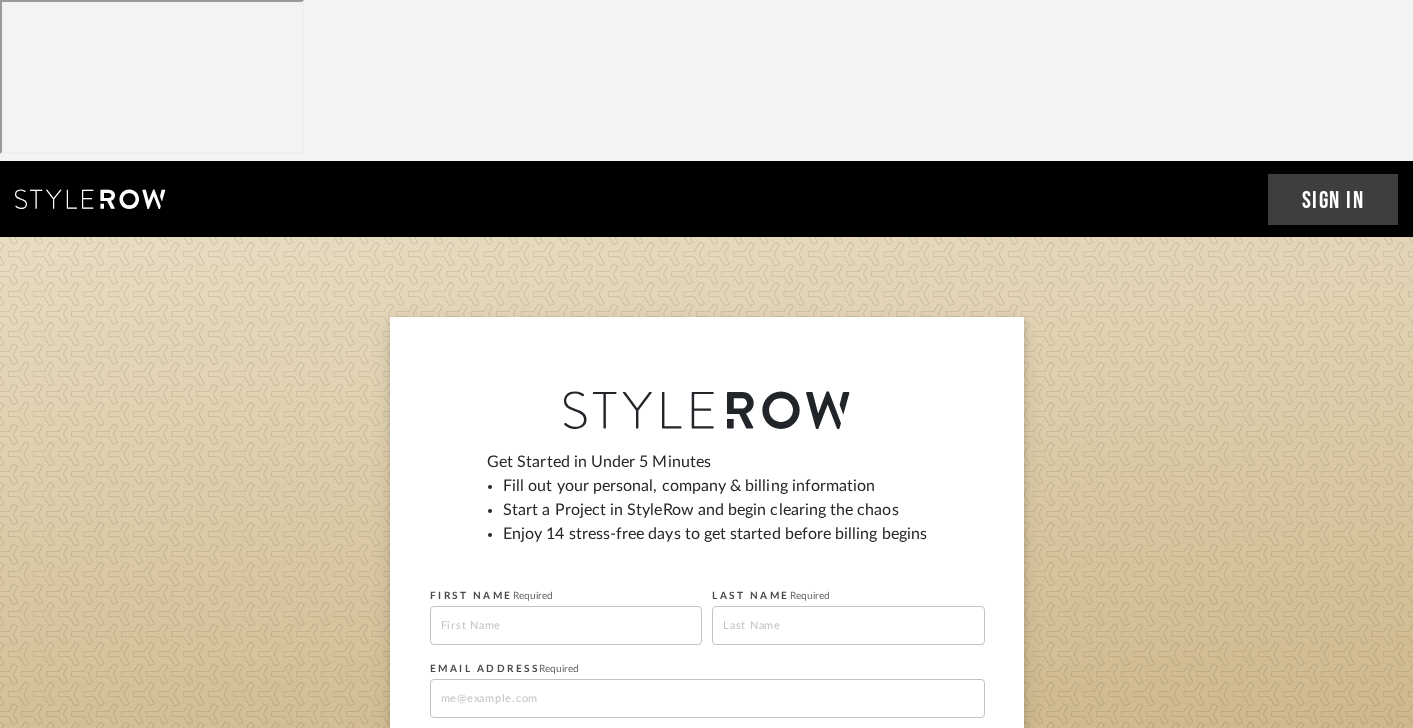 click at bounding box center [566, 625] 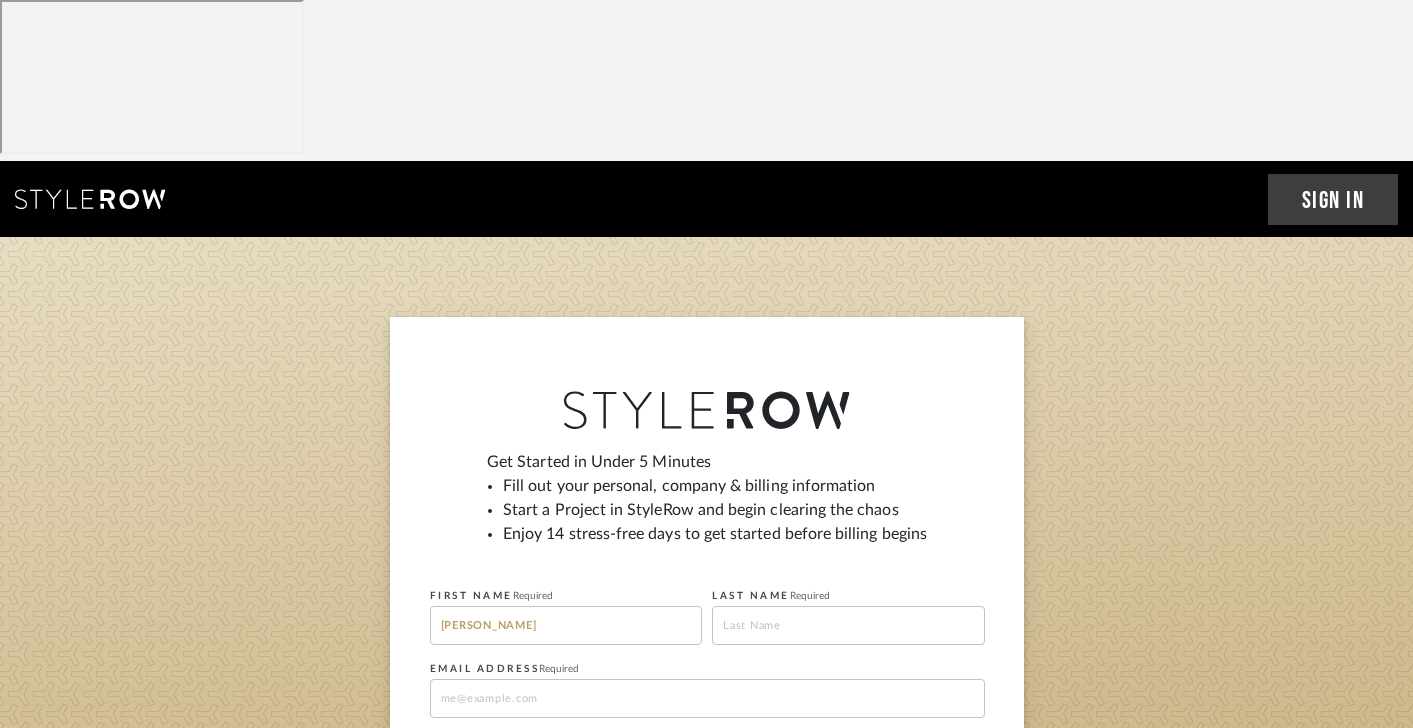 type on "Jessica" 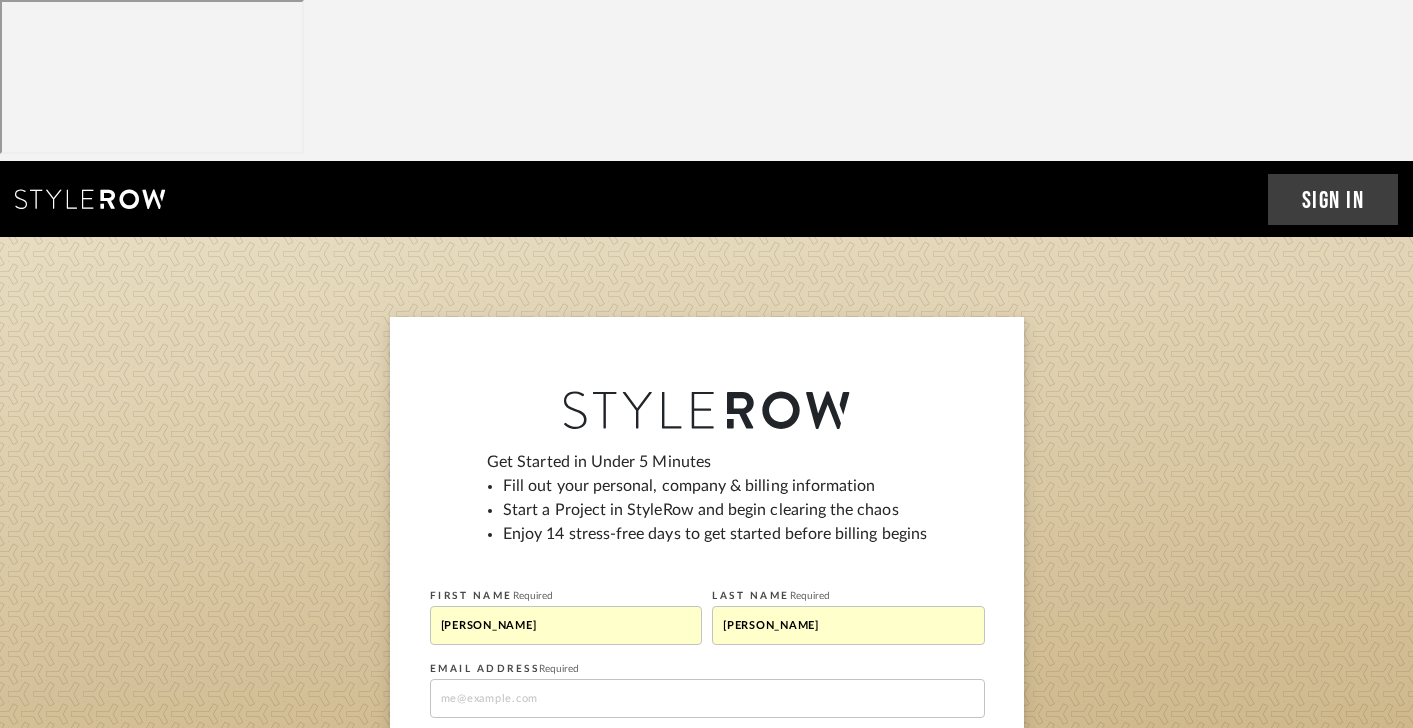 type on "jessica@thejablonskigroup.com" 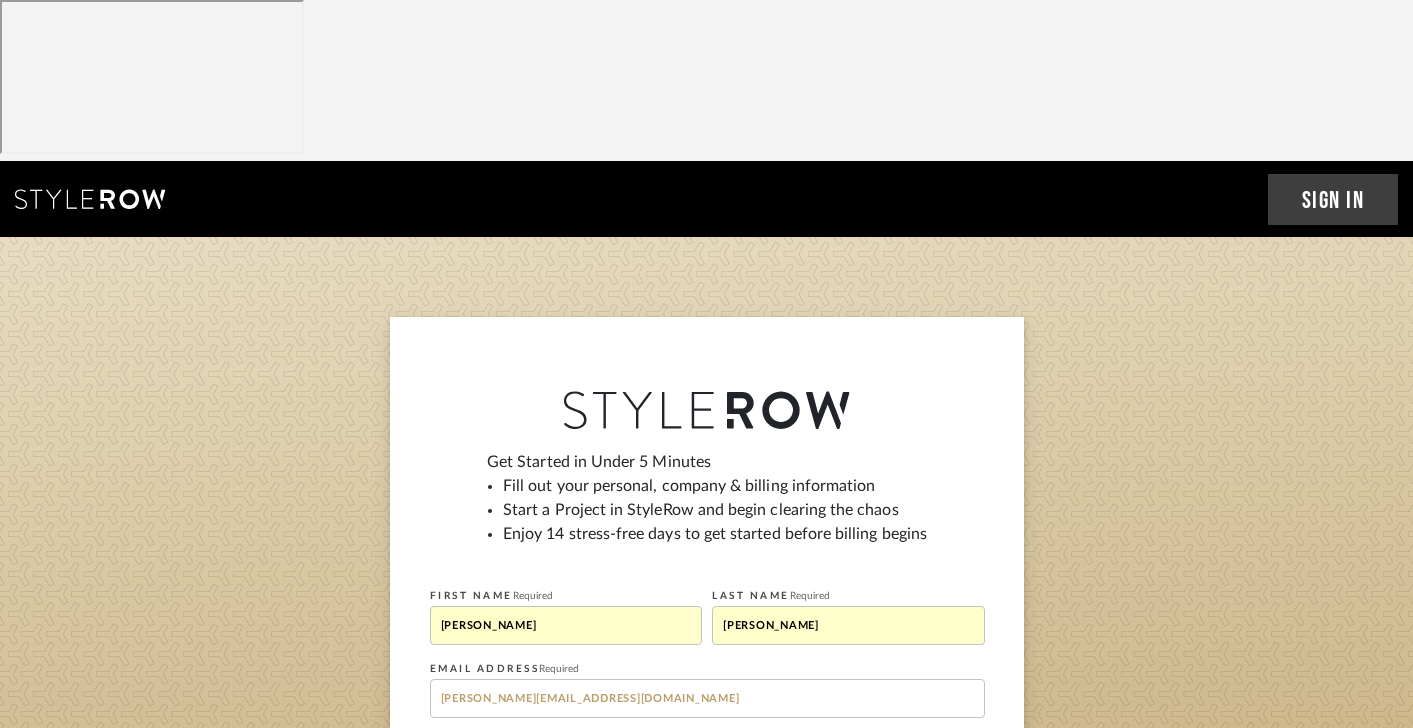 type on "4803301554" 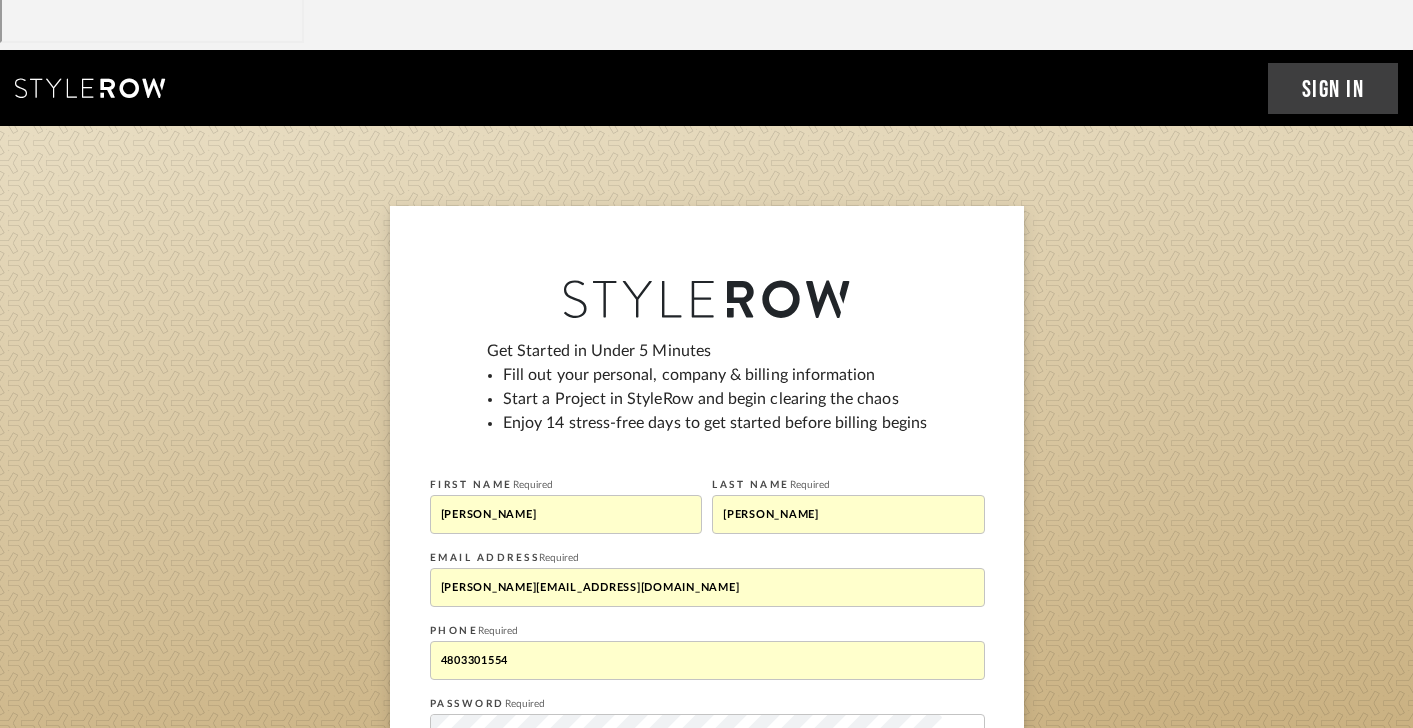 scroll, scrollTop: 130, scrollLeft: 0, axis: vertical 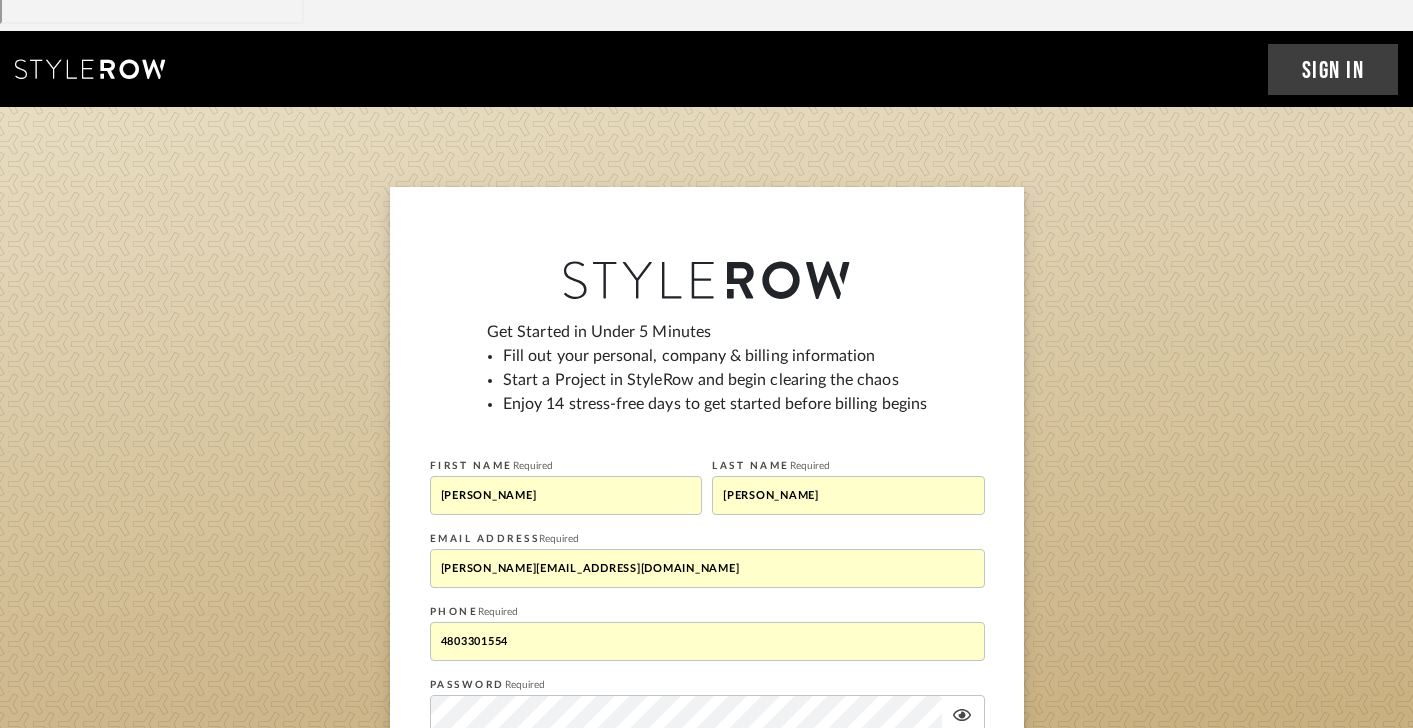 drag, startPoint x: 491, startPoint y: 408, endPoint x: 590, endPoint y: 409, distance: 99.00505 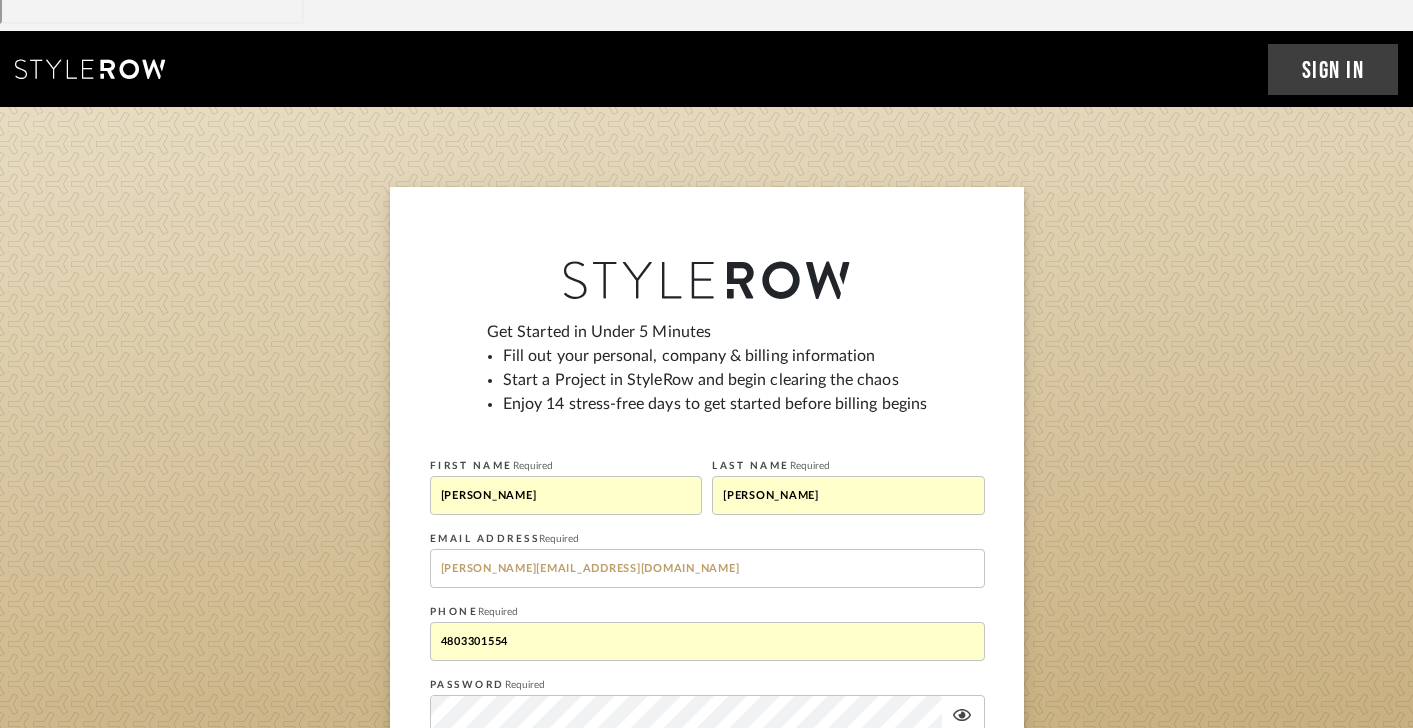type on "jessica@81designhouse.com" 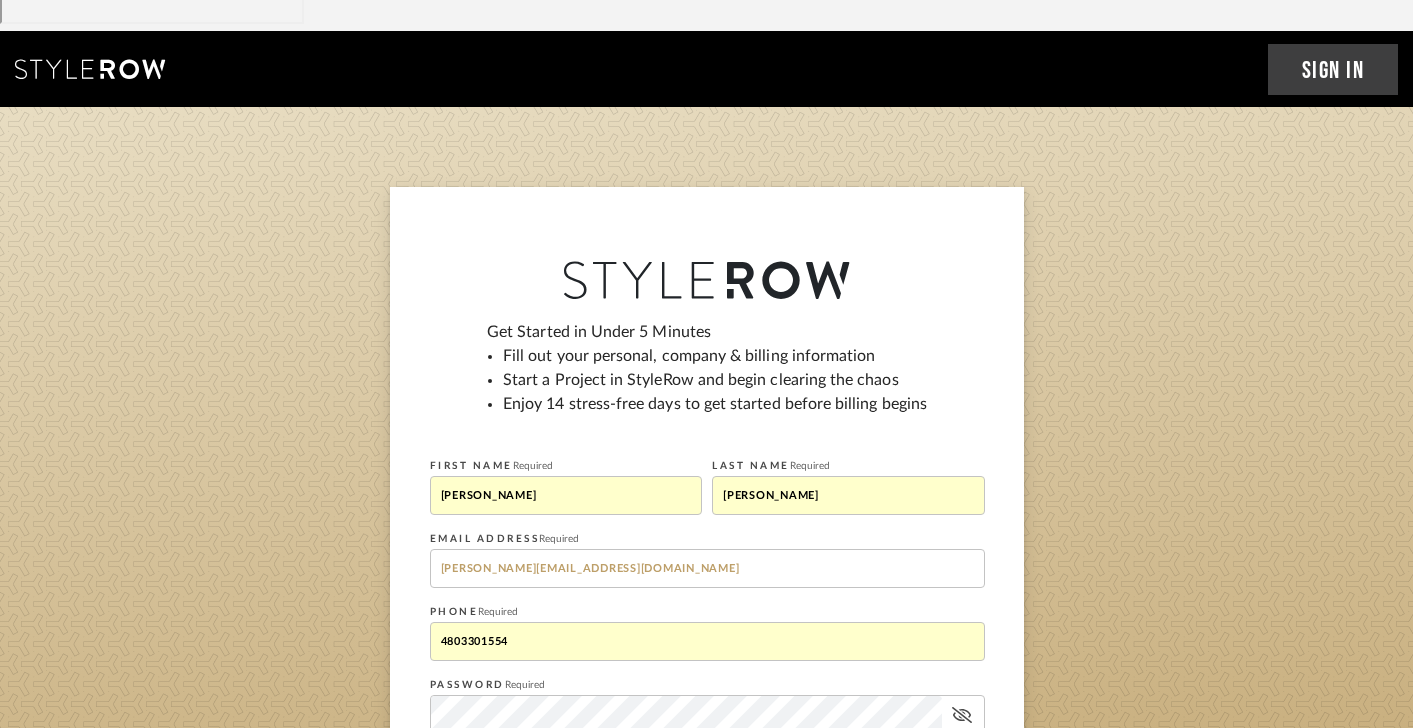 click 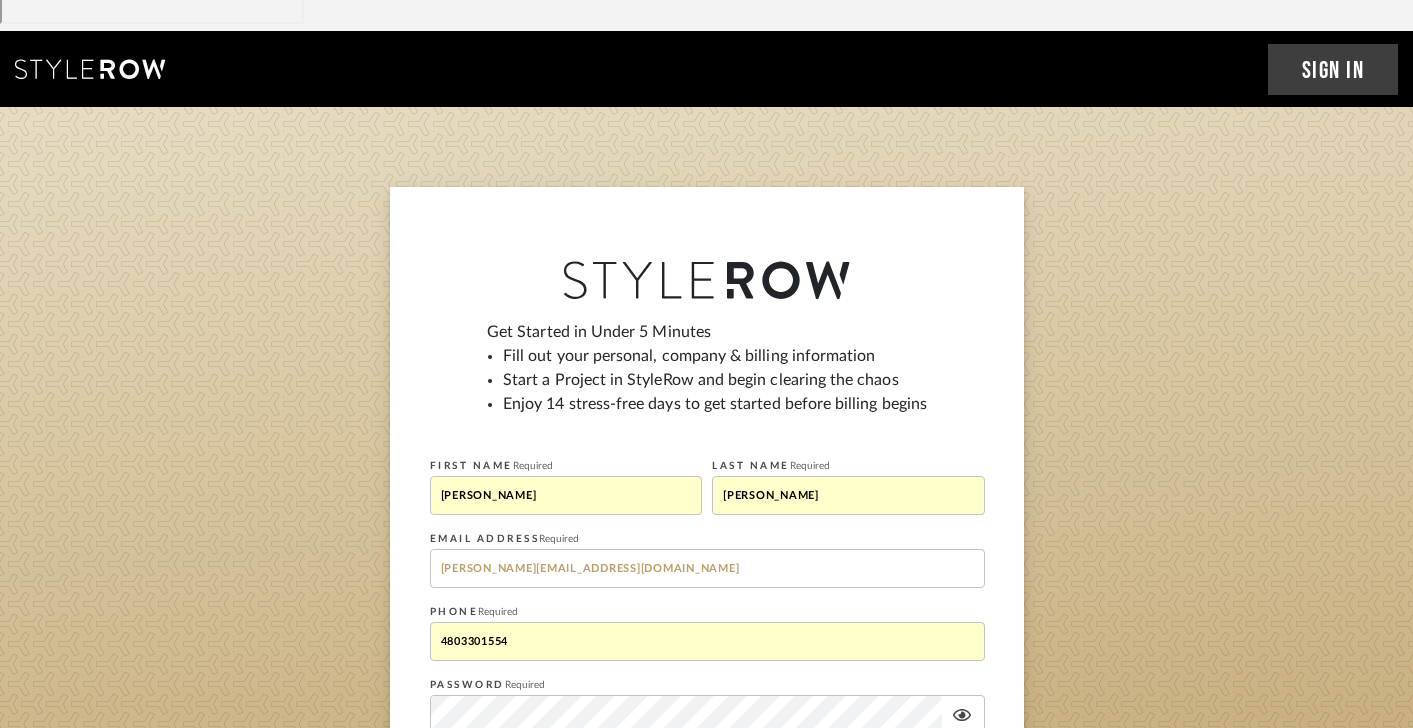 click on "Next" at bounding box center [707, 783] 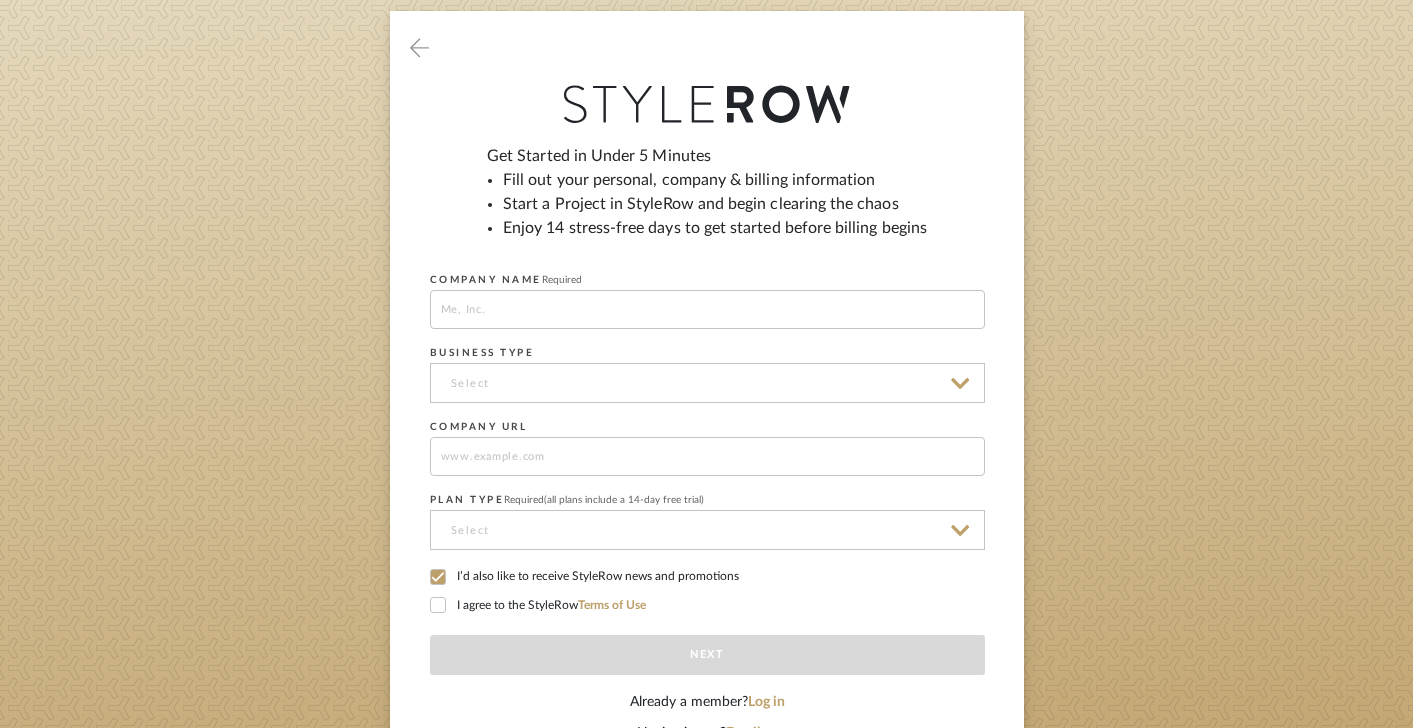 scroll, scrollTop: 447, scrollLeft: 0, axis: vertical 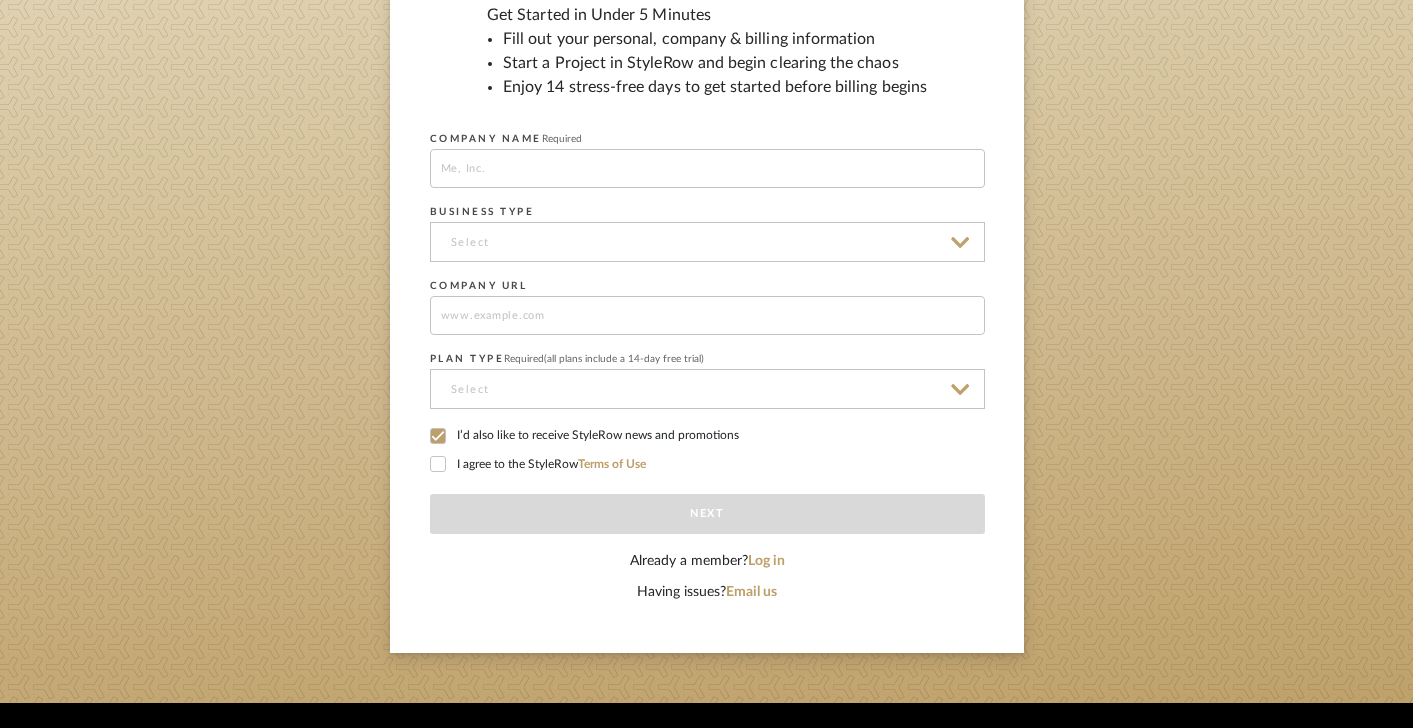 click 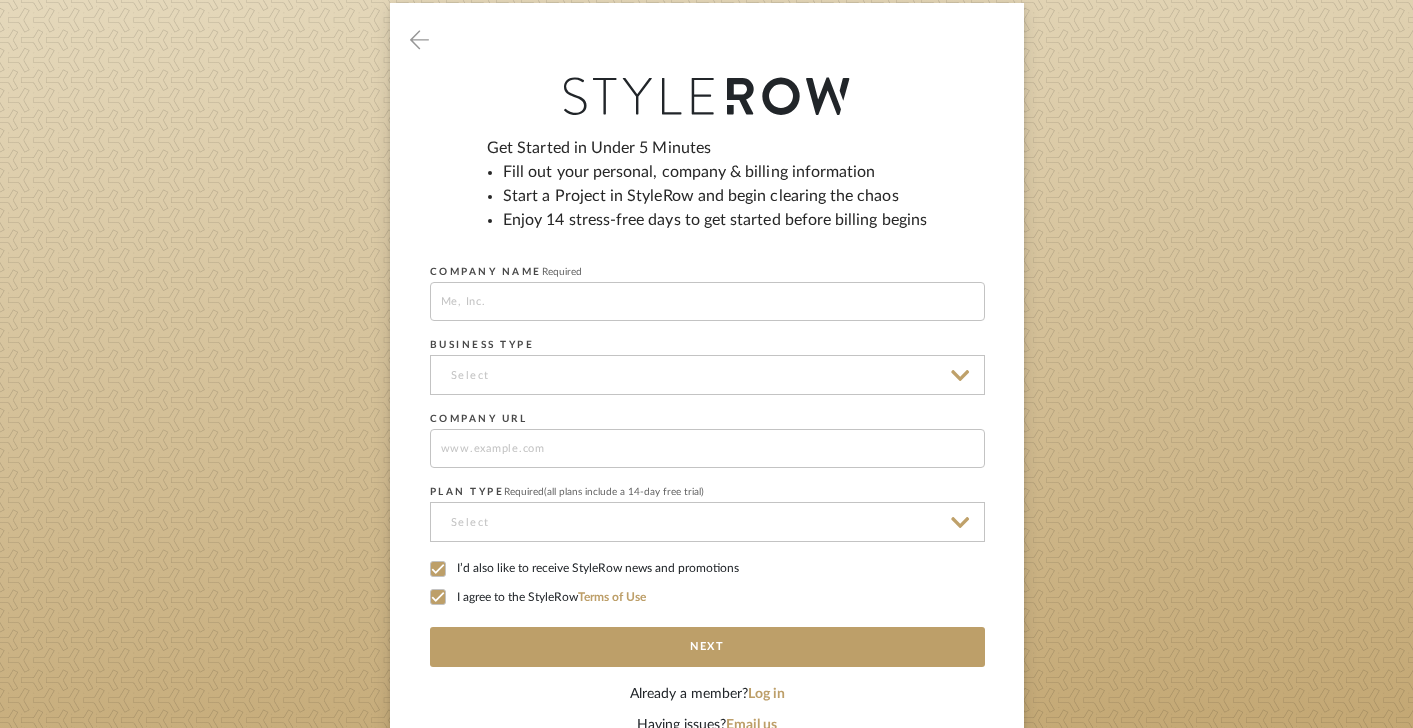 scroll, scrollTop: 292, scrollLeft: 0, axis: vertical 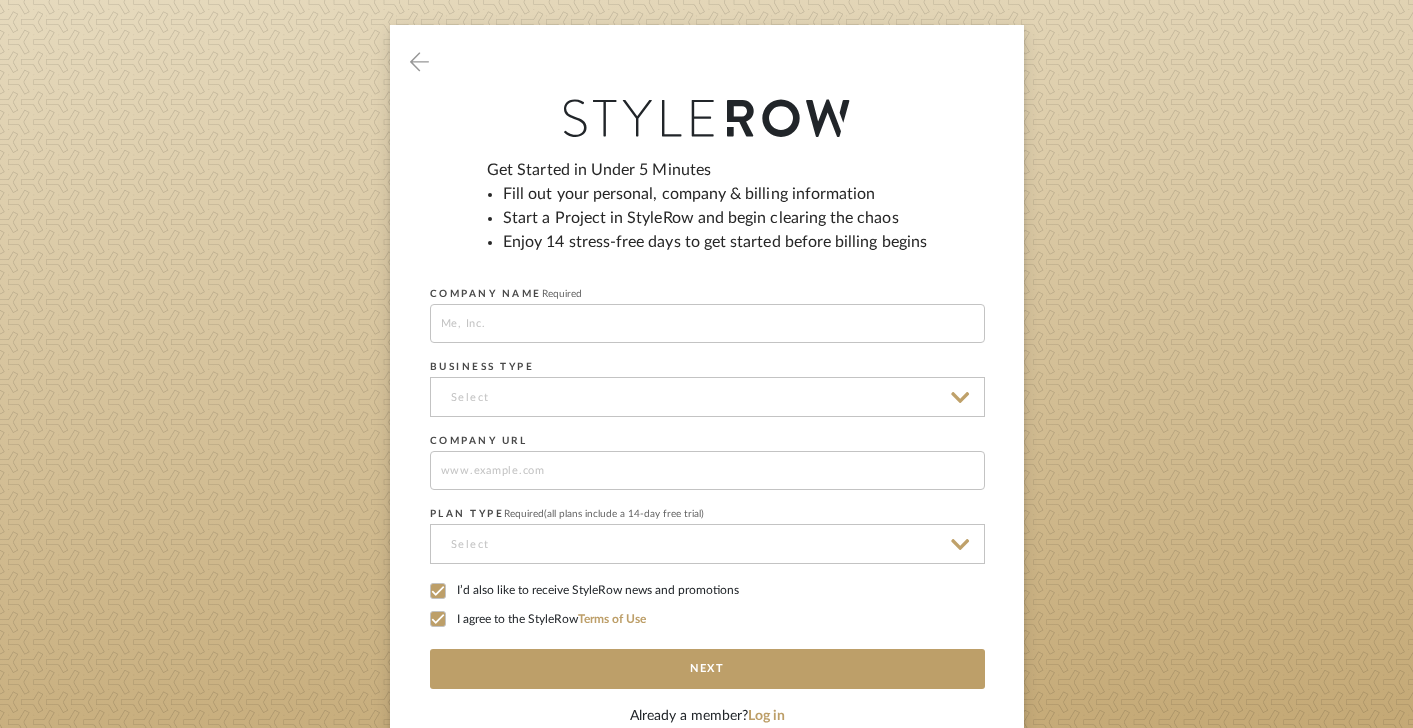click at bounding box center (707, 323) 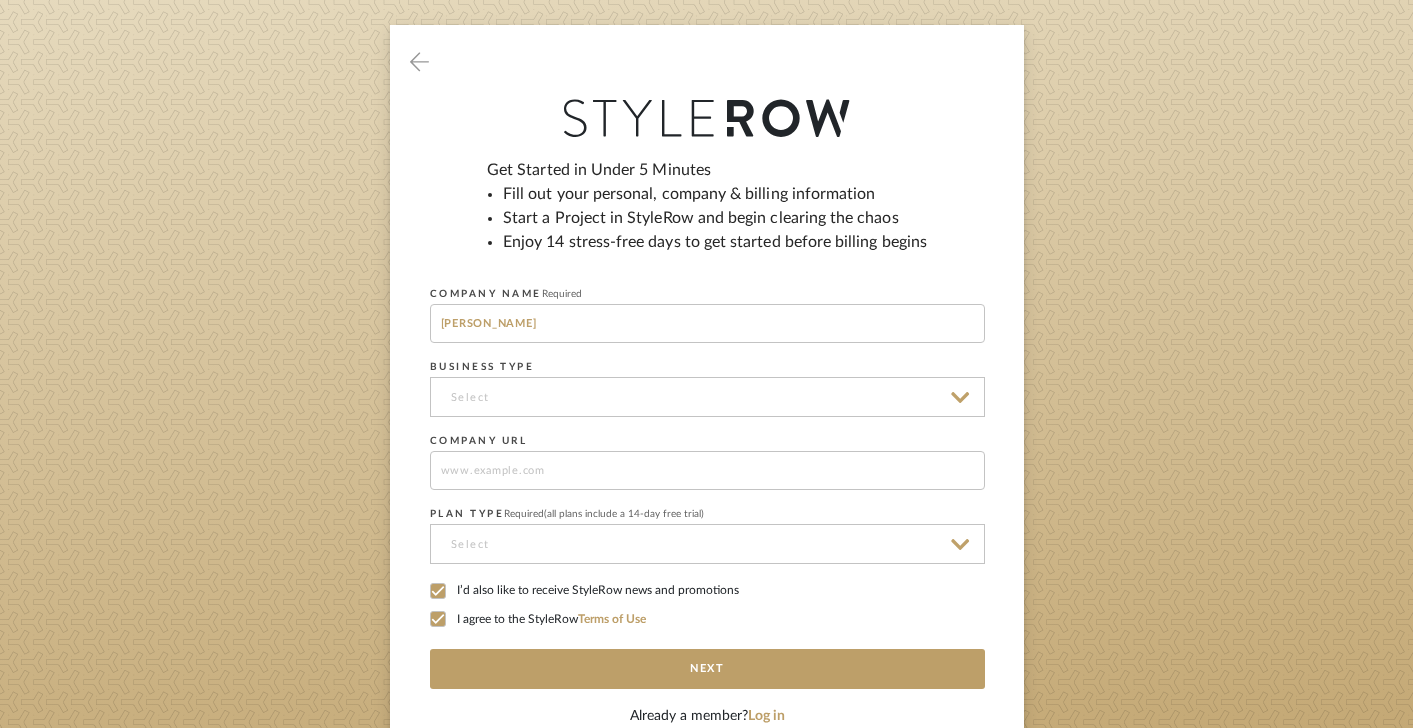 type on "J" 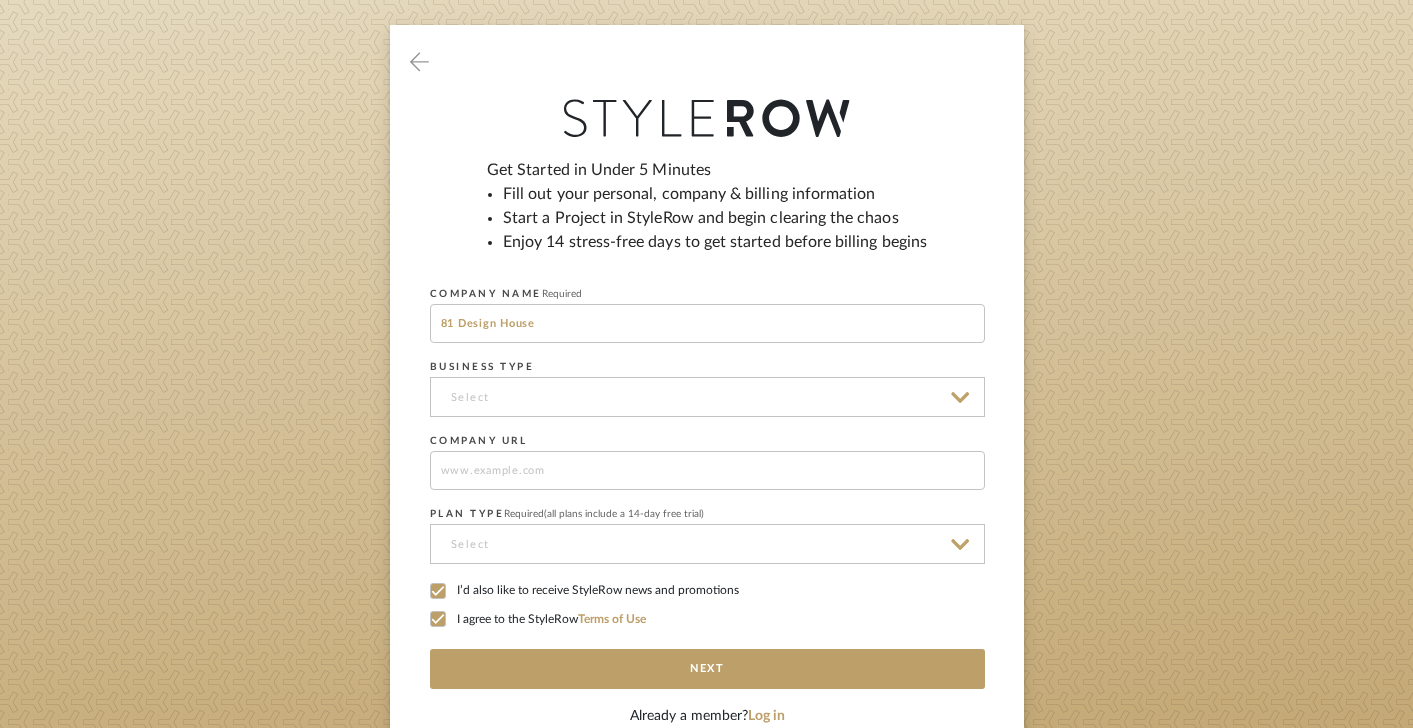type on "81 Design House" 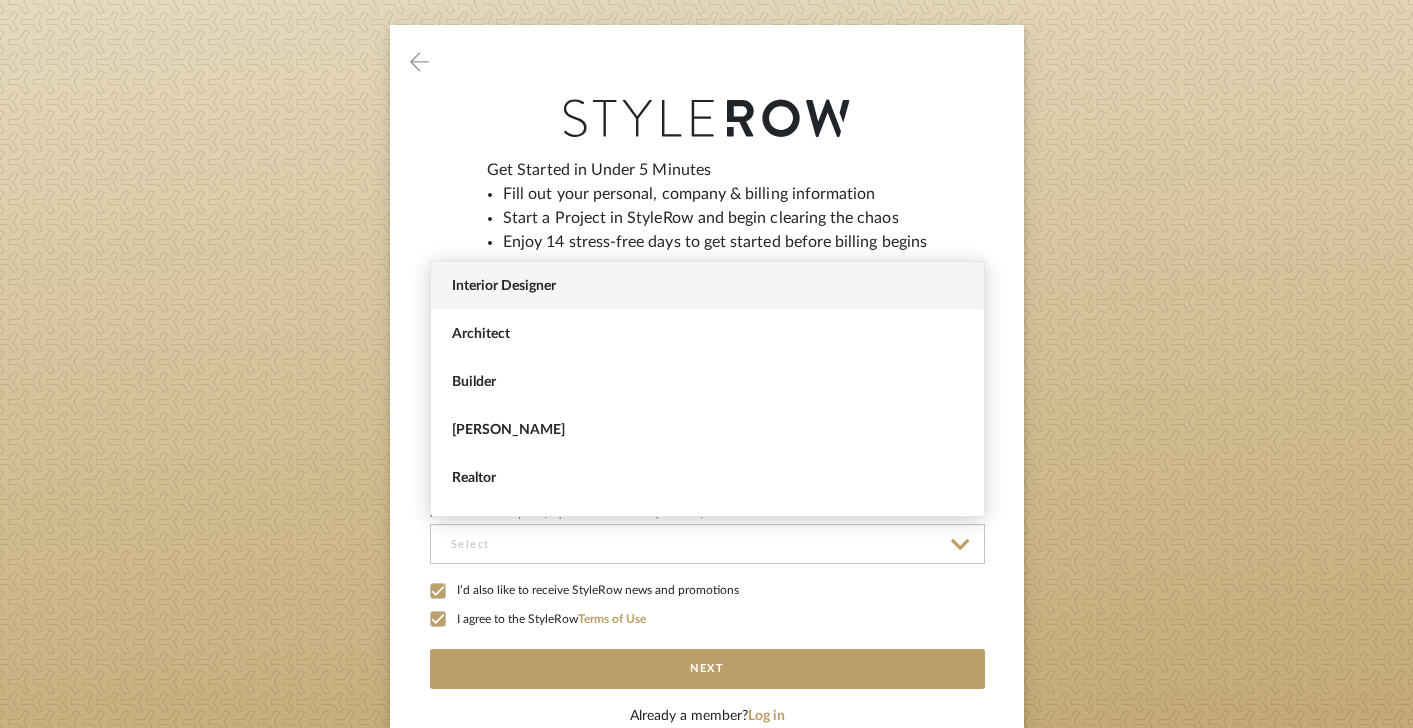 click on "Interior Designer" at bounding box center [710, 286] 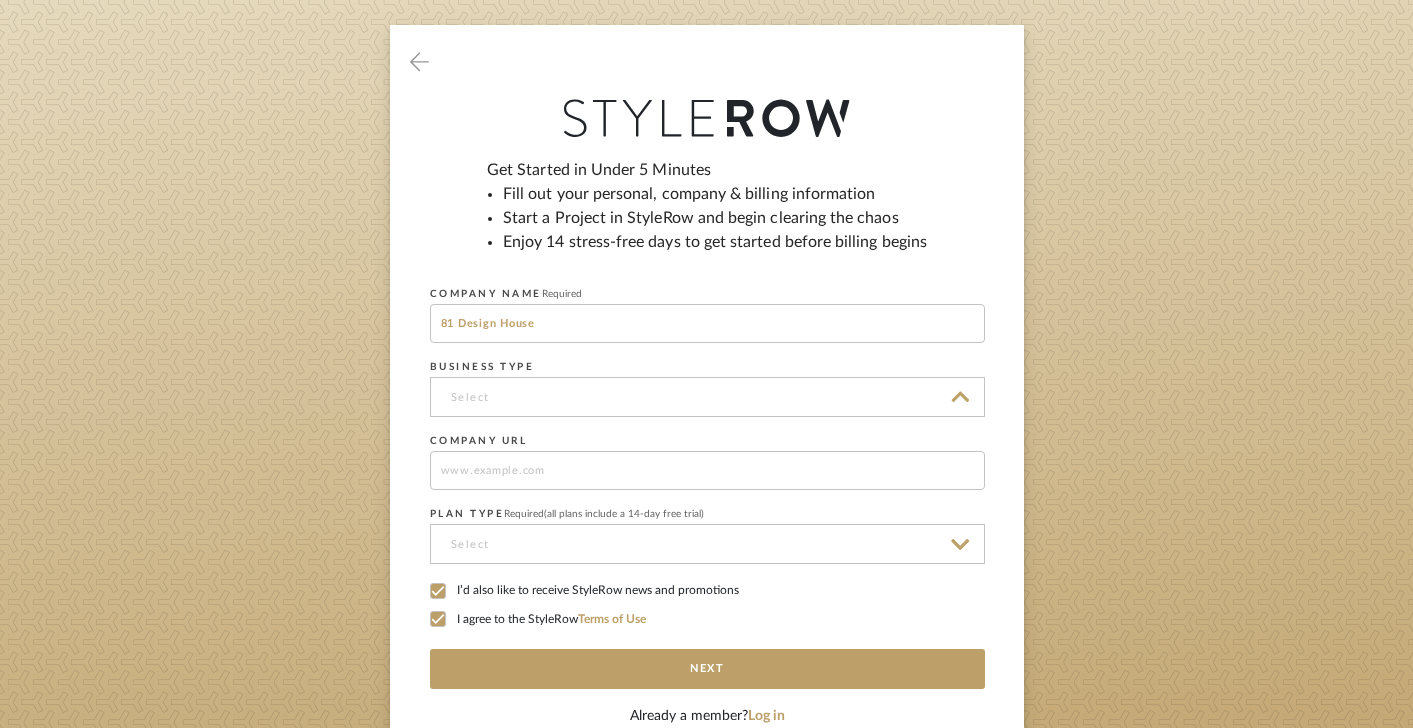 type on "Interior Designer" 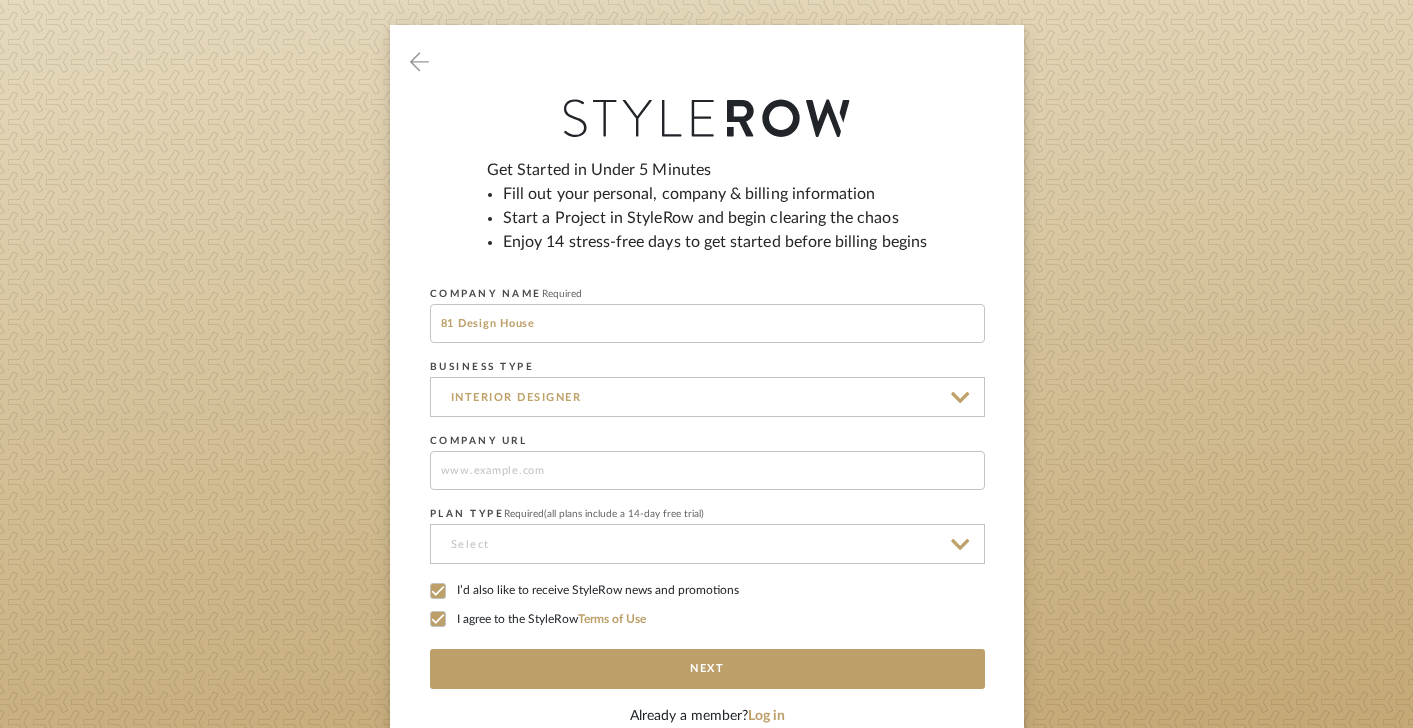 click at bounding box center (707, 470) 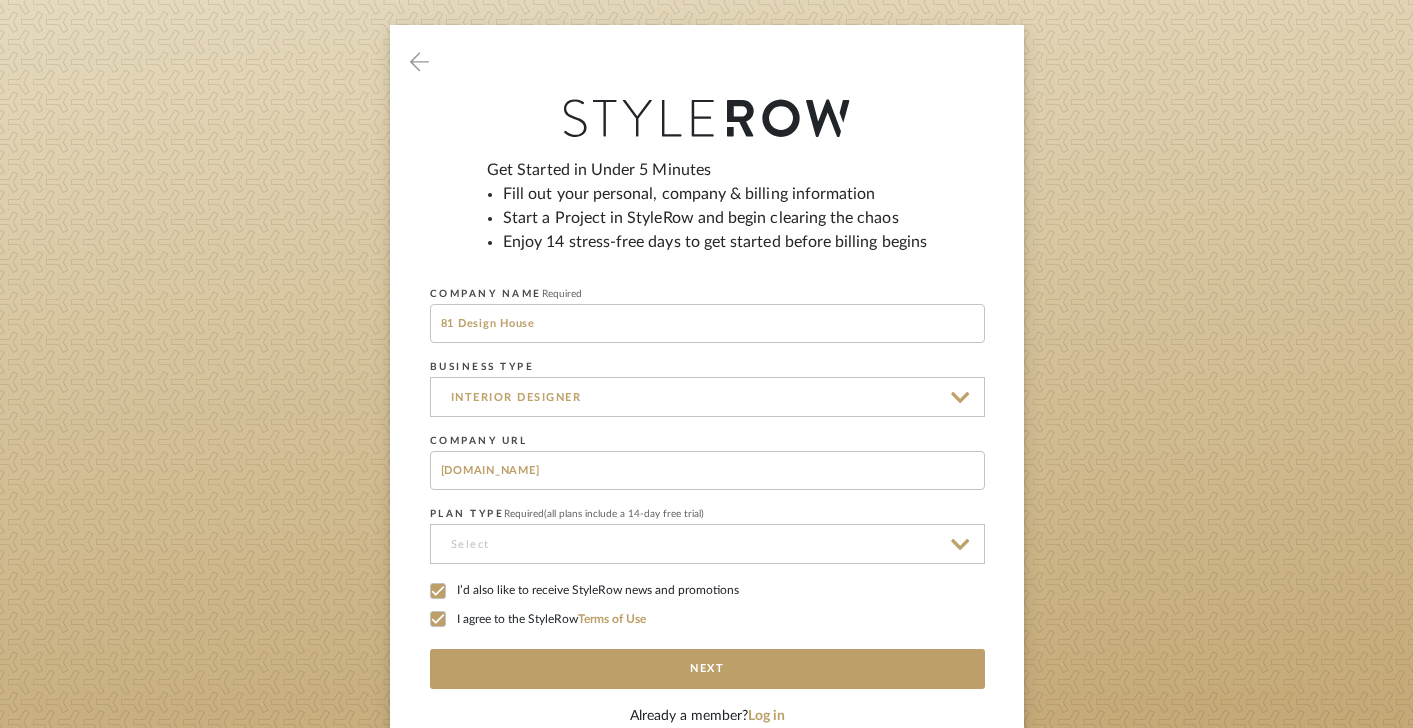 type on "www.81designhouse.com" 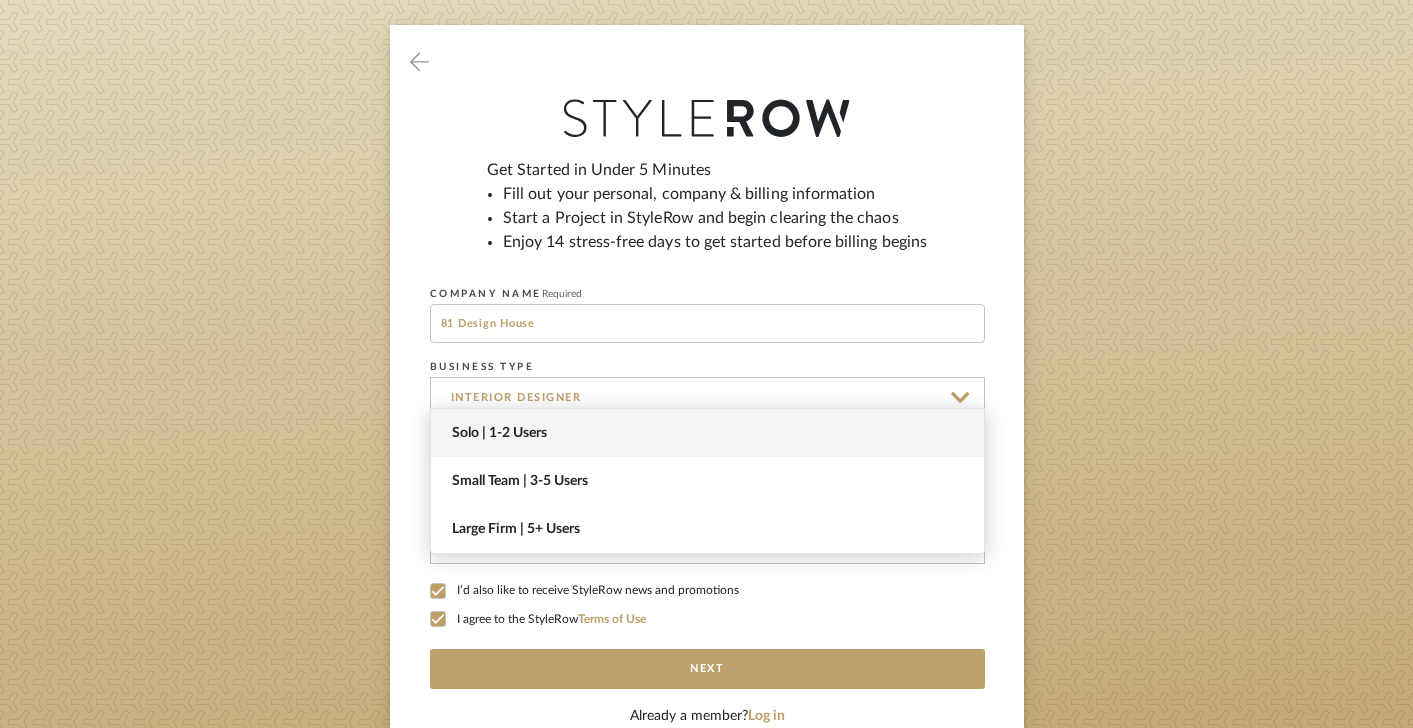 click on "Solo | 1-2 Users" at bounding box center [707, 433] 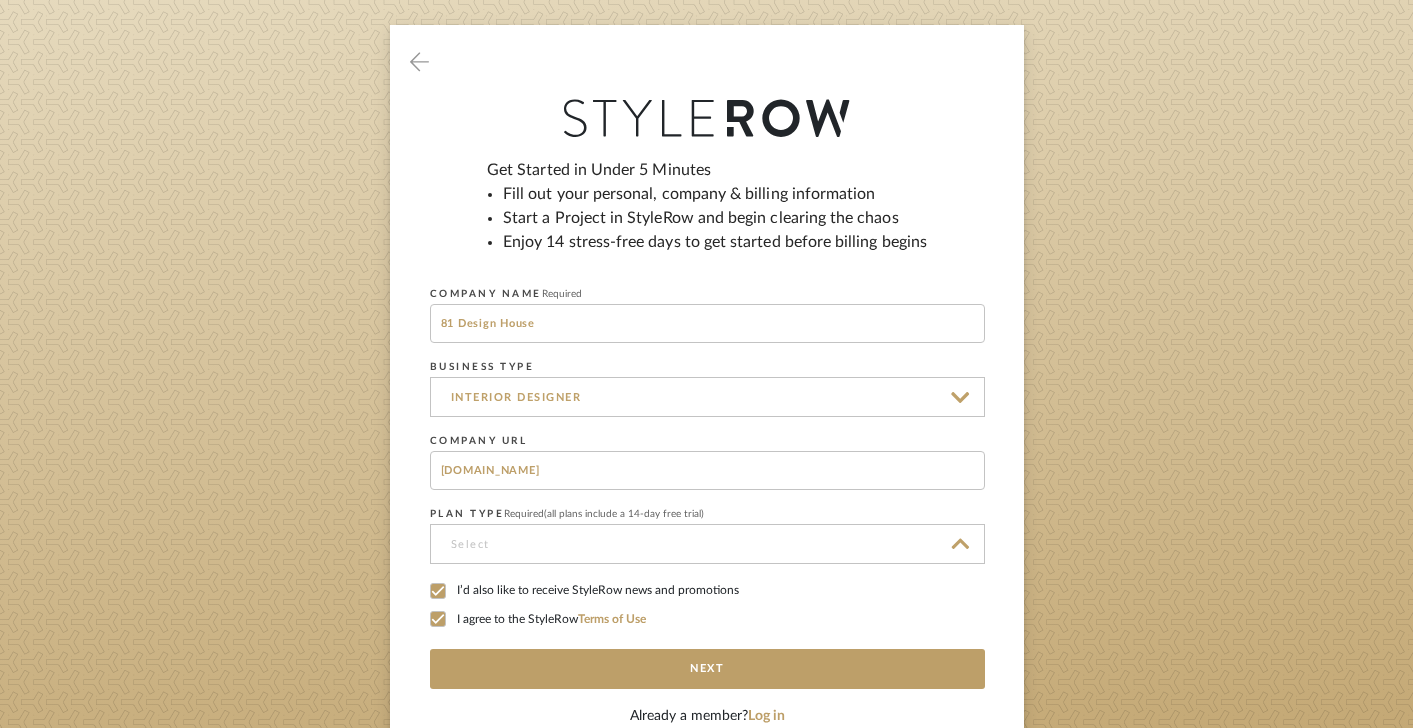 type on "Solo | 1-2 Users" 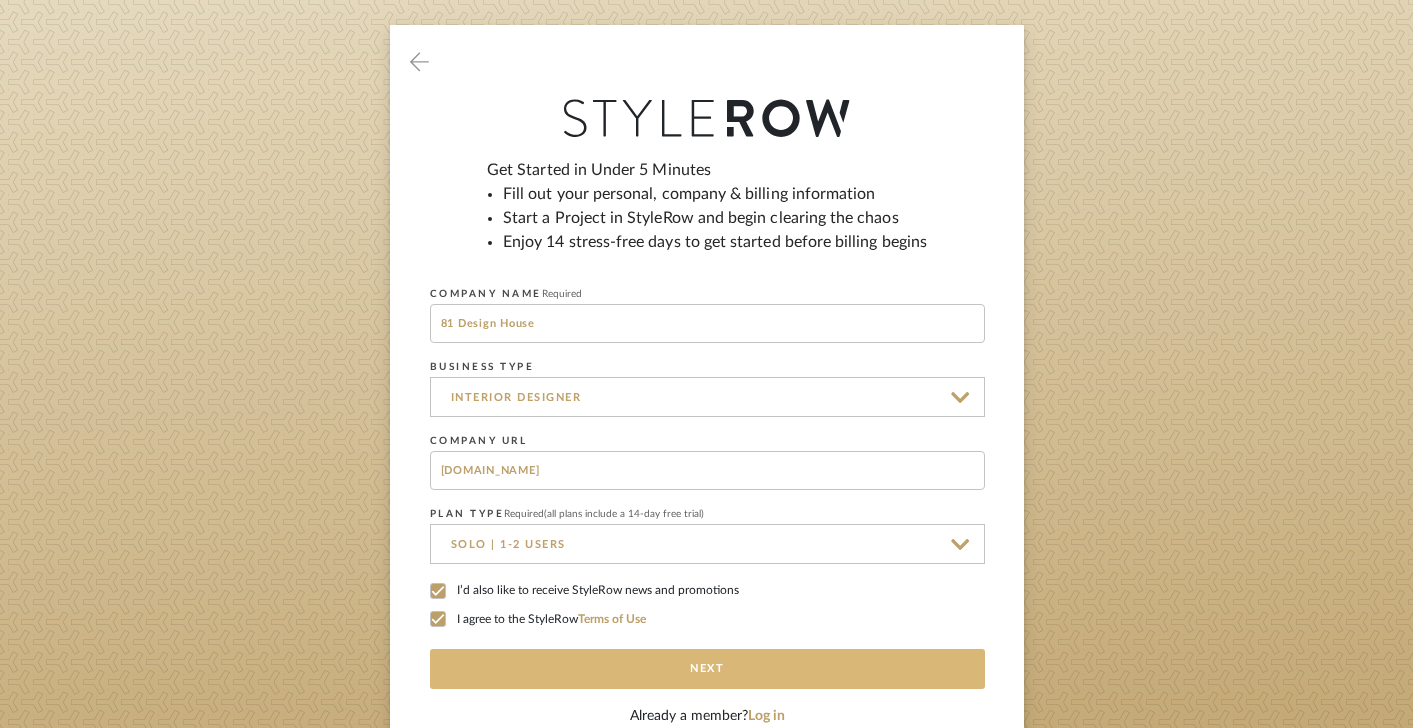 click on "Next" 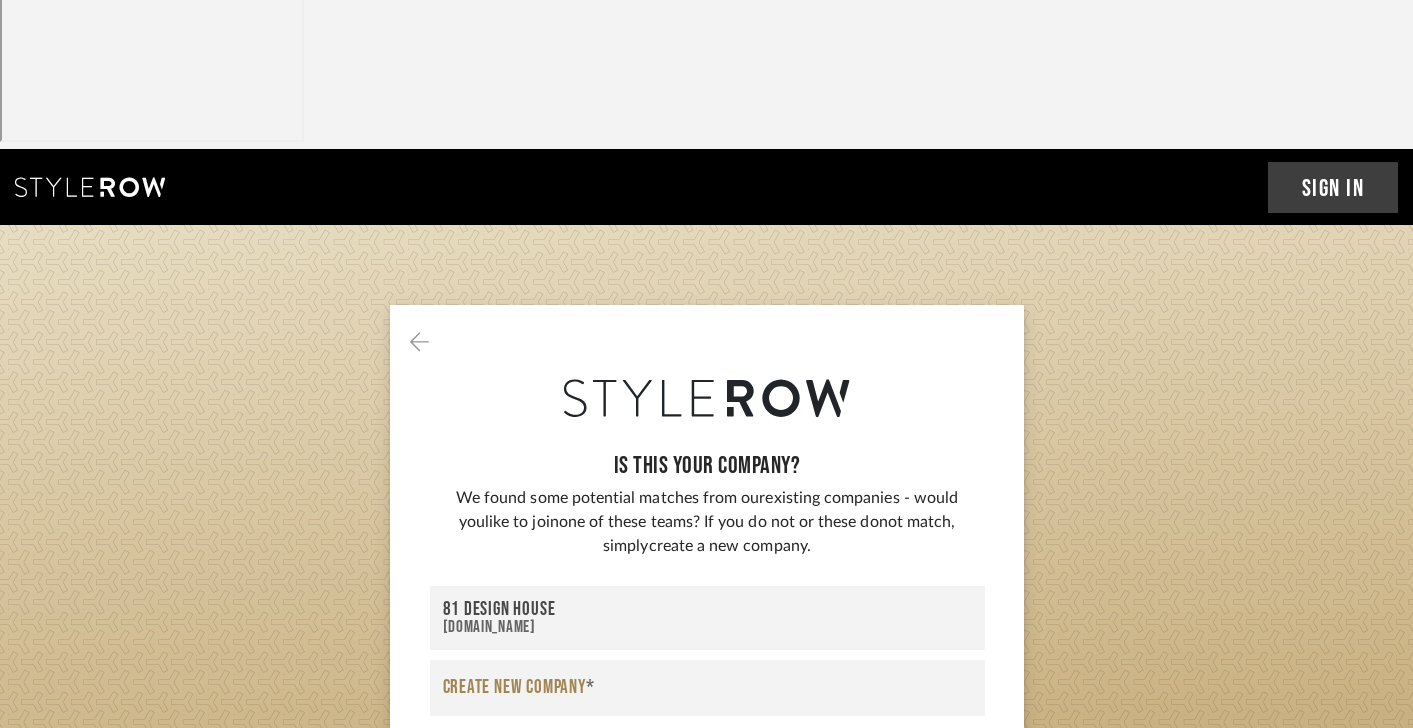 scroll, scrollTop: 0, scrollLeft: 0, axis: both 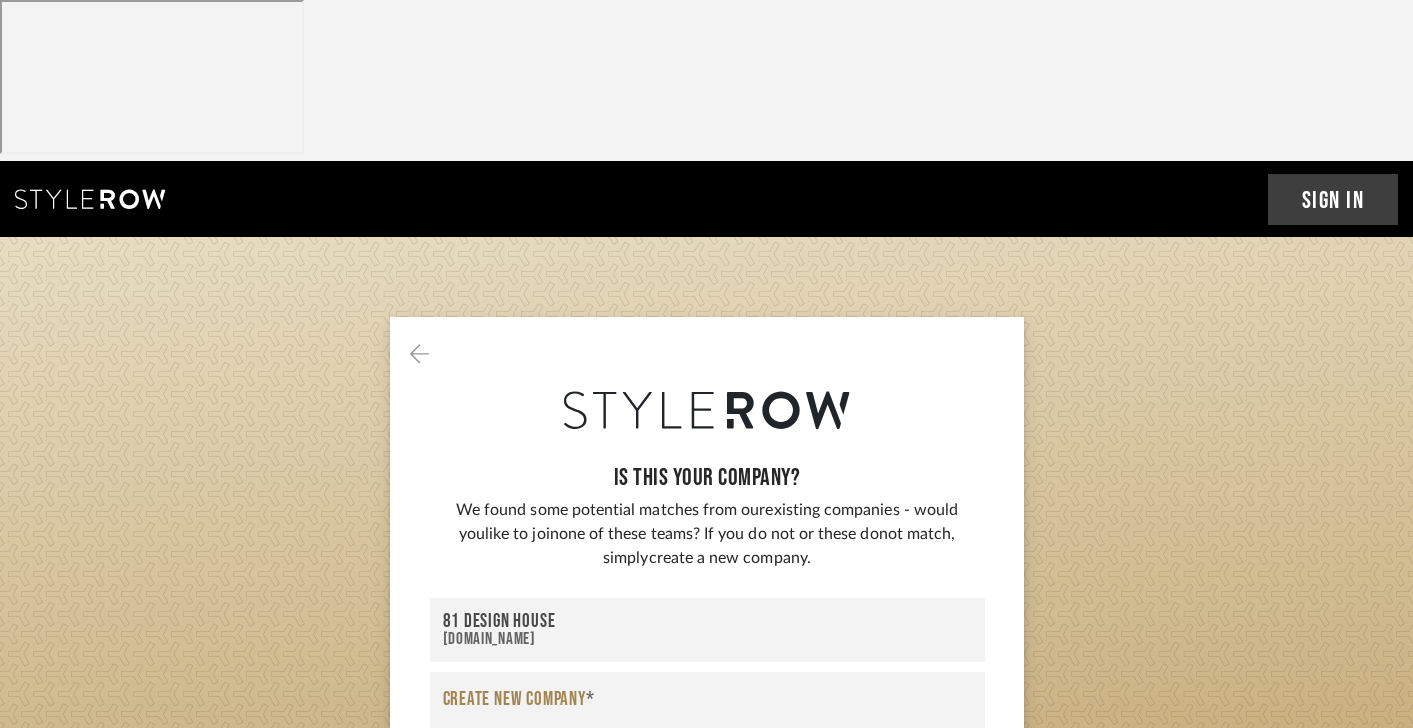 click on "81 Design House" at bounding box center (707, 621) 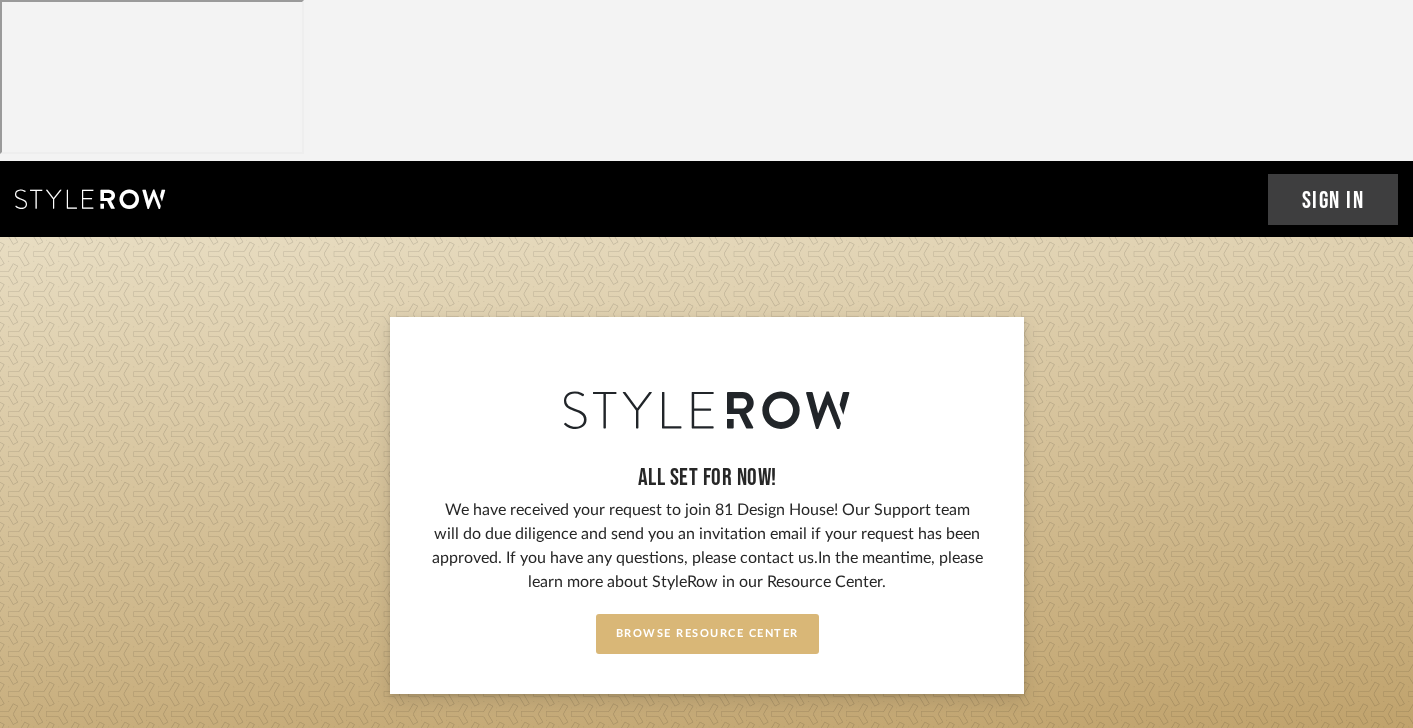 click on "Browse Resource Center" at bounding box center (707, 634) 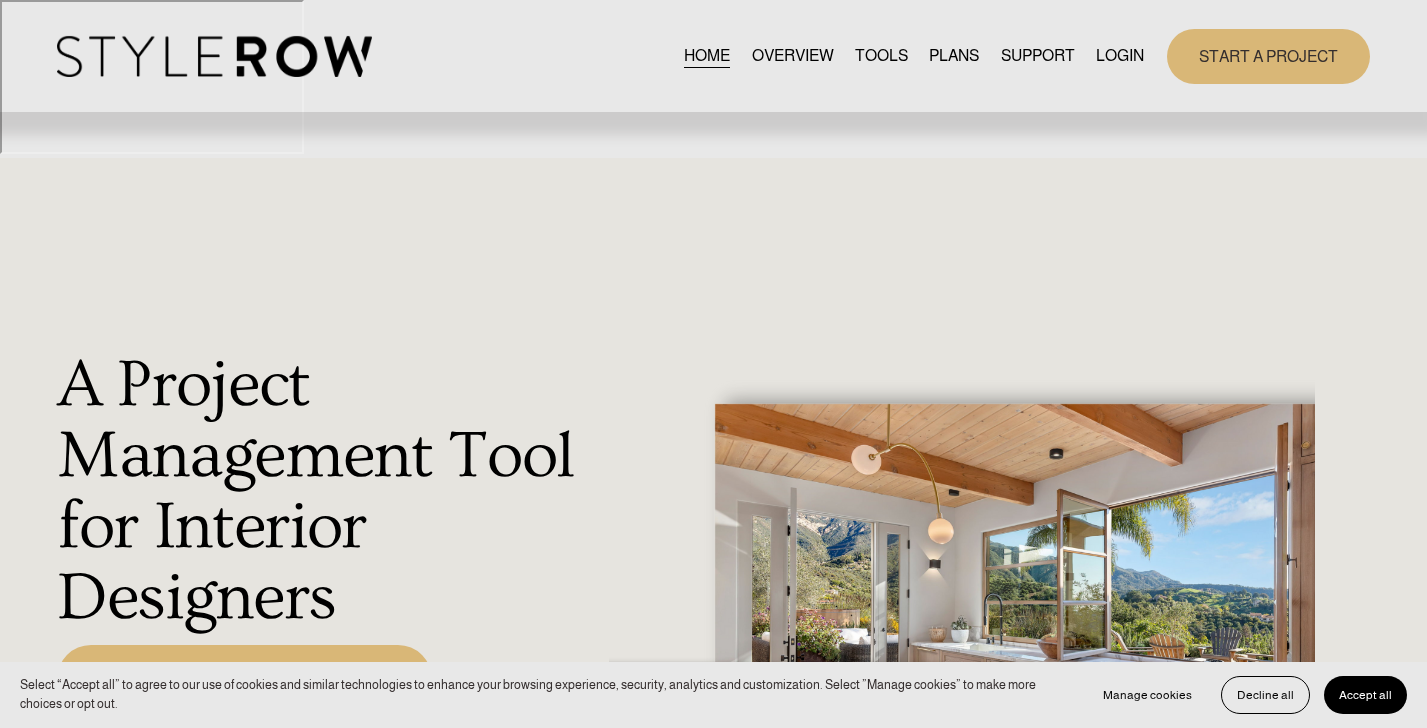 scroll, scrollTop: 0, scrollLeft: 0, axis: both 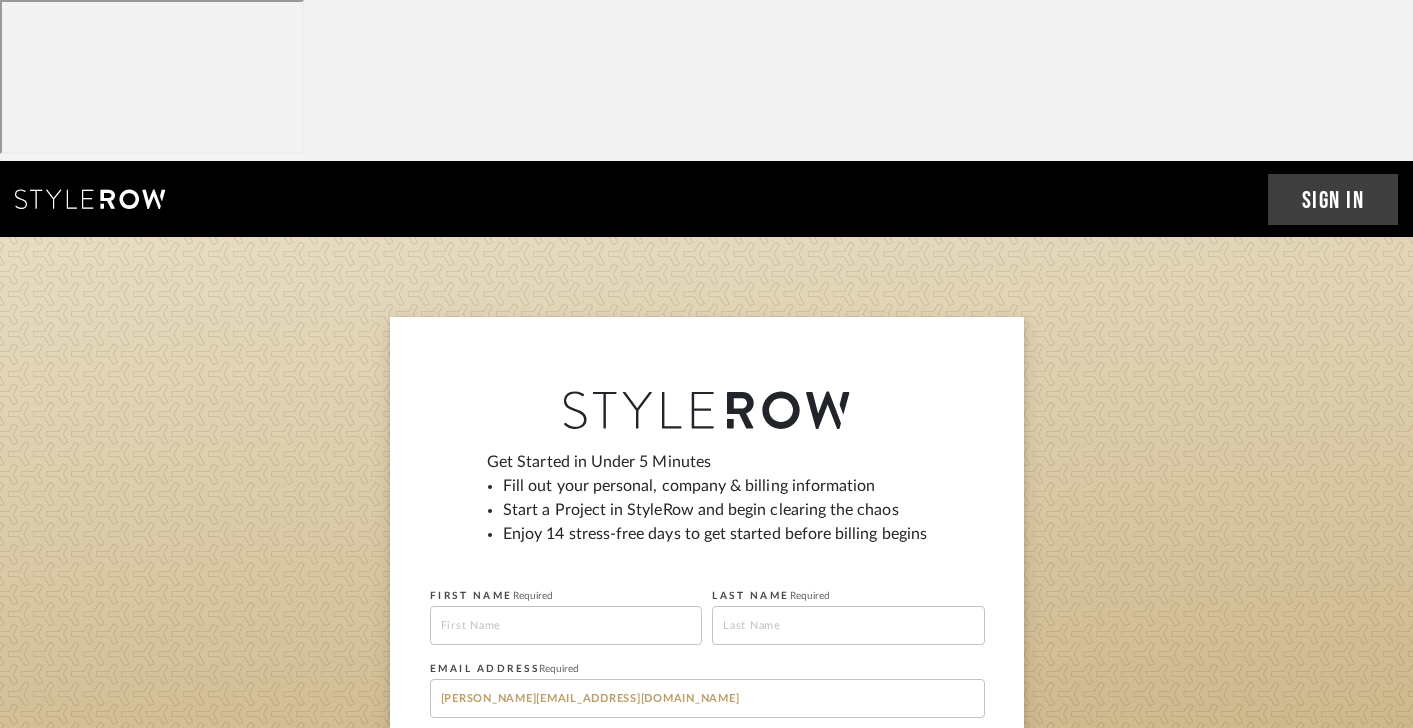 click at bounding box center (566, 625) 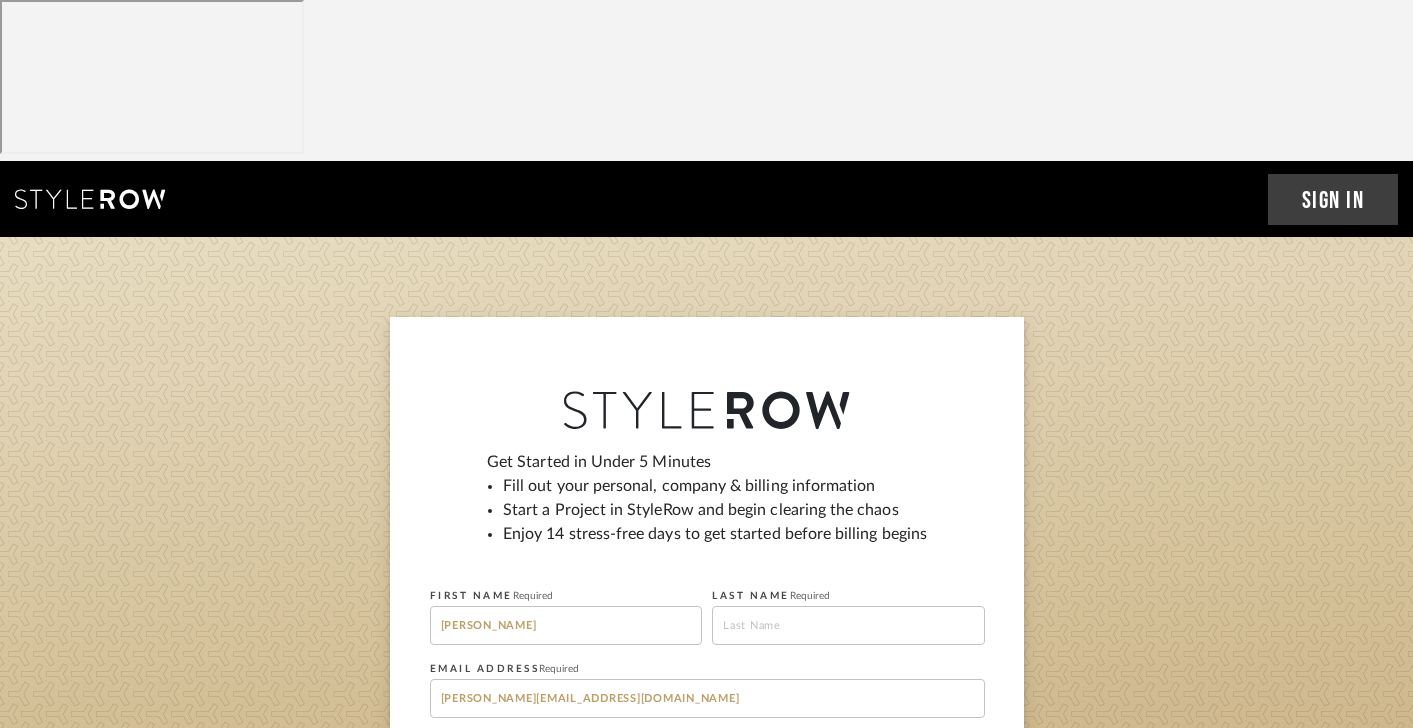 type on "Jessica" 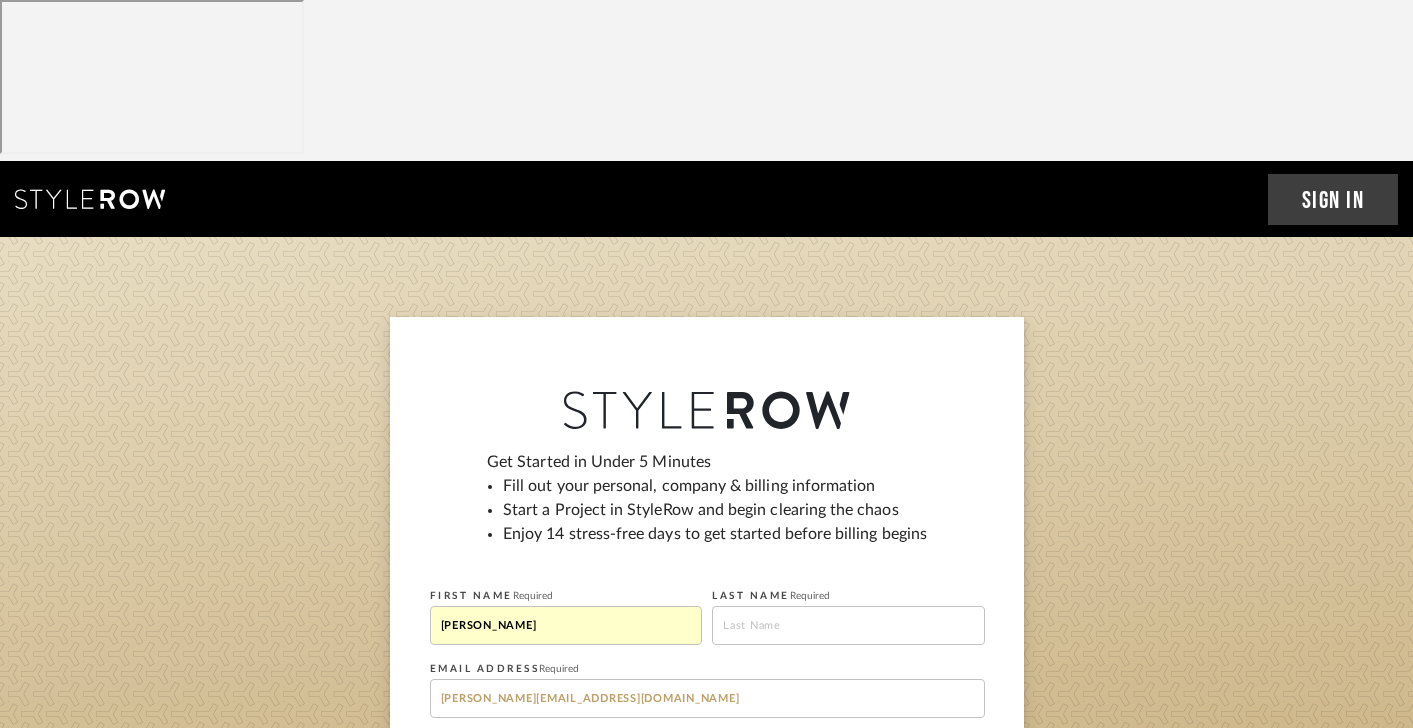 type on "Jablonski" 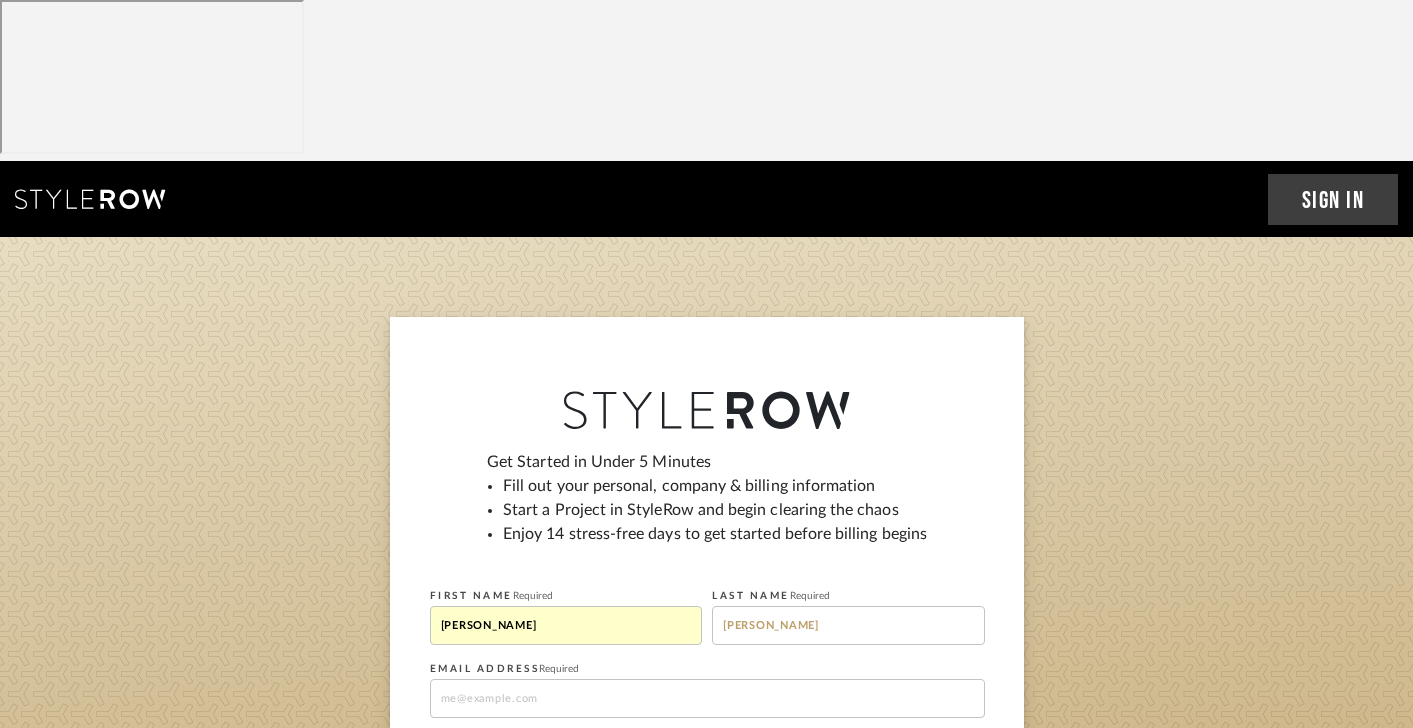 type on "jessica@thejablonskigroup.com" 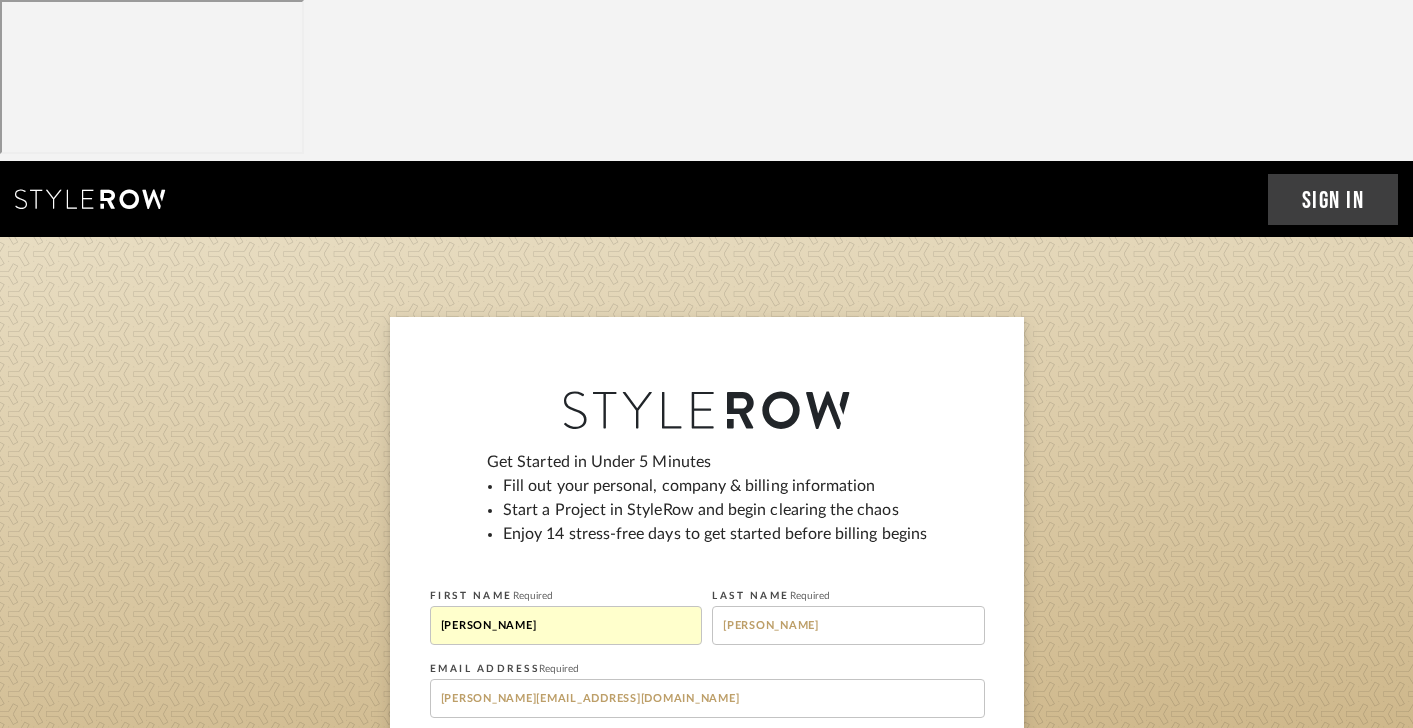 type on "4803301554" 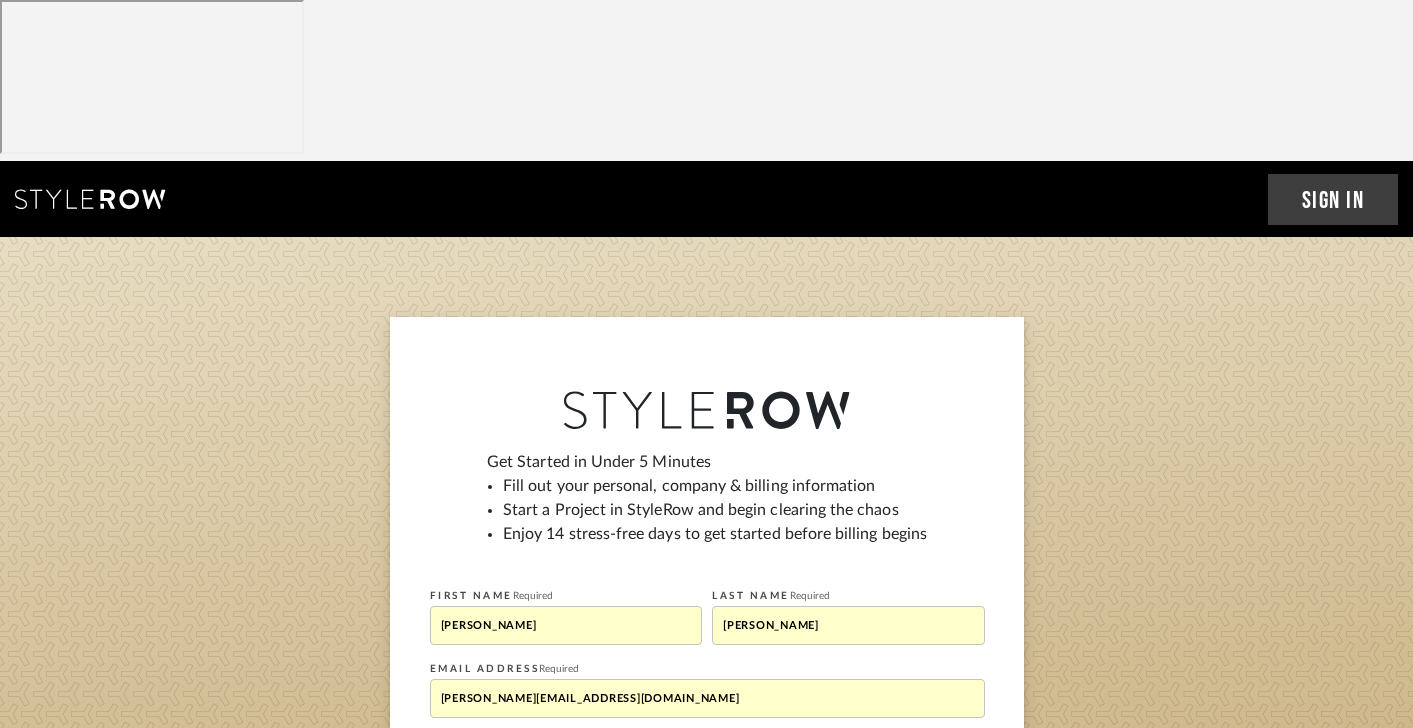 click on "jessica@thejablonskigroup.com" at bounding box center (707, 698) 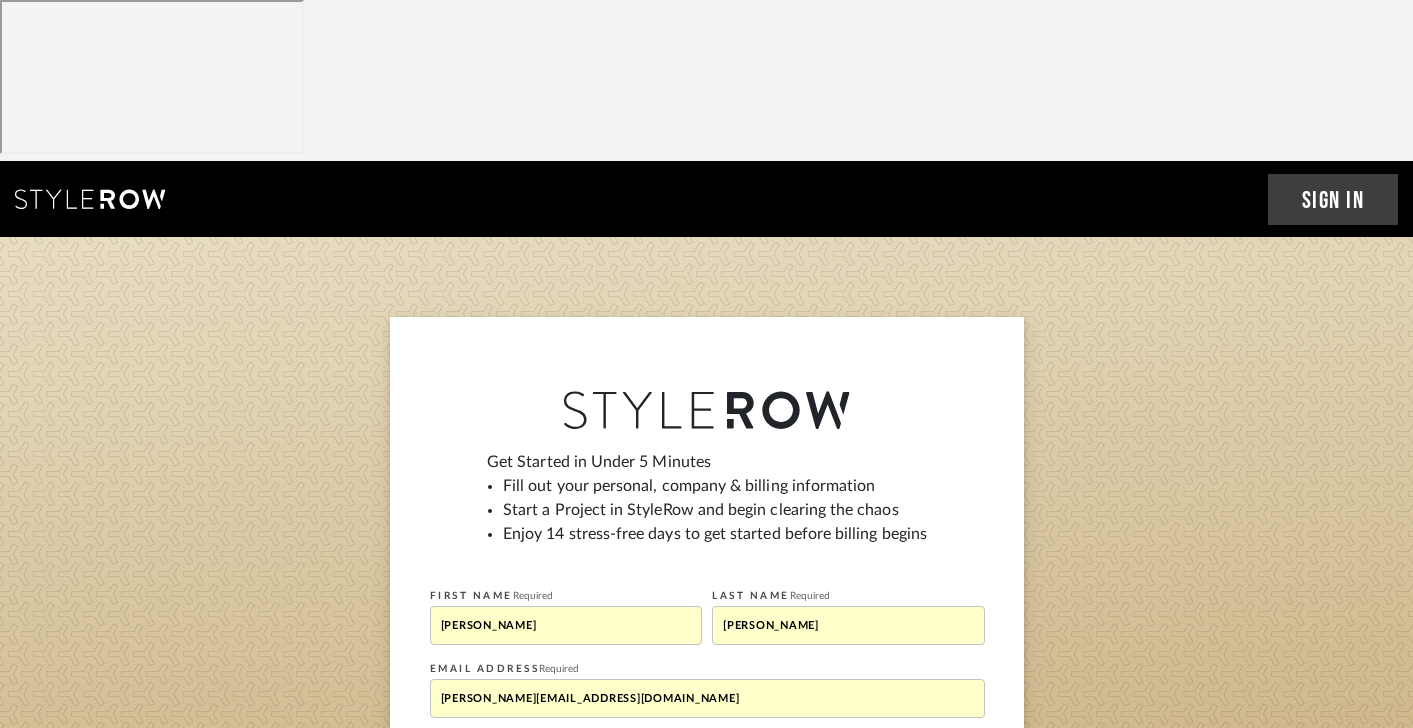 click on "Get Started in Under 5 Minutes  Fill out your personal, company & billing information Start a Project in StyleRow and begin clearing the chaos Enjoy 14 stress-free days to get started before billing begins" at bounding box center (707, 506) 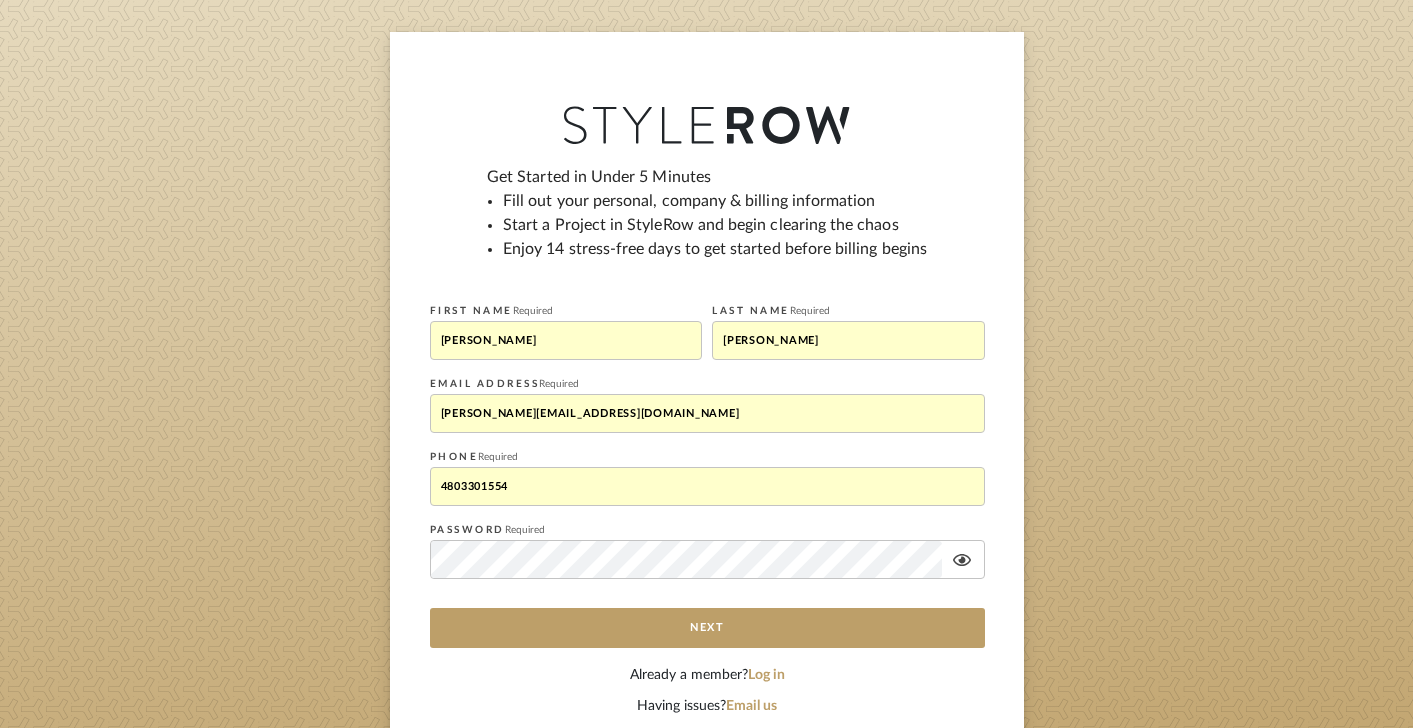 scroll, scrollTop: 294, scrollLeft: 0, axis: vertical 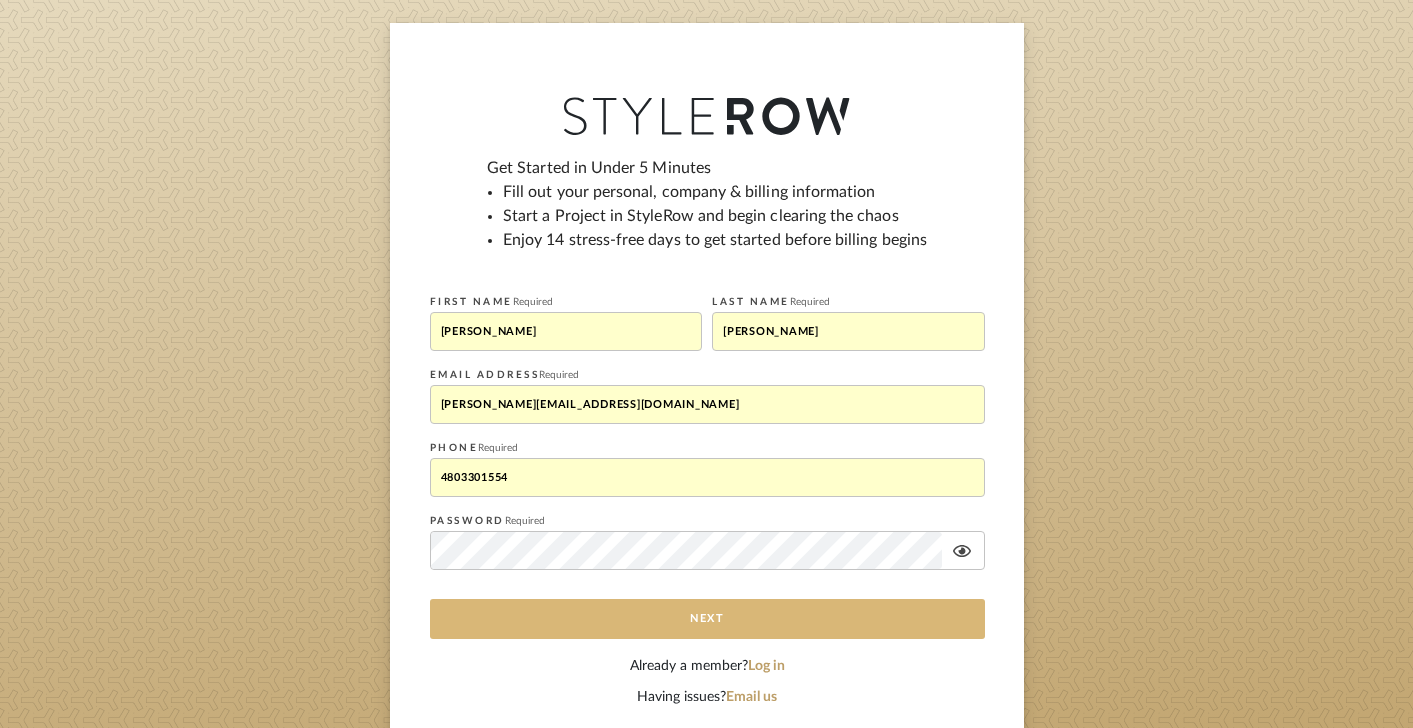 click on "Next" at bounding box center (707, 619) 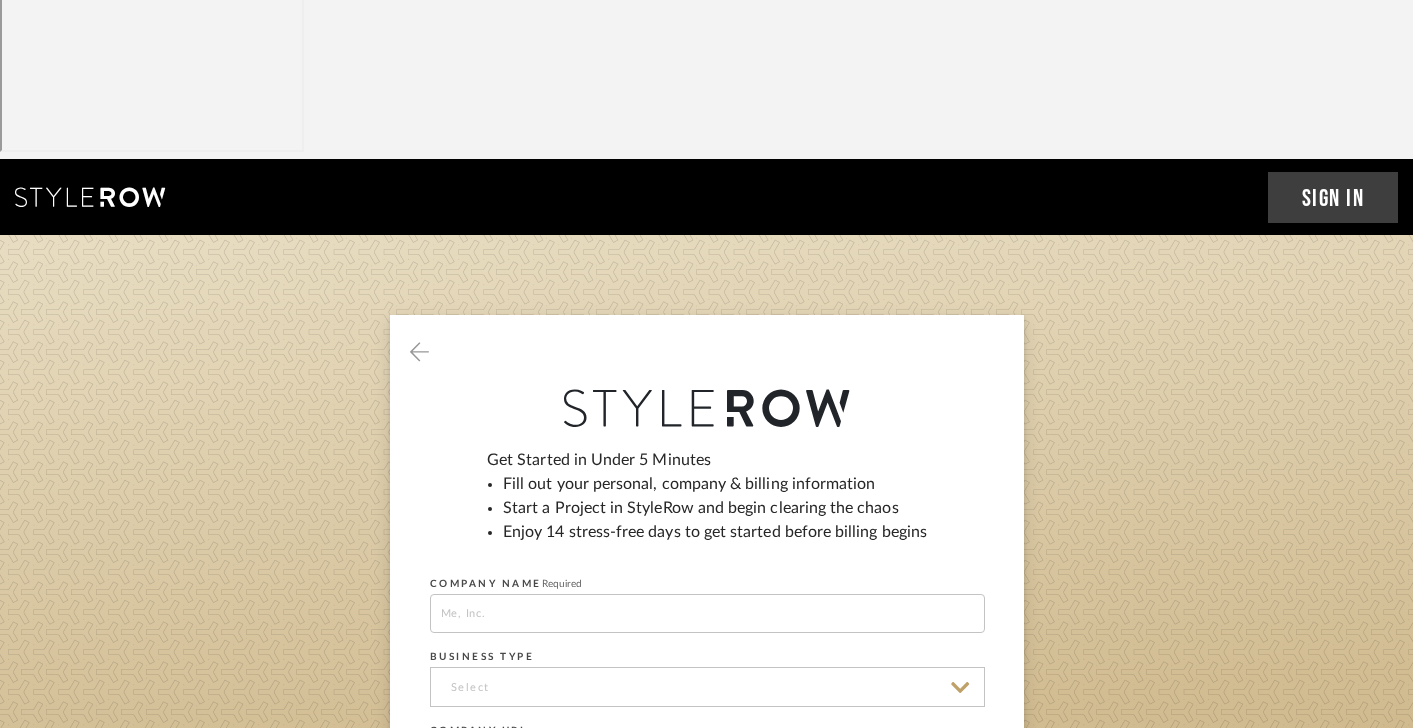 scroll, scrollTop: 0, scrollLeft: 0, axis: both 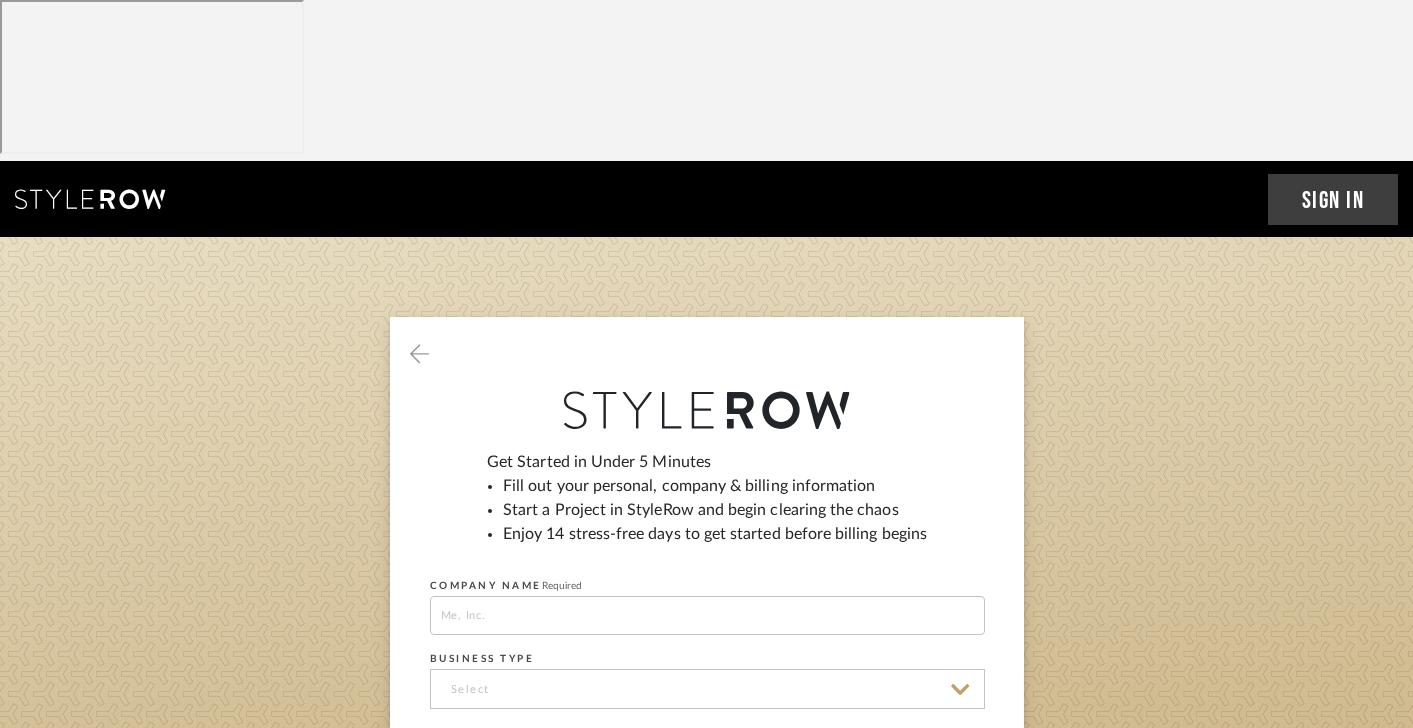 click at bounding box center [707, 615] 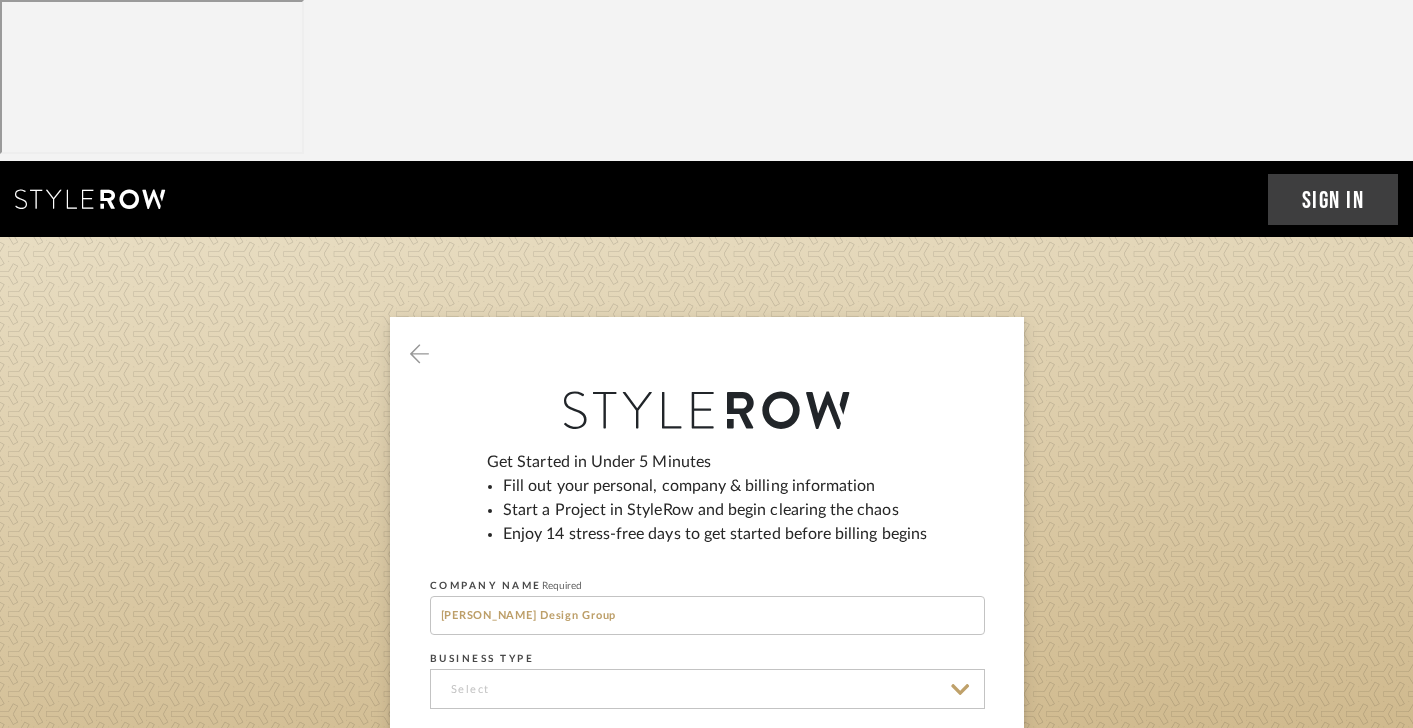 type on "[PERSON_NAME] Design Group" 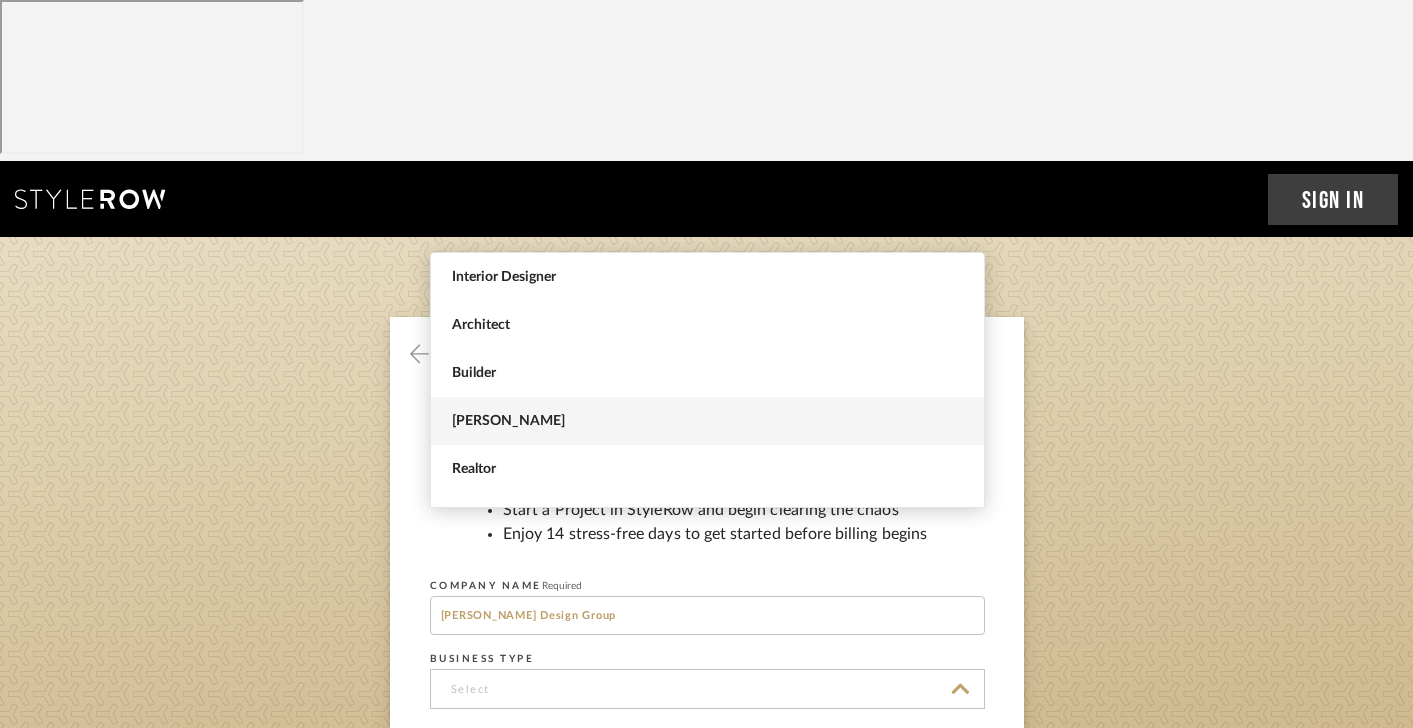 click on "Stager" at bounding box center [710, 421] 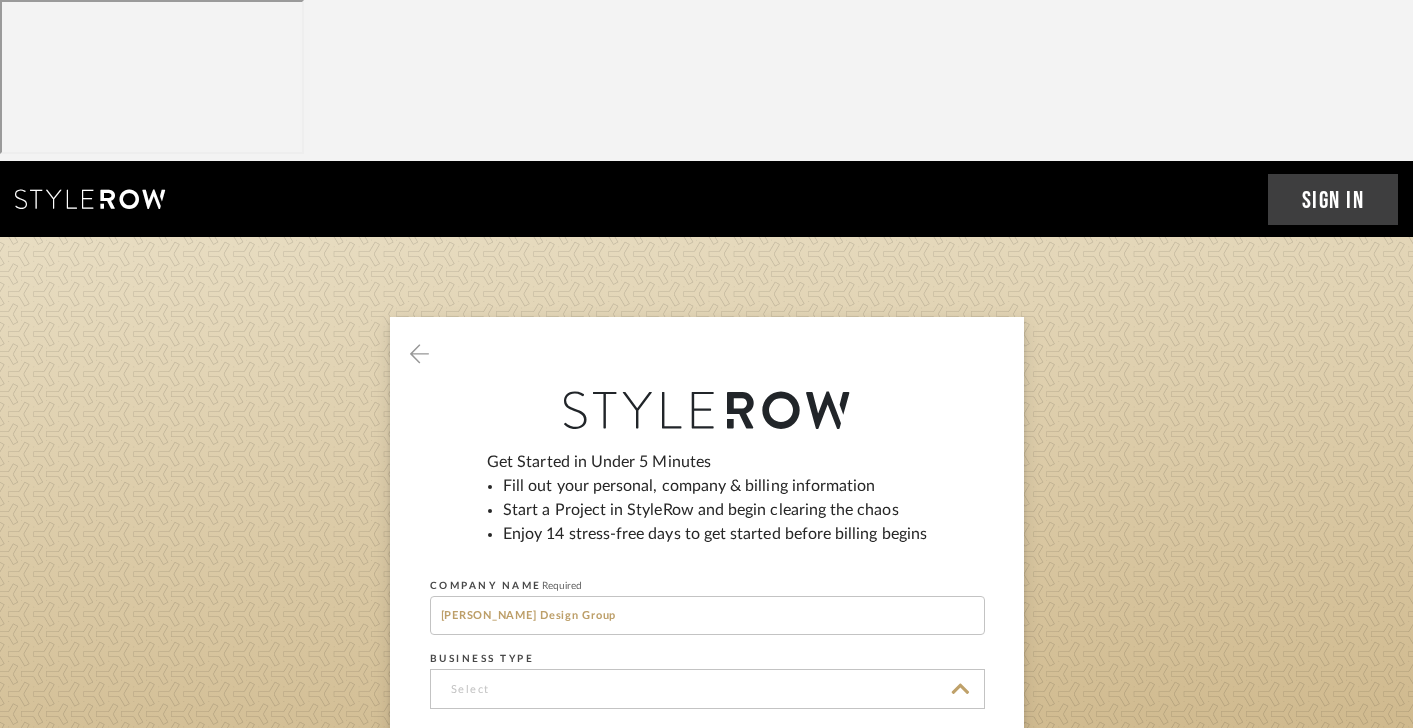 type on "Stager" 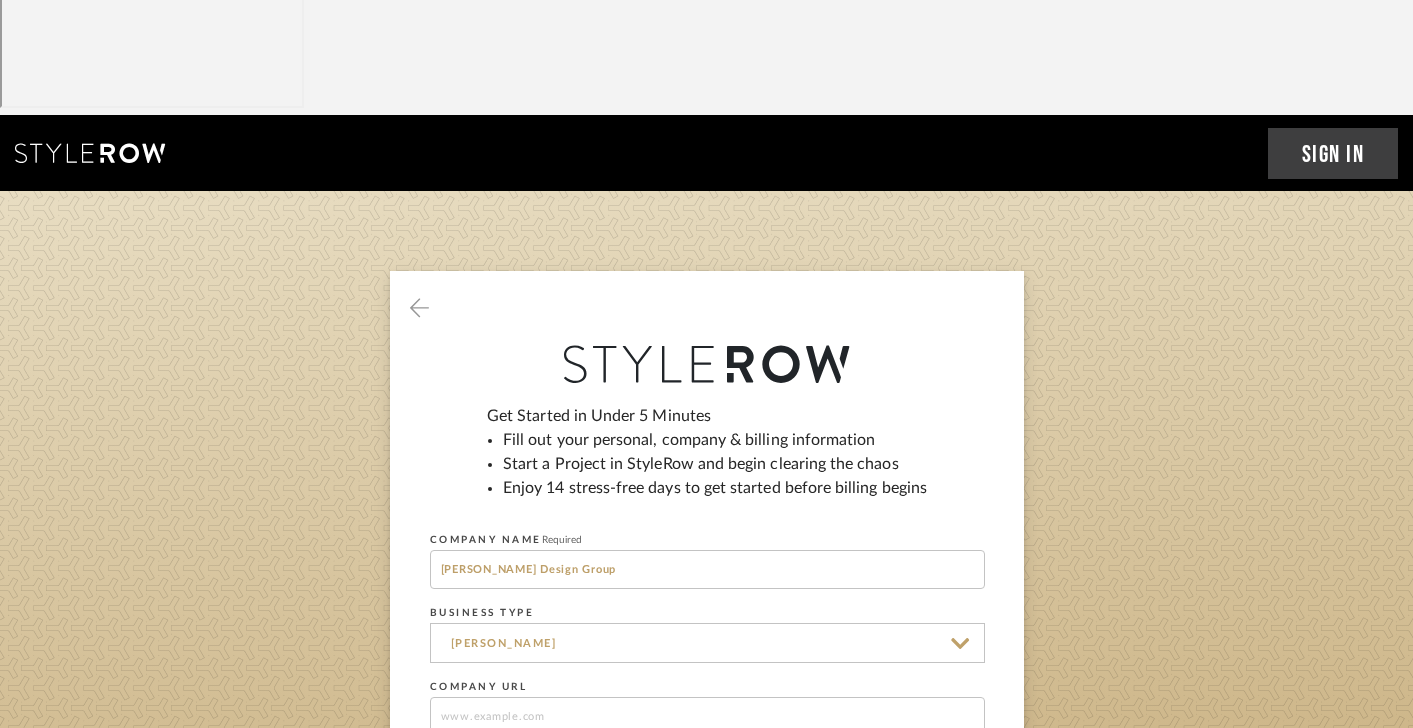 scroll, scrollTop: 137, scrollLeft: 0, axis: vertical 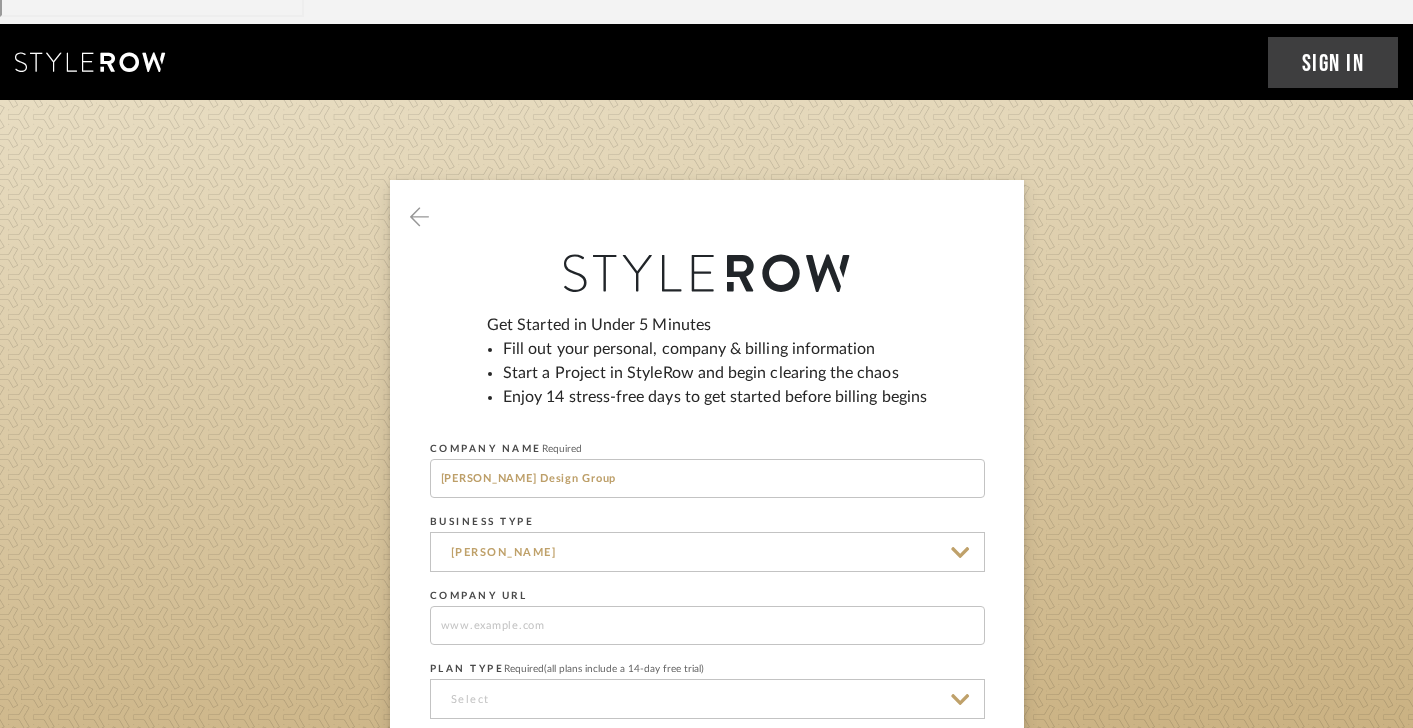 click at bounding box center (707, 625) 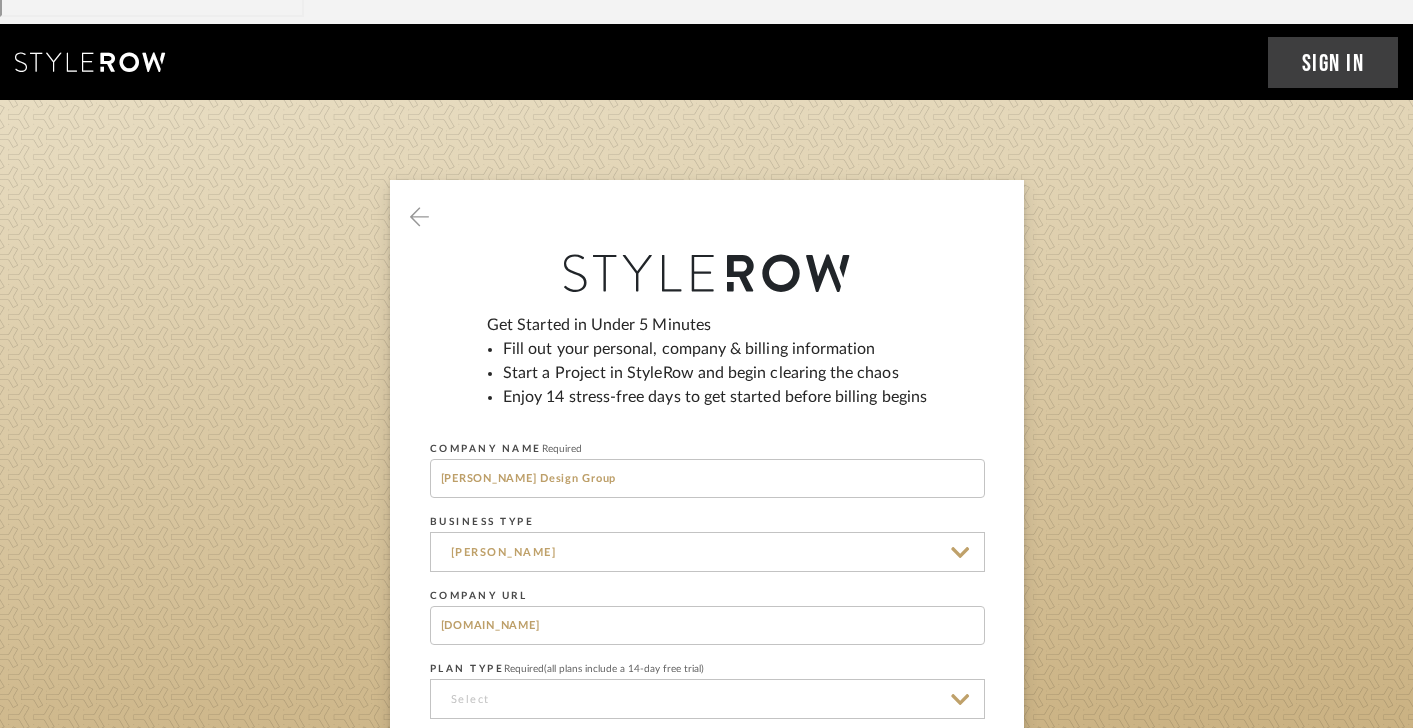 type on "www.thejablonskigroup.com" 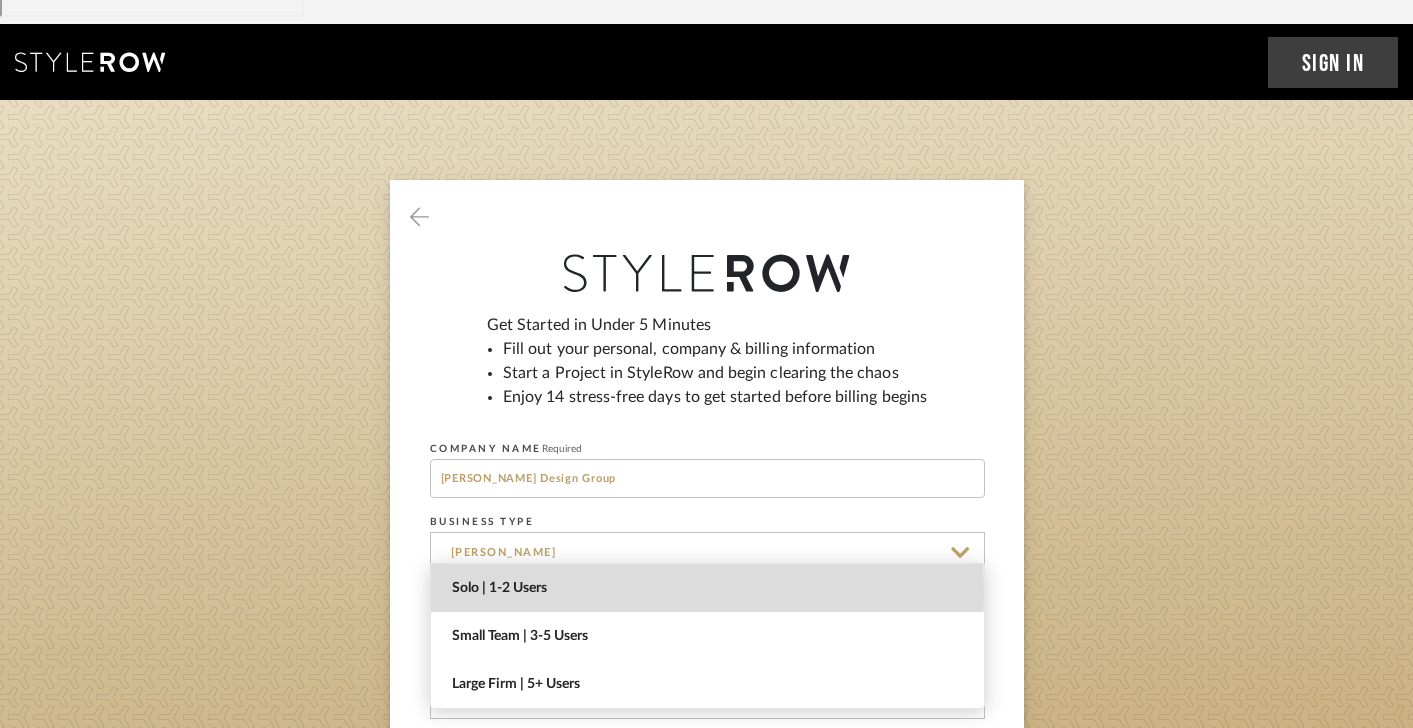 click on "Solo | 1-2 Users" at bounding box center (710, 588) 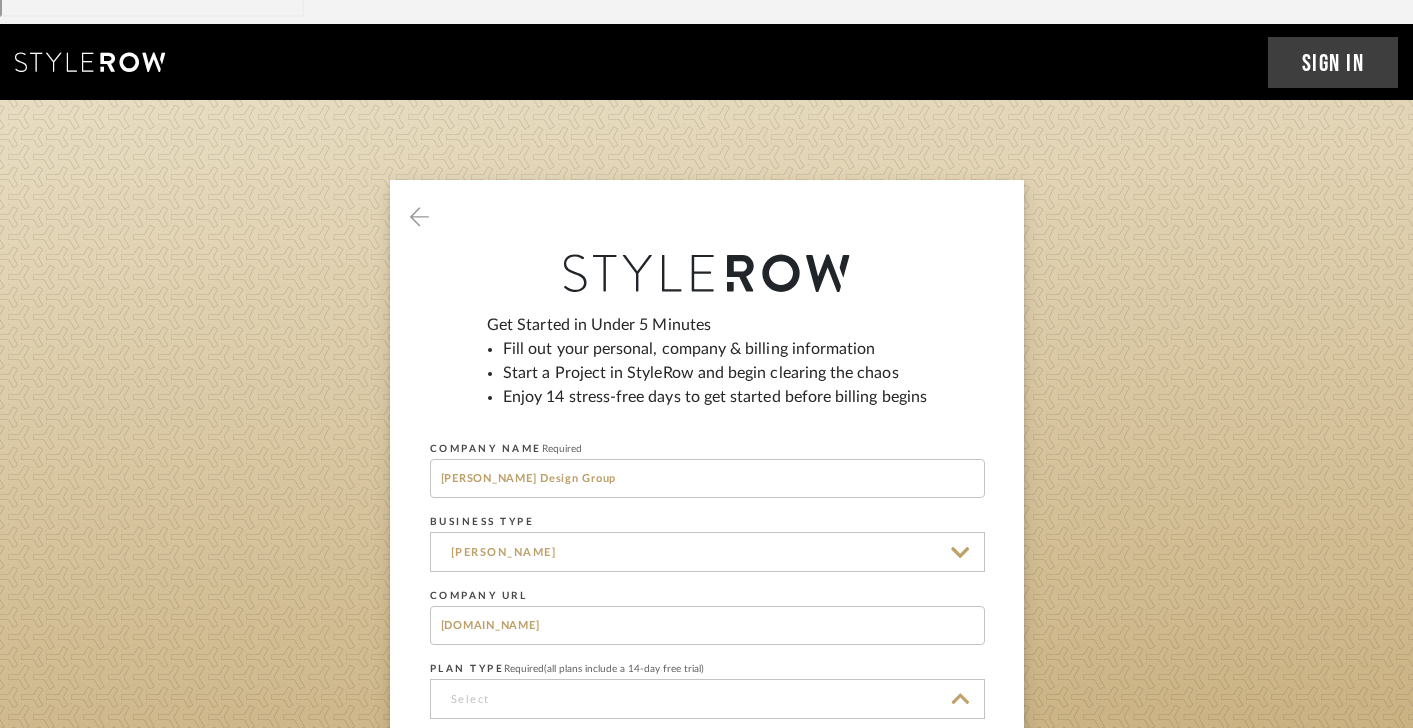 type on "Solo | 1-2 Users" 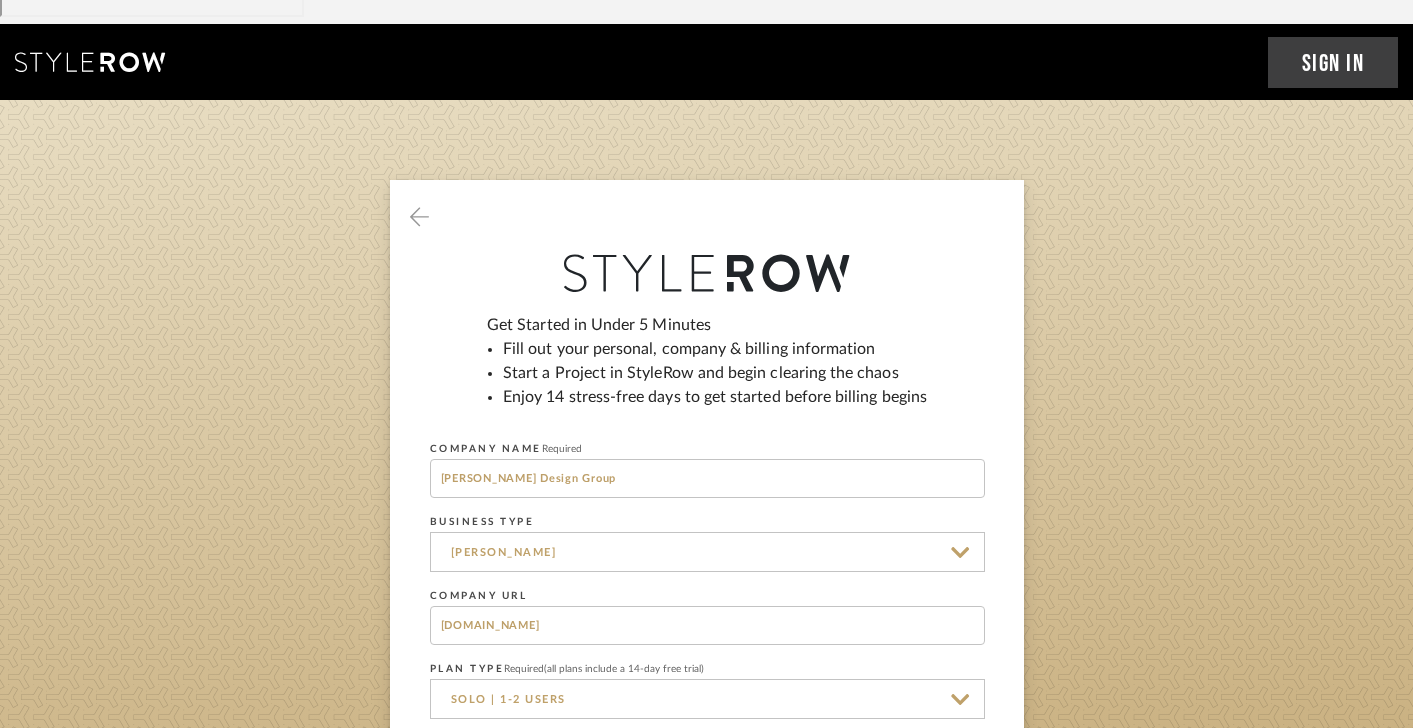 click 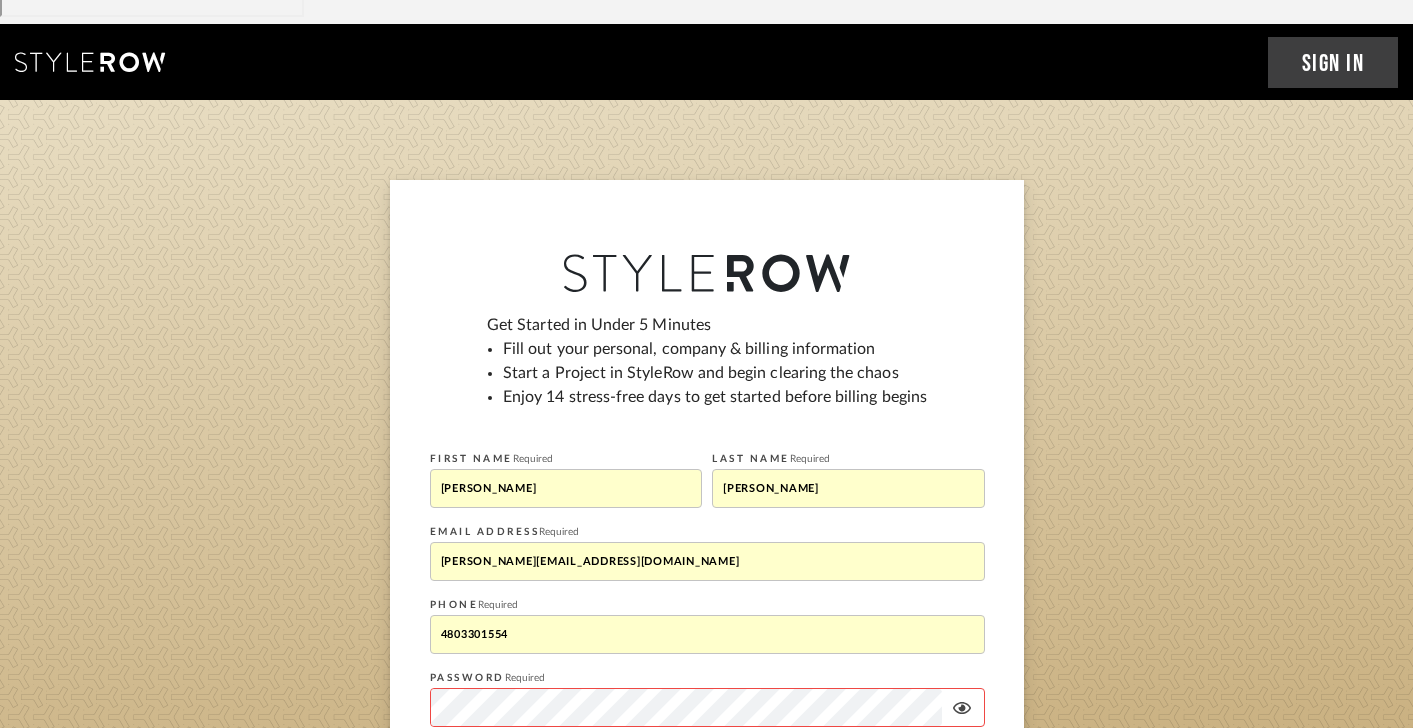 click 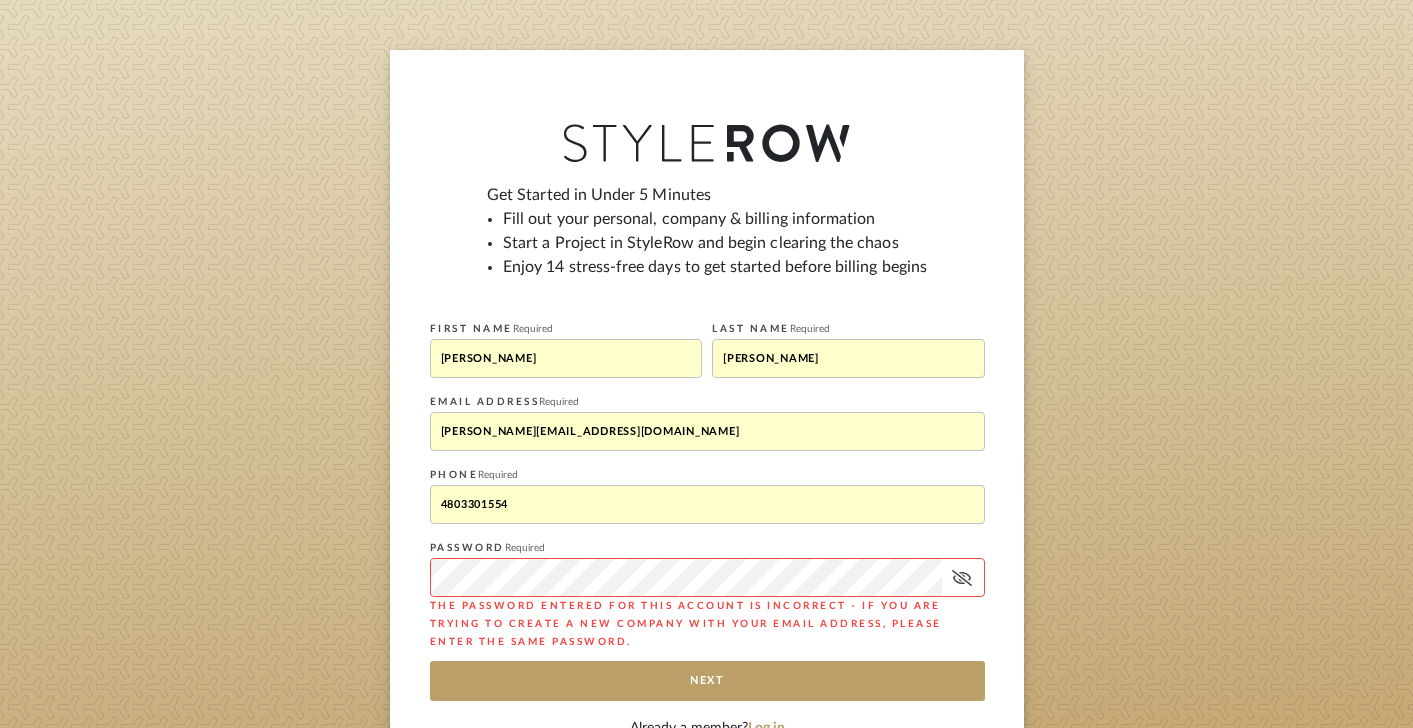scroll, scrollTop: 285, scrollLeft: 0, axis: vertical 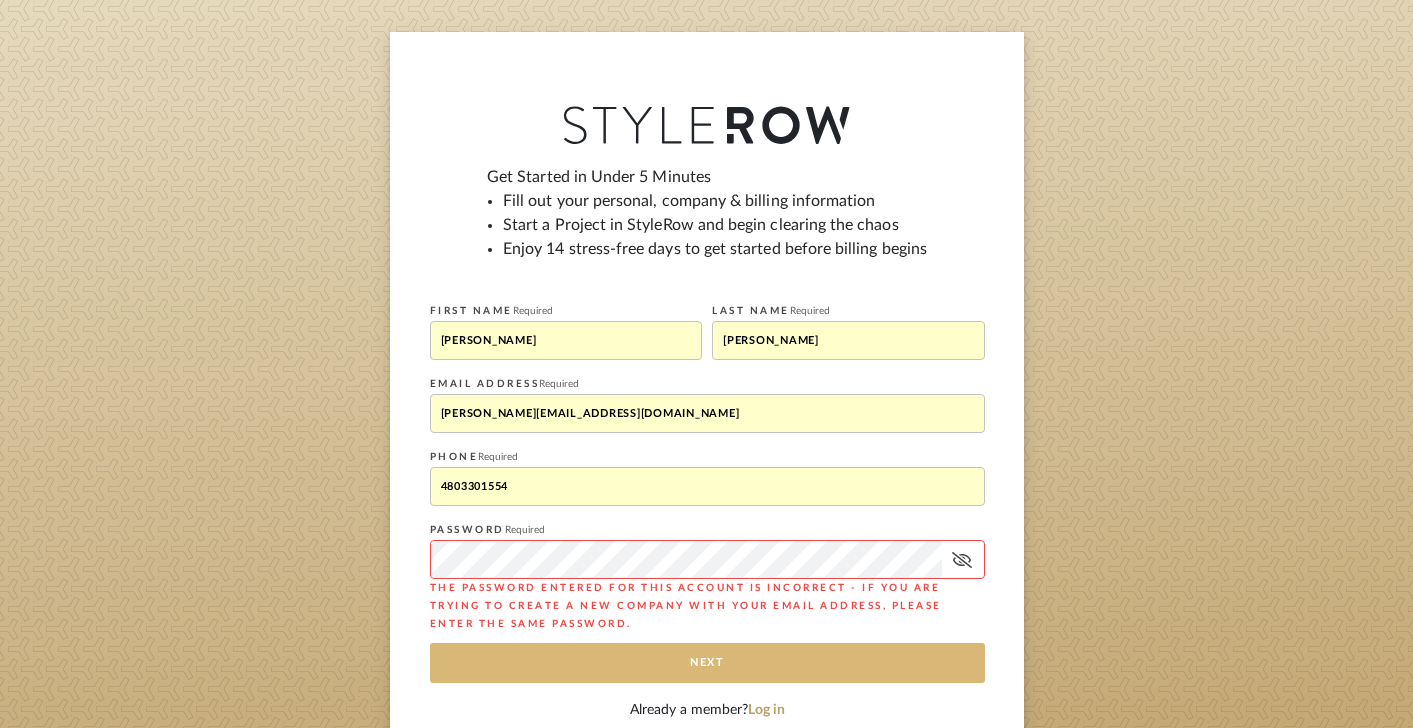 click on "Get Started in Under 5 Minutes  Fill out your personal, company & billing information Start a Project in StyleRow and begin clearing the chaos Enjoy 14 stress-free days to get started before billing begins  FIRST NAME  Required Jessica  LAST NAME  Required Jablonski  EMAIL ADDRESS  Required jessica@thejablonskigroup.com  PHONE  Required 4803301554  PASSWORD  Required The password entered for this account is incorrect - if you are trying to create a new company with your email address, please enter the same password.  Next   Get Started in Under 5 Minutes  Fill out your personal, company & billing information Start a Project in StyleRow and begin clearing the chaos Enjoy 14 stress-free days to get started before billing begins  COMPANY NAME  Required Jablonski Design Group  BUSINESS TYPE  Stager  COMPANY URL  www.thejablonskigroup.com  PLAN TYPE  Required   (all plans include a 14-day free trial) Solo | 1-2 Users  I’d also like to receive StyleRow news and promotions   I agree to the StyleRow   Next" at bounding box center (707, 417) 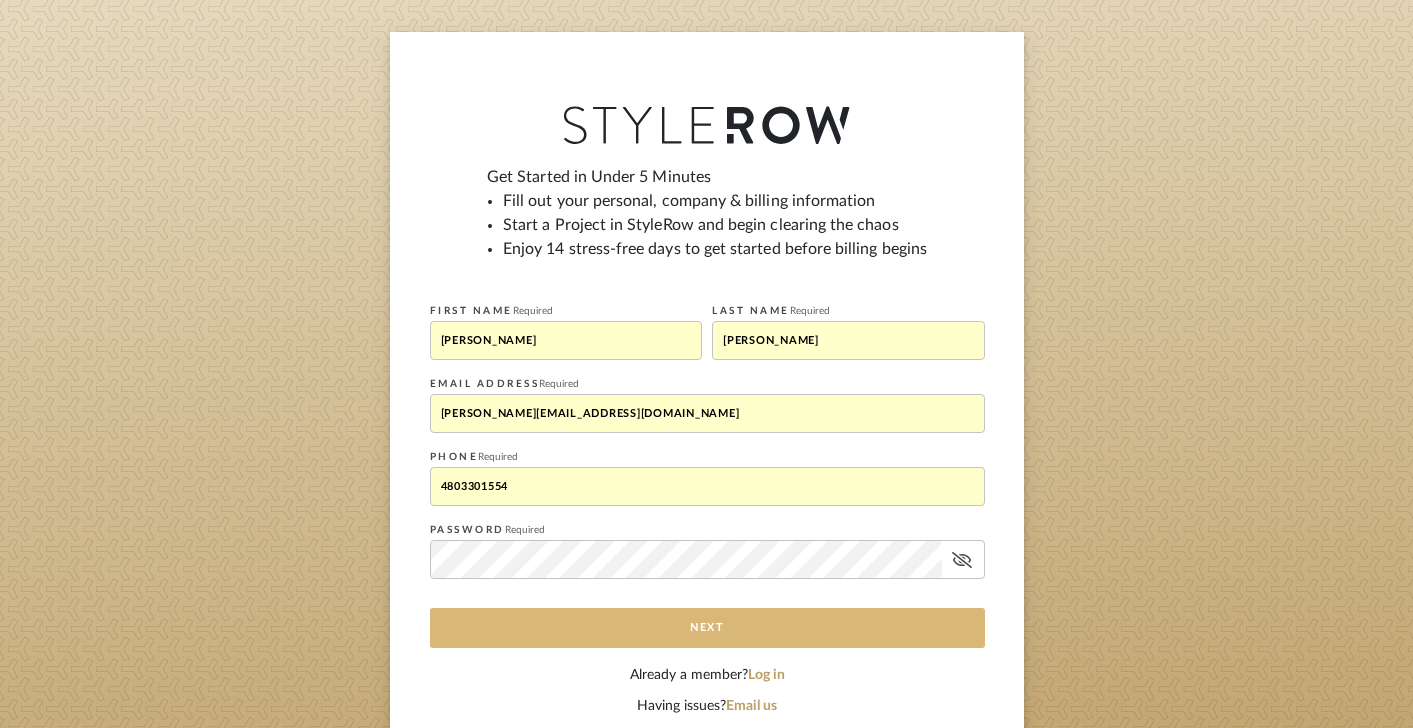 click on "Next" at bounding box center [707, 628] 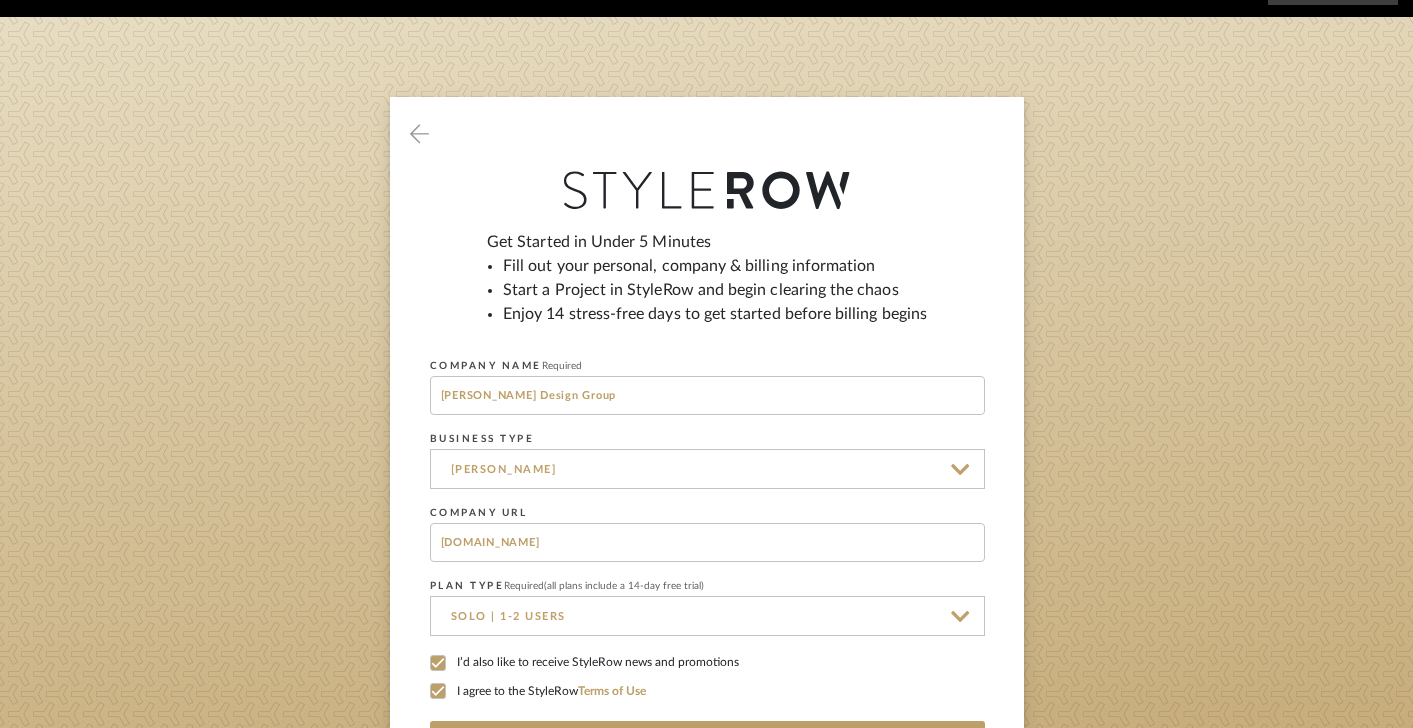 scroll, scrollTop: 235, scrollLeft: 0, axis: vertical 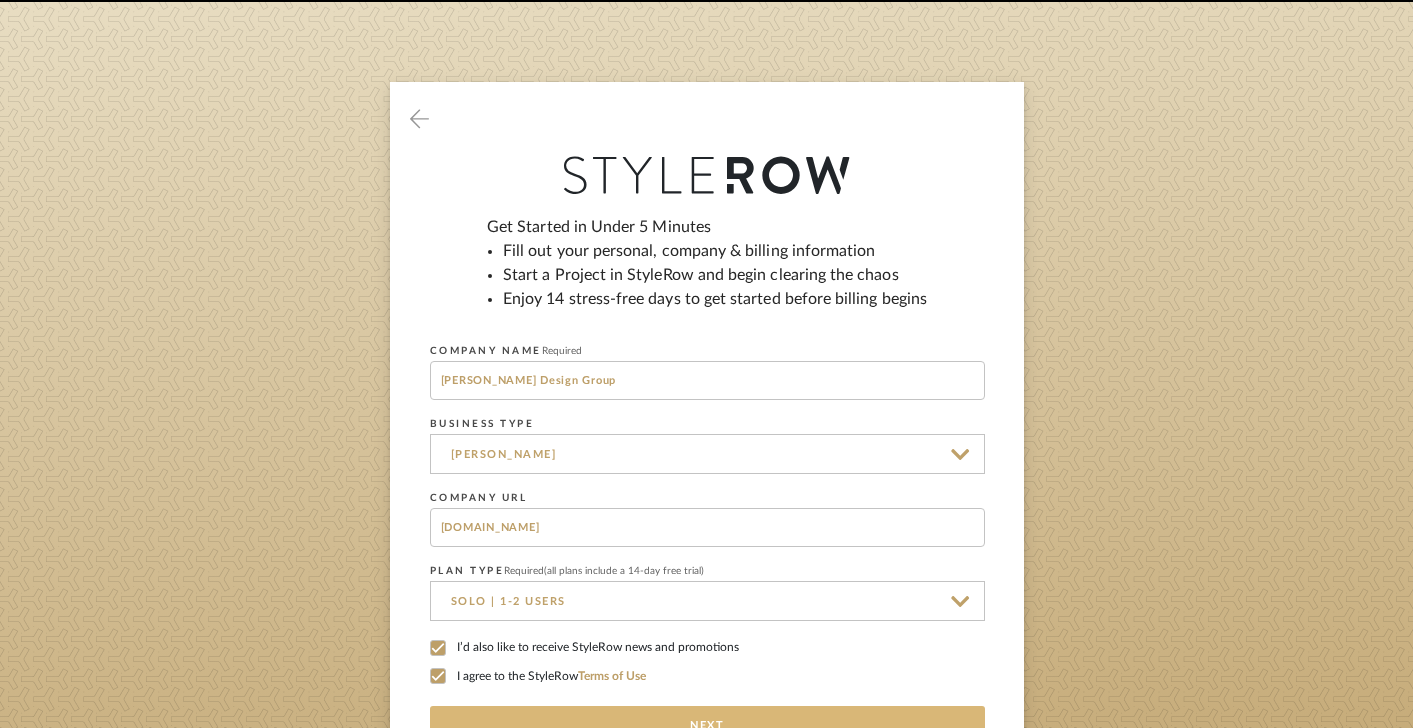 click on "Next" 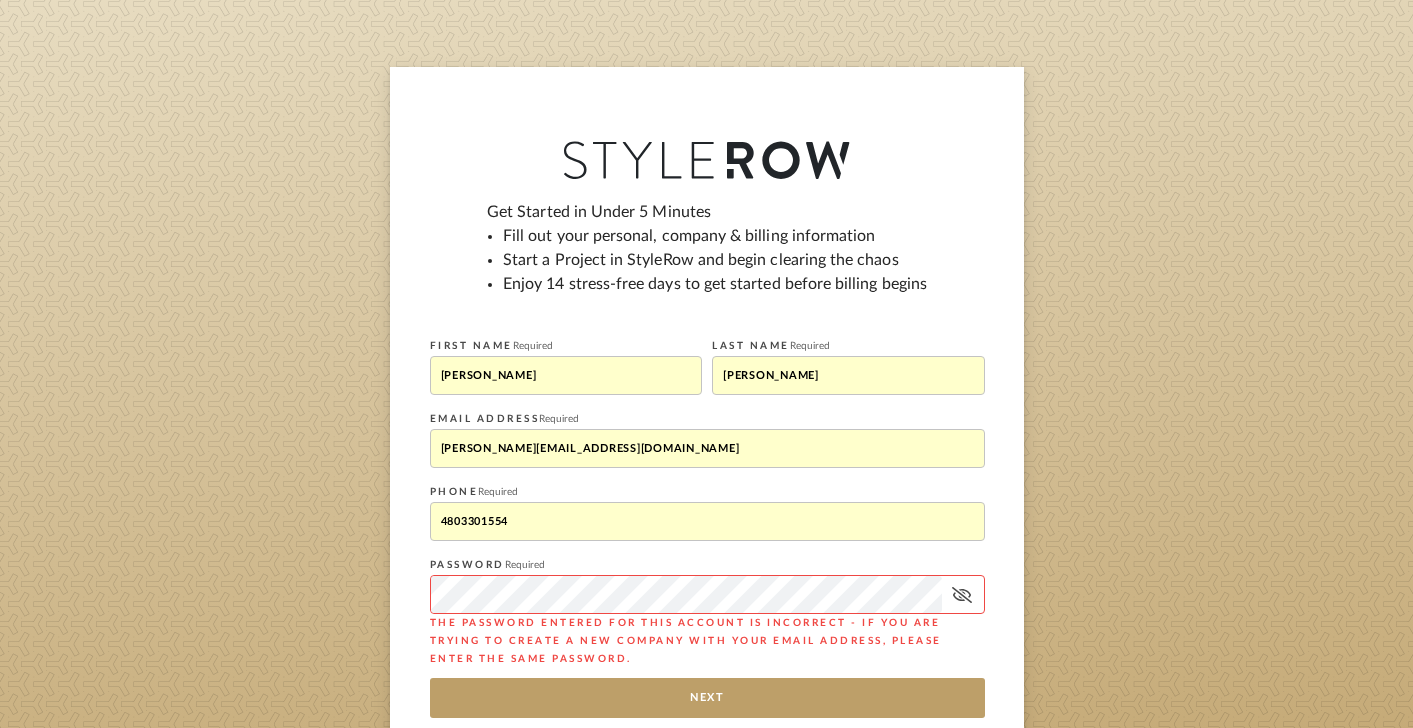 scroll, scrollTop: 293, scrollLeft: 0, axis: vertical 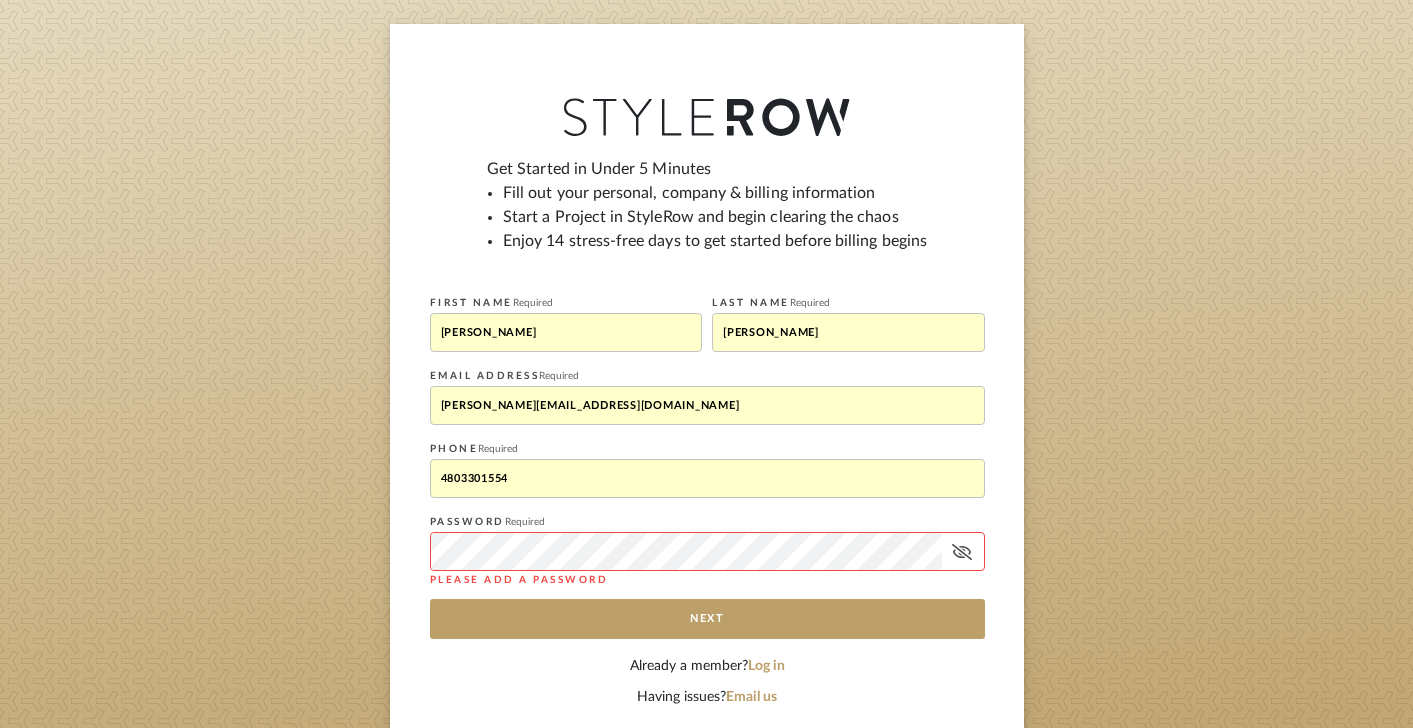 click on "jessica@thejablonskigroup.com" at bounding box center [707, 405] 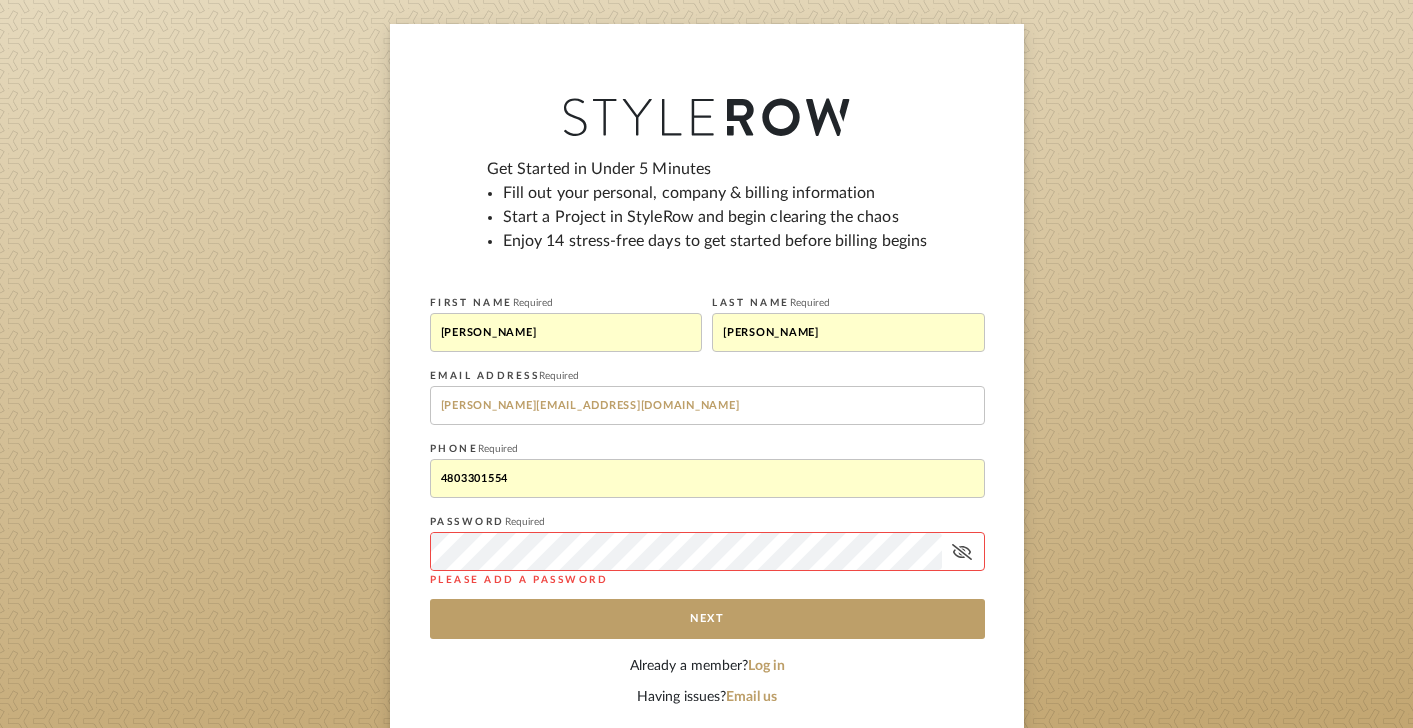 type on "jessica@thejablonskigroup.com" 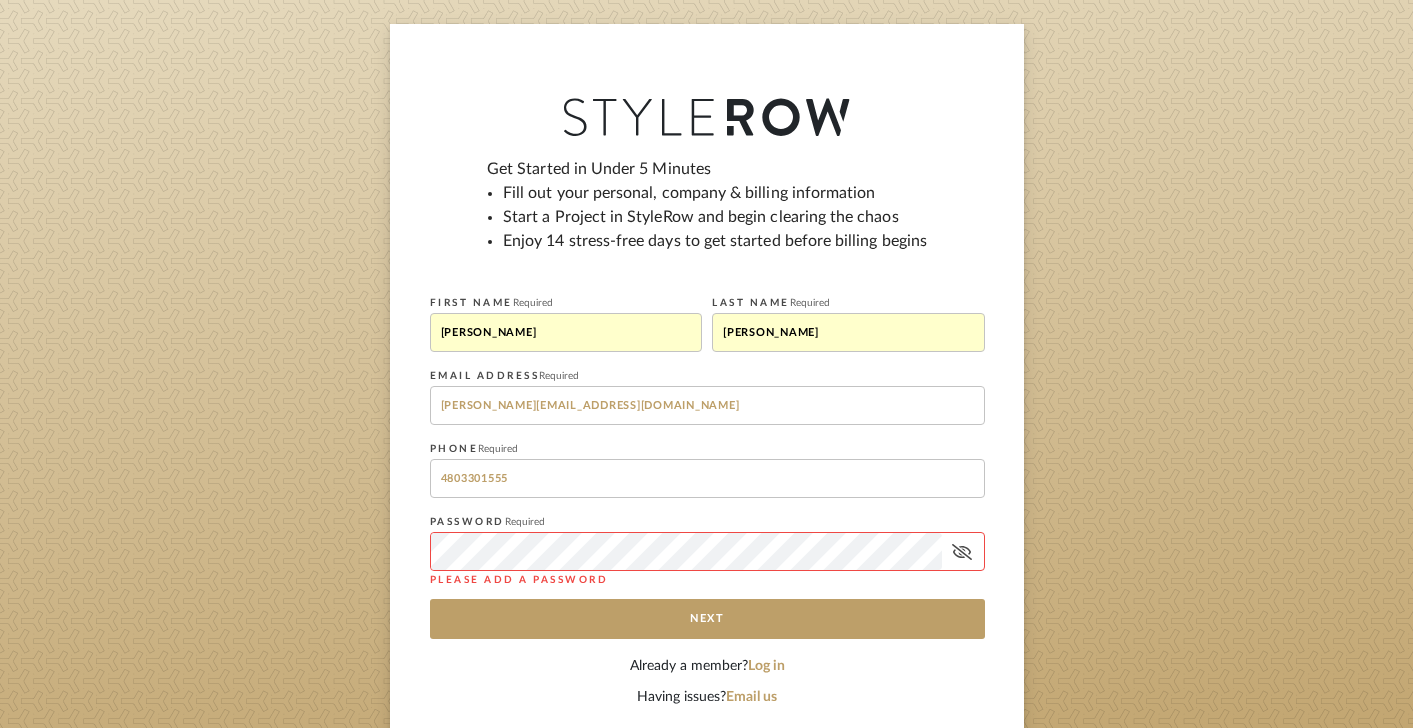 type on "4803301555" 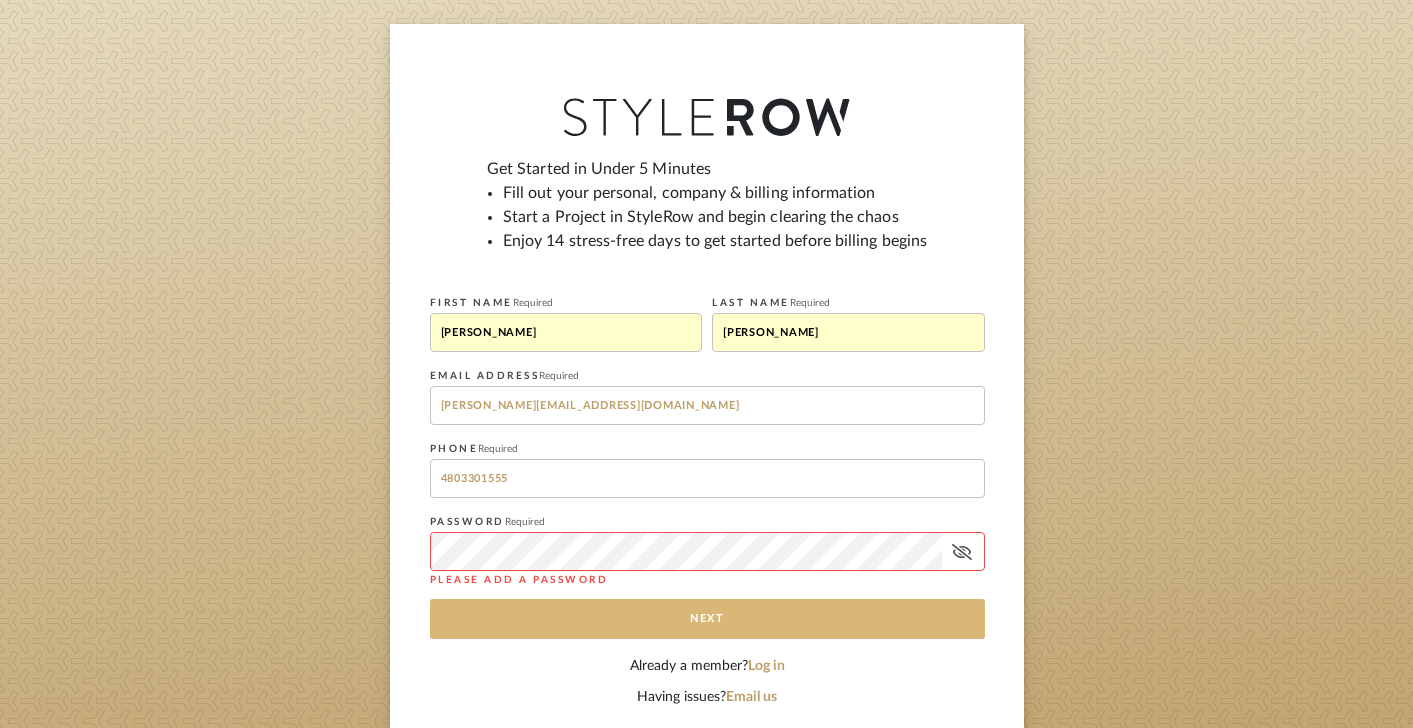 click on "Next" at bounding box center (707, 619) 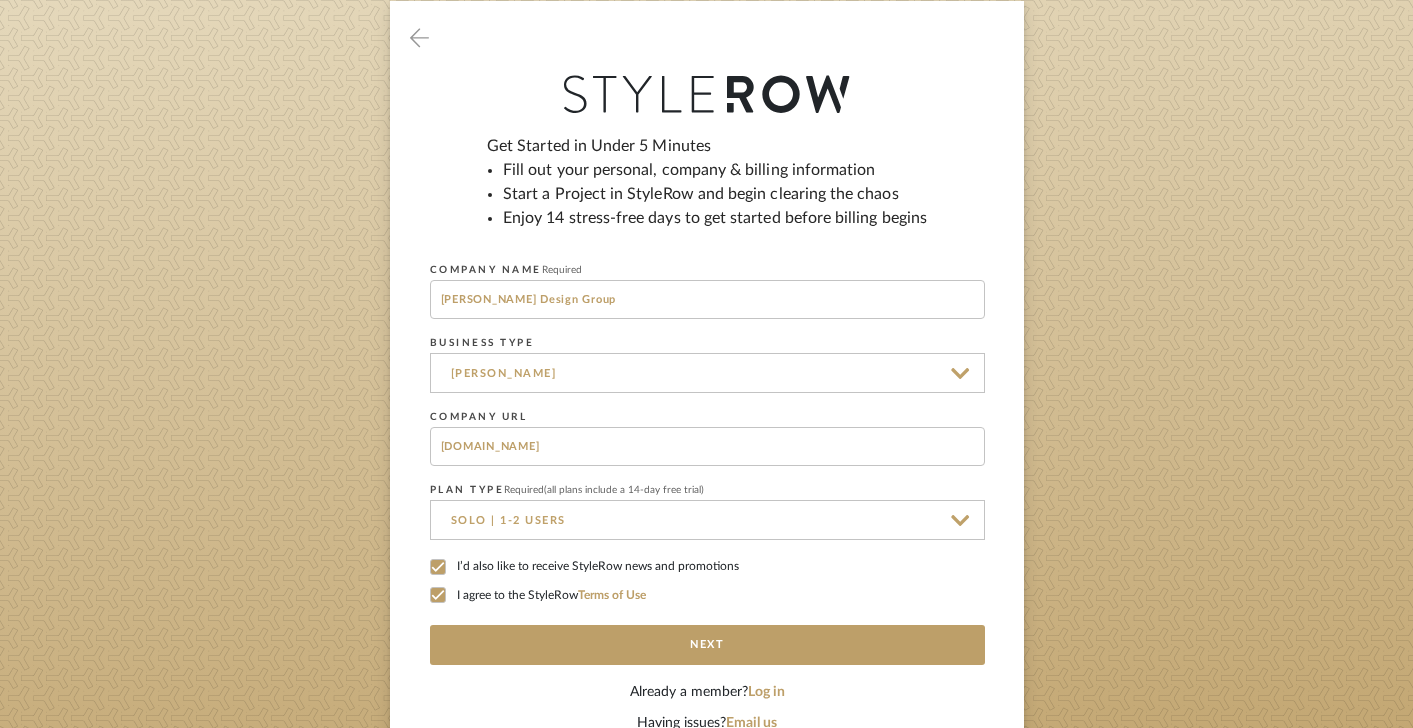 scroll, scrollTop: 333, scrollLeft: 0, axis: vertical 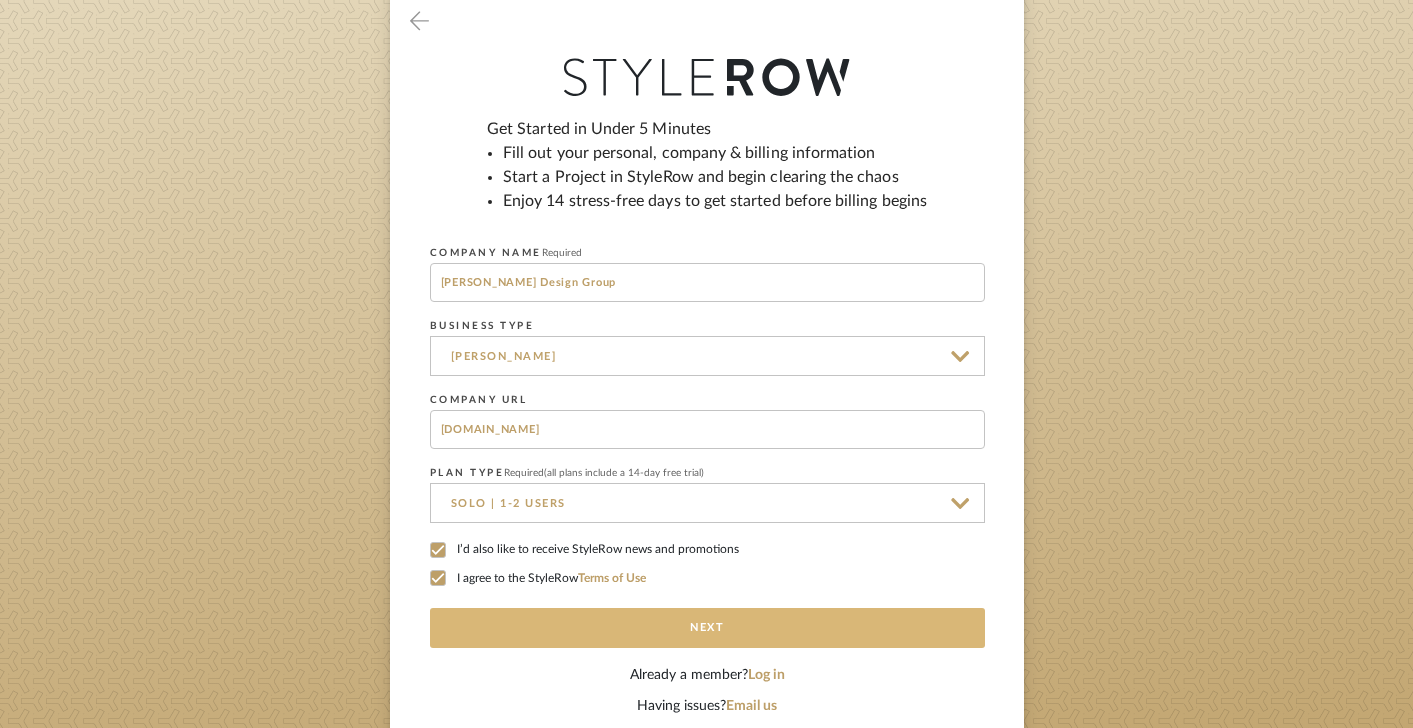 click on "Next" 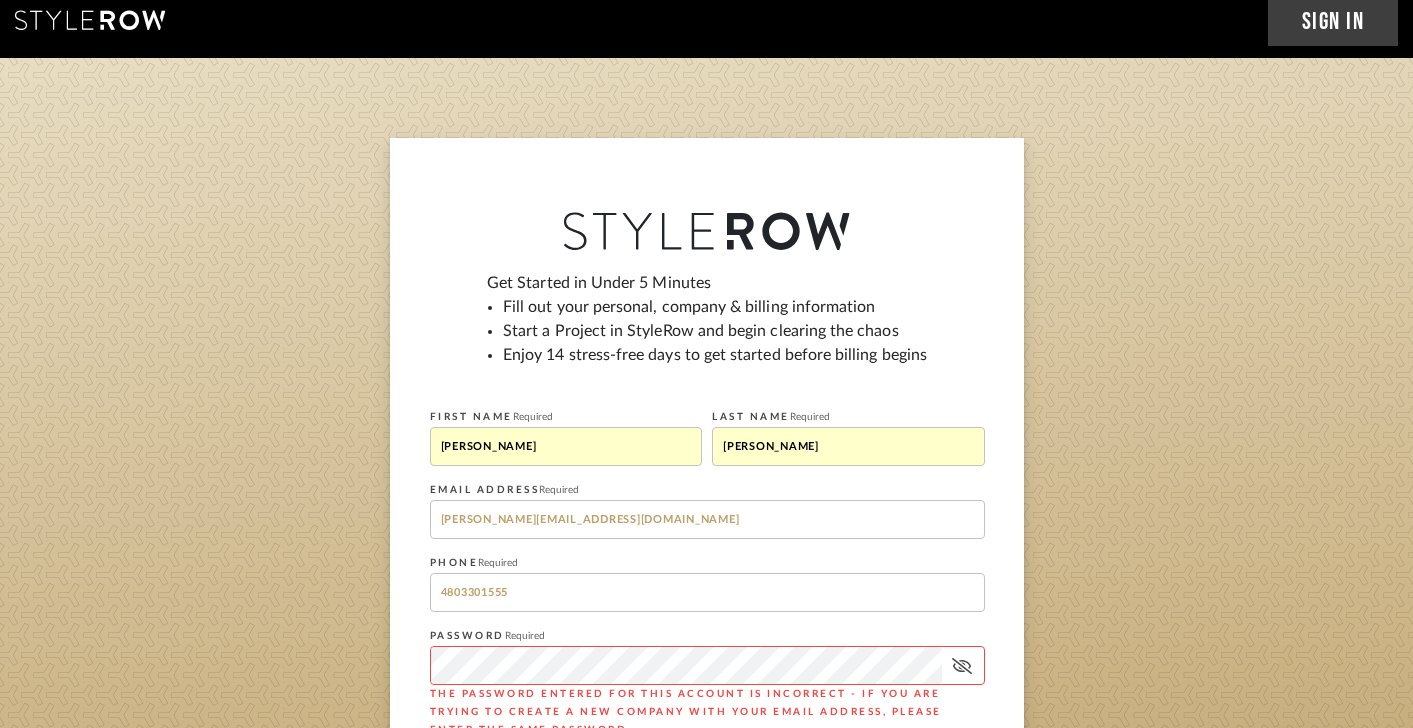 scroll, scrollTop: 0, scrollLeft: 0, axis: both 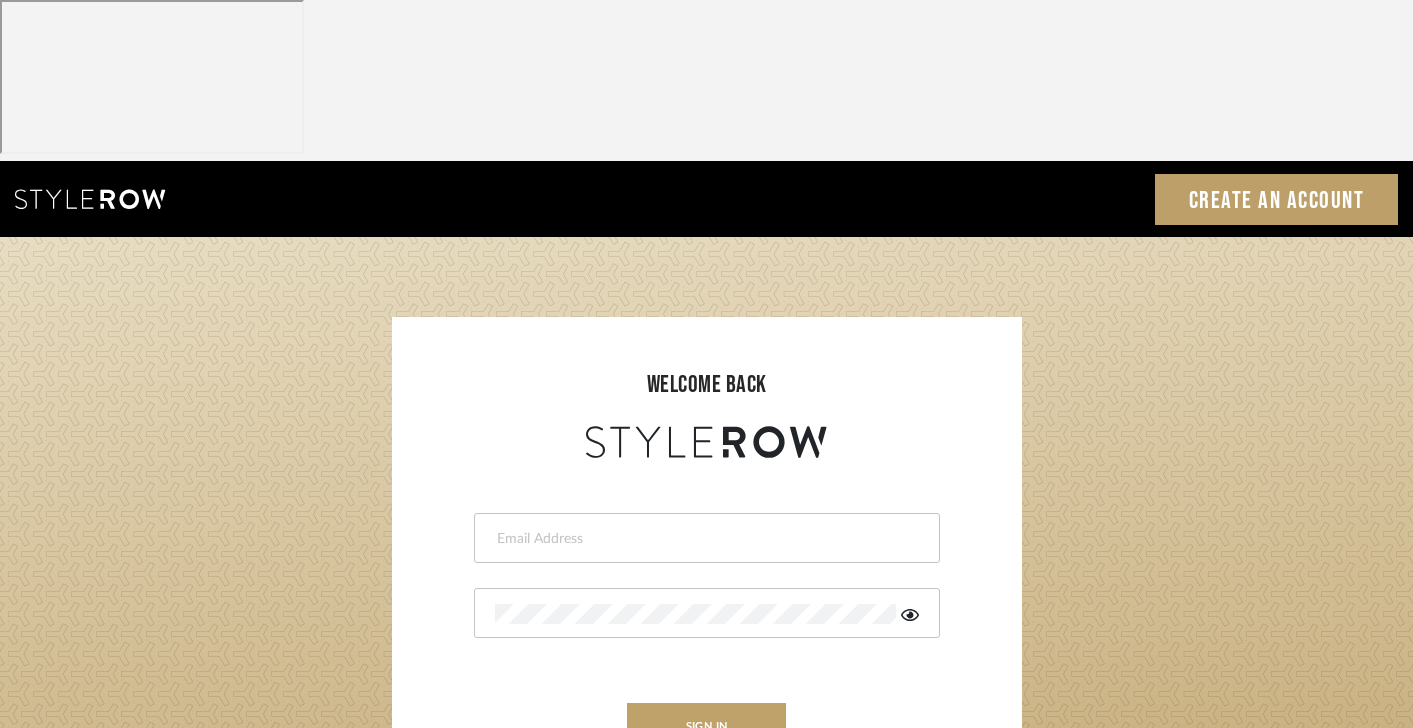 type on "jessica@thejablonskigroup.com" 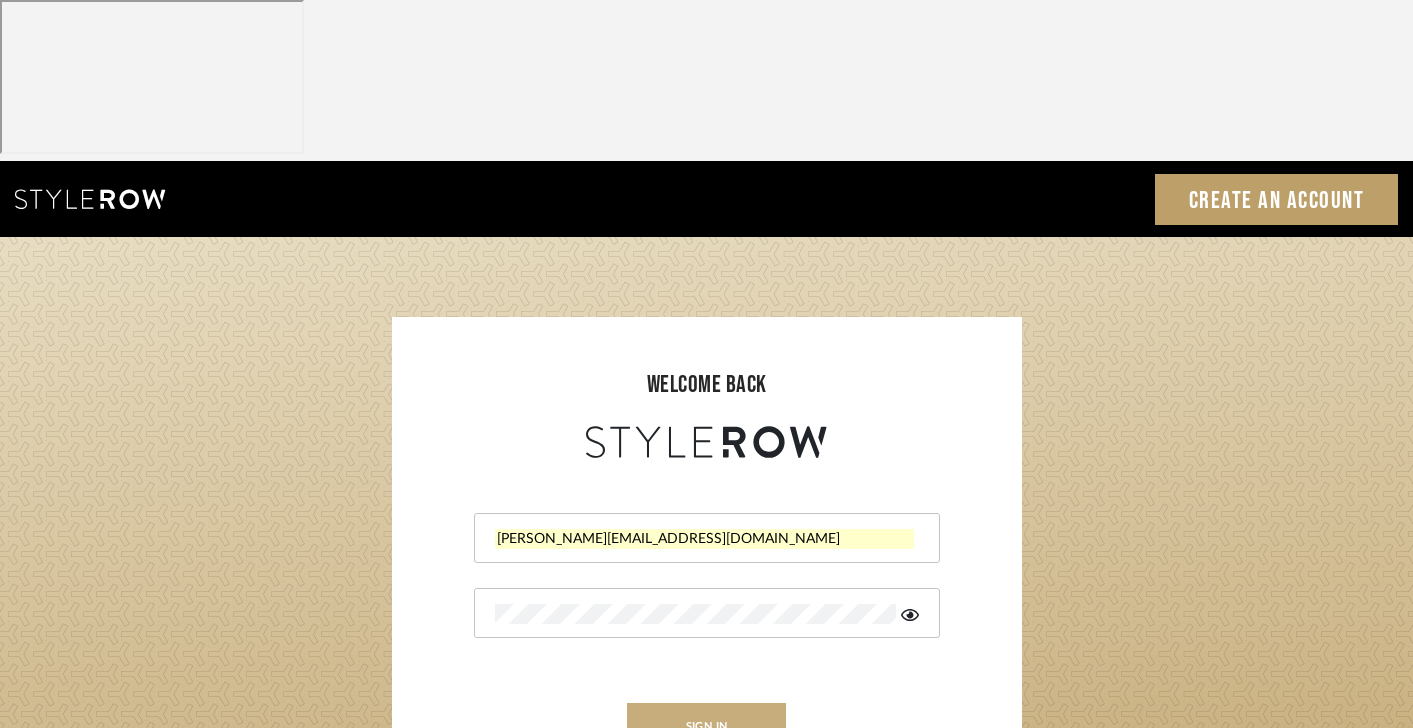 click on "sign in" at bounding box center (707, 726) 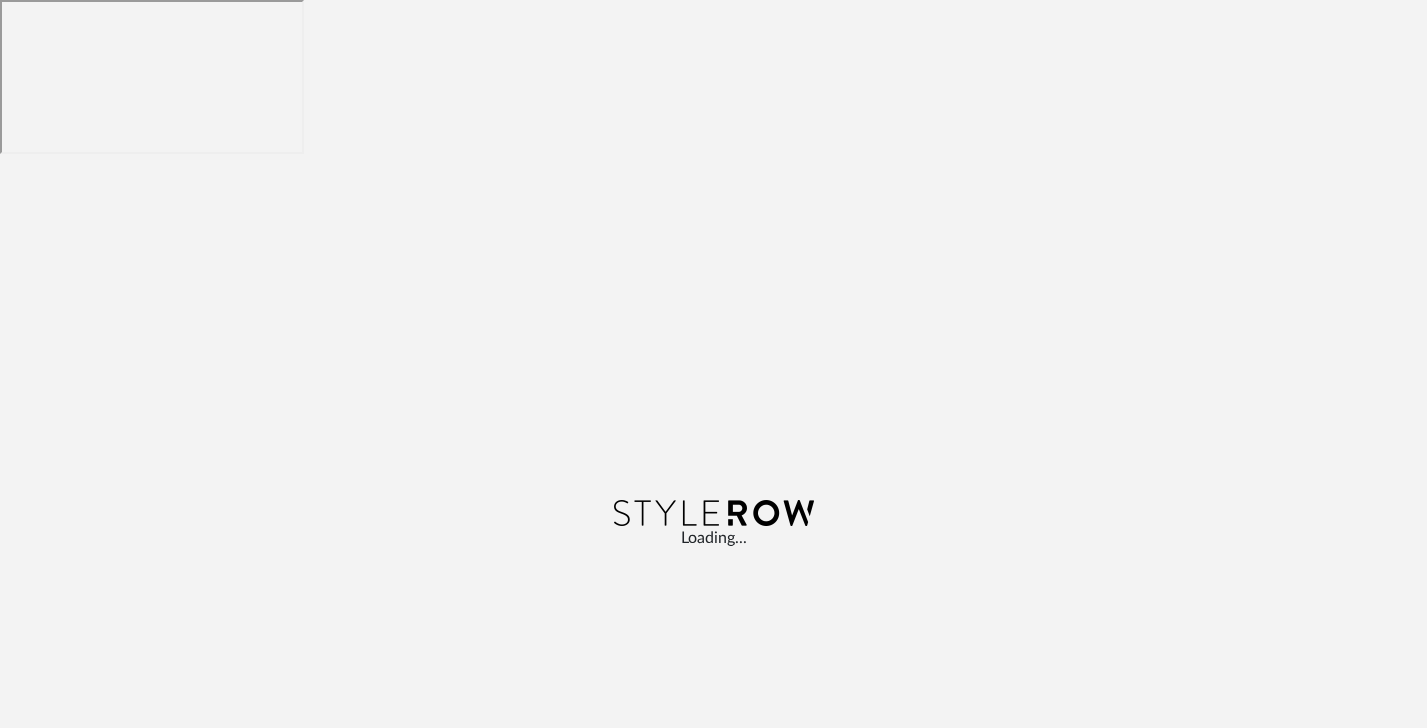 scroll, scrollTop: 0, scrollLeft: 0, axis: both 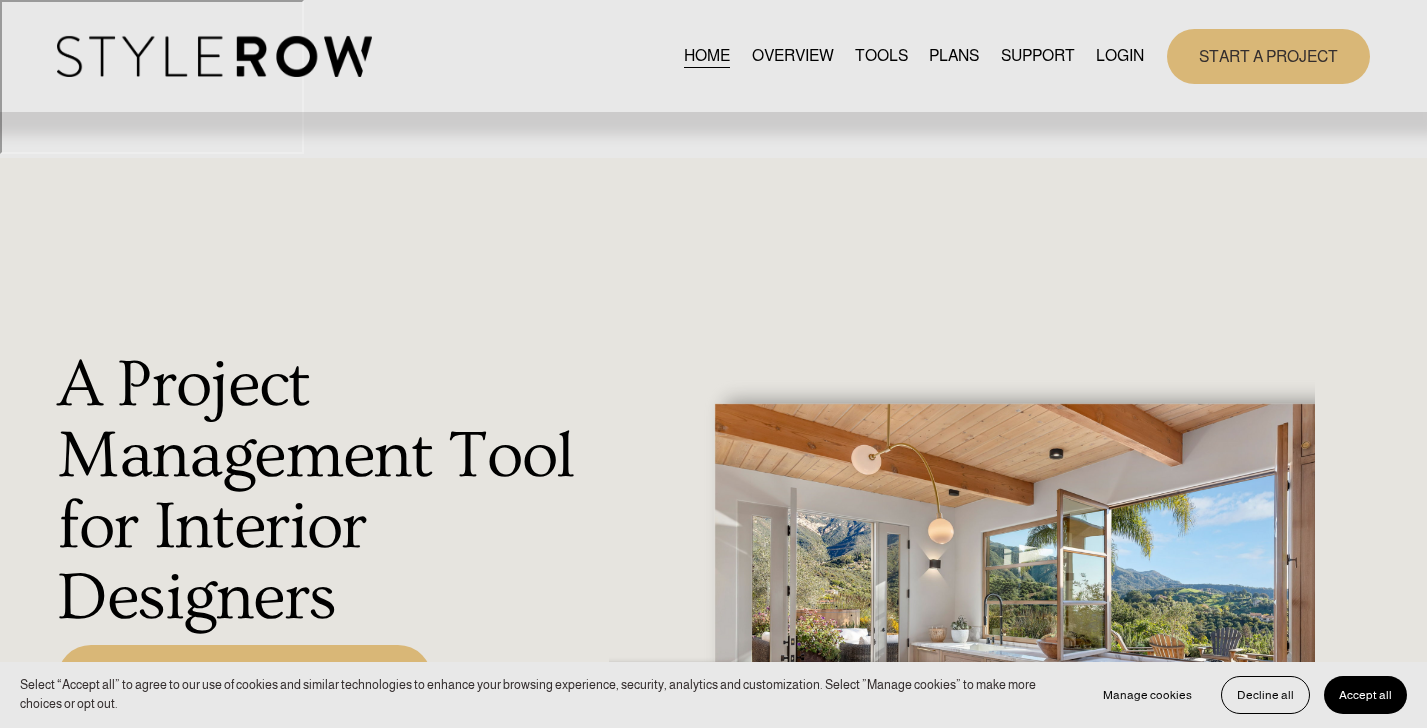 click on "START 14 DAY FREE TRIAL" at bounding box center (244, 678) 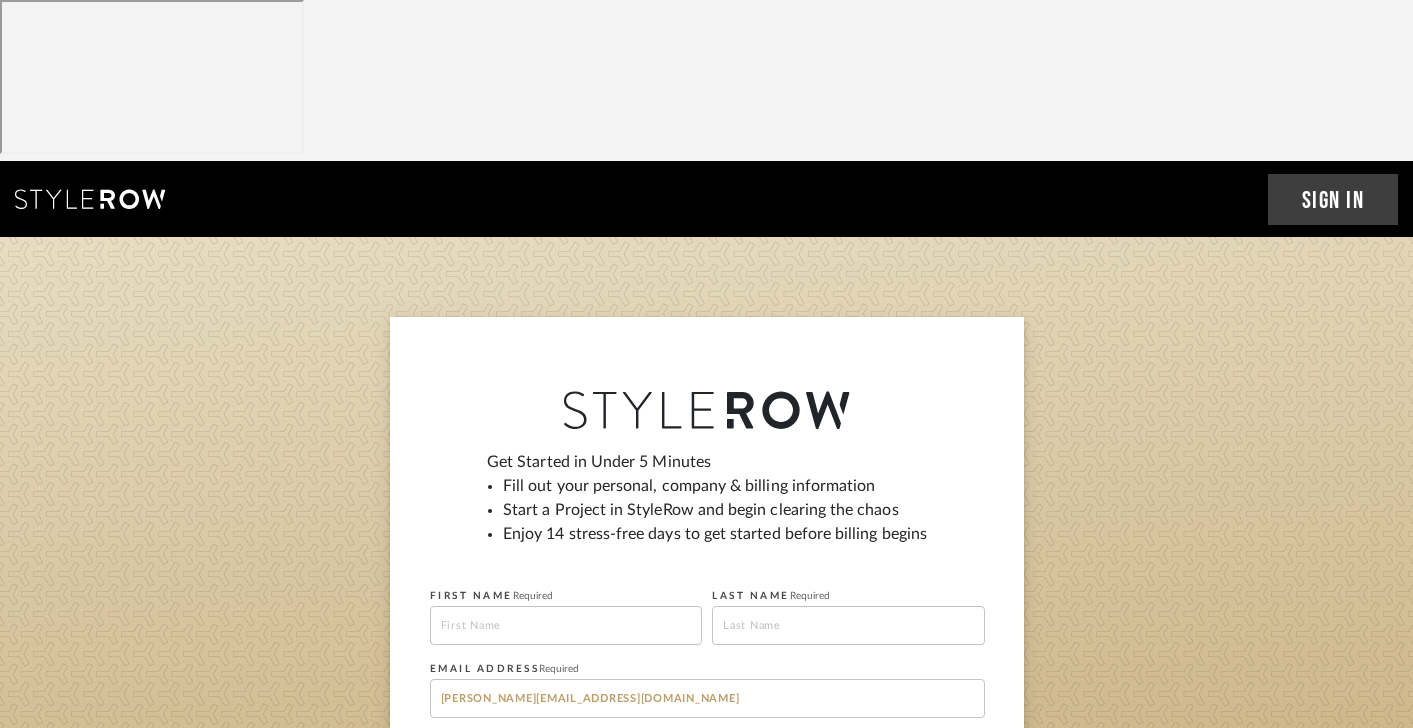 scroll, scrollTop: 0, scrollLeft: 0, axis: both 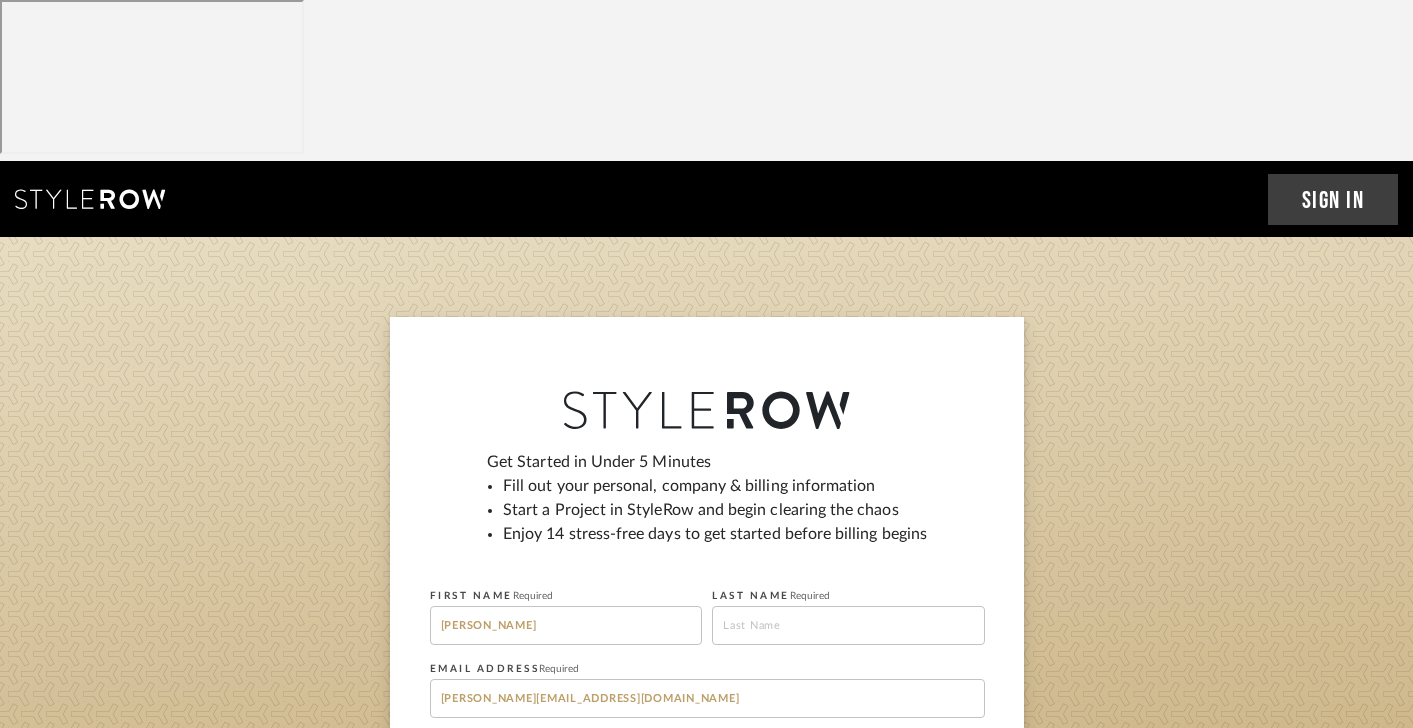 type on "Jessica" 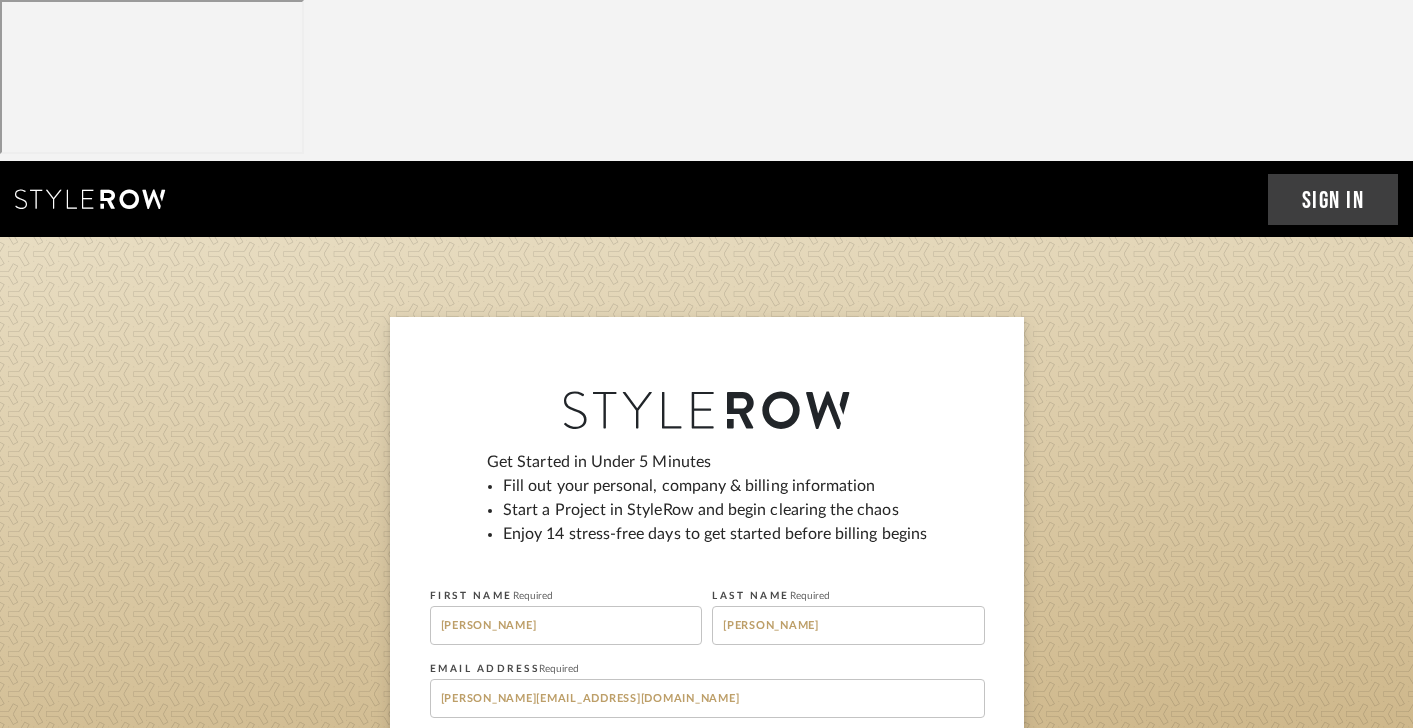 type on "Jablonski" 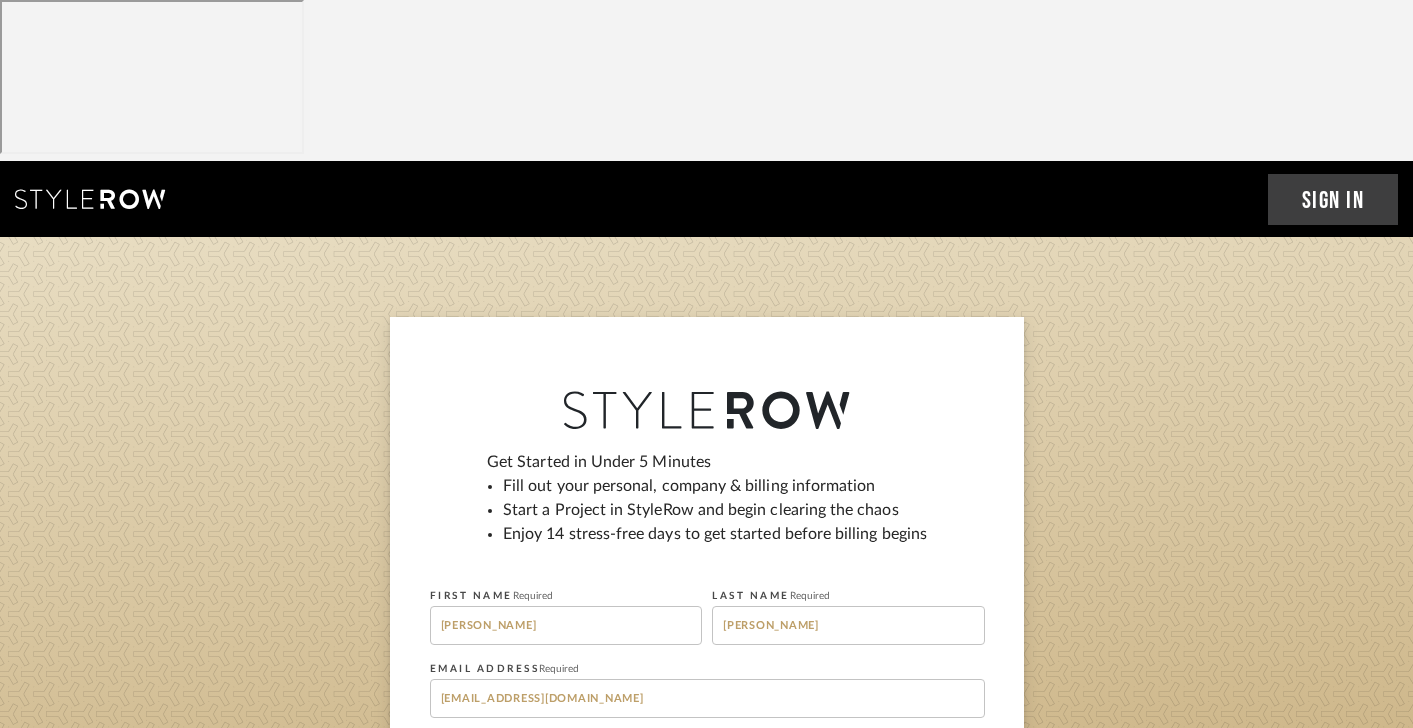 type on "info@thejablonskigroup.com" 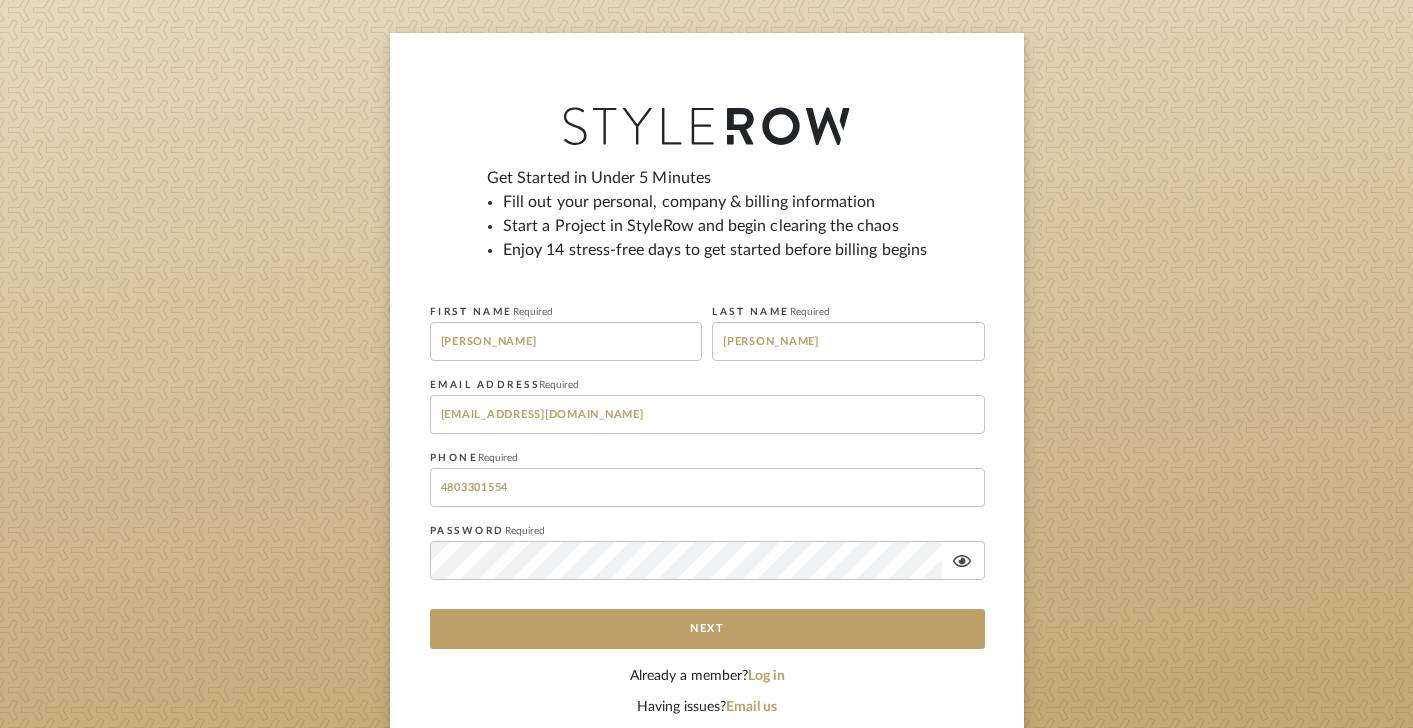 scroll, scrollTop: 397, scrollLeft: 0, axis: vertical 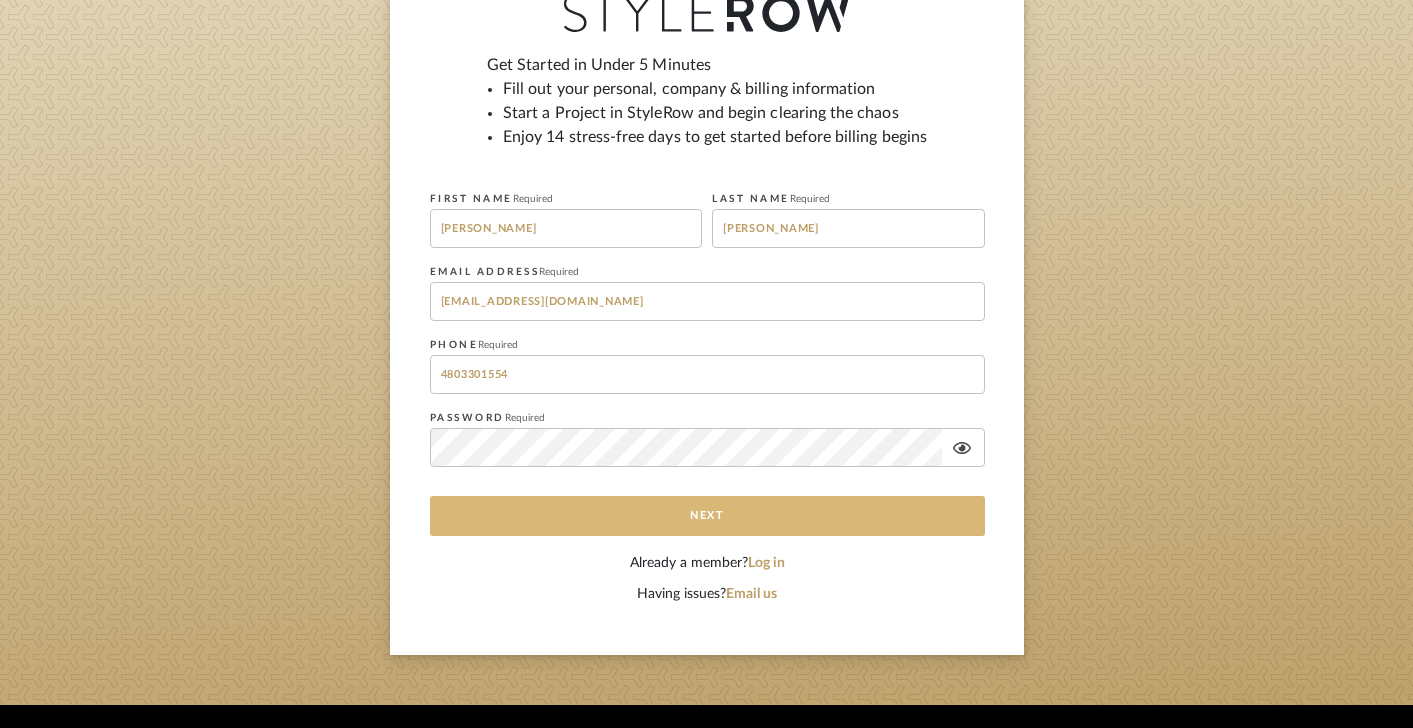 type on "4803301554" 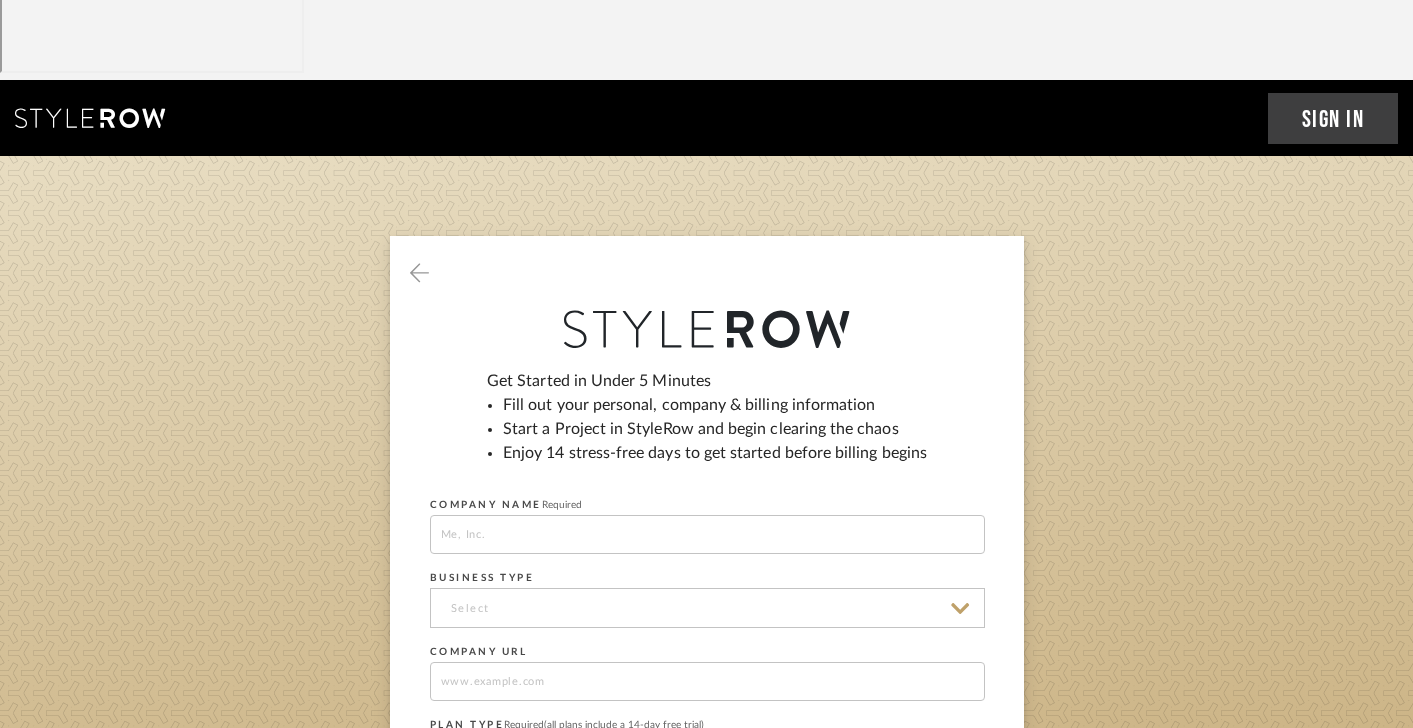 scroll, scrollTop: 0, scrollLeft: 0, axis: both 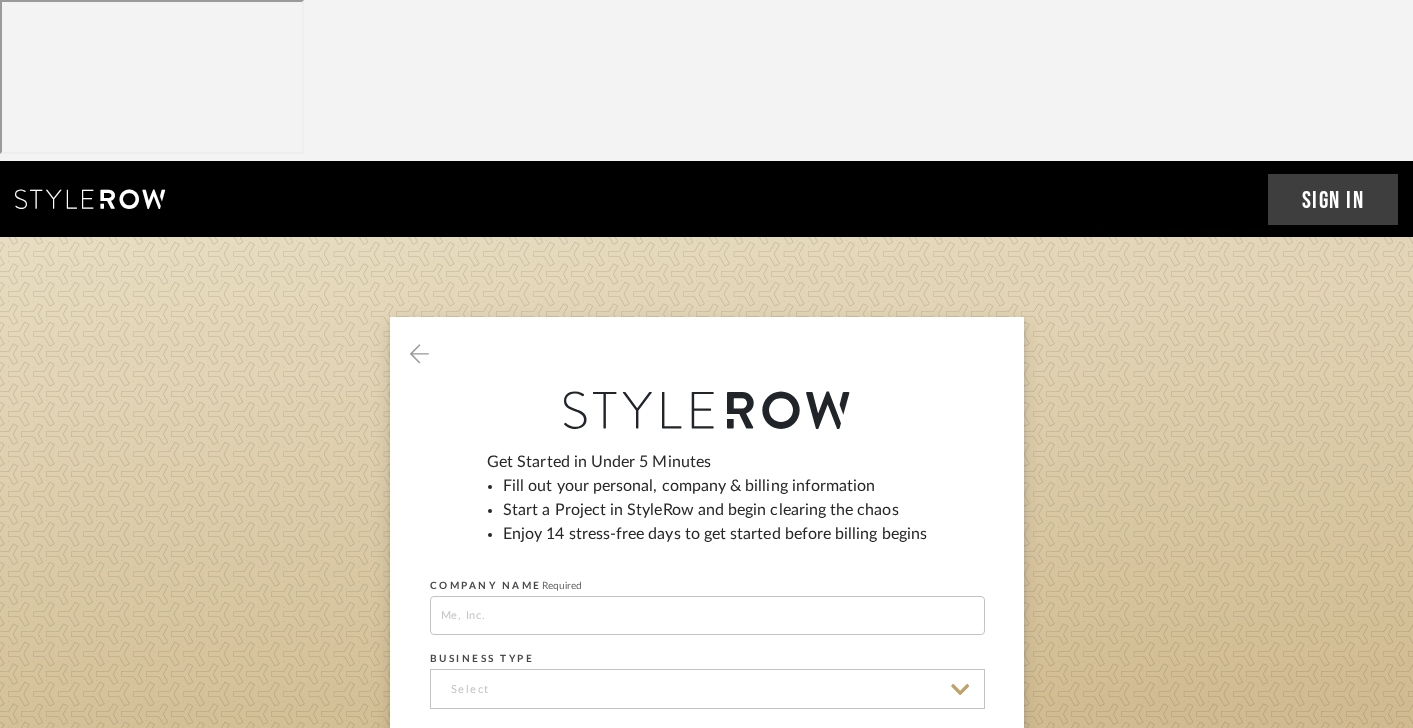 click at bounding box center [707, 615] 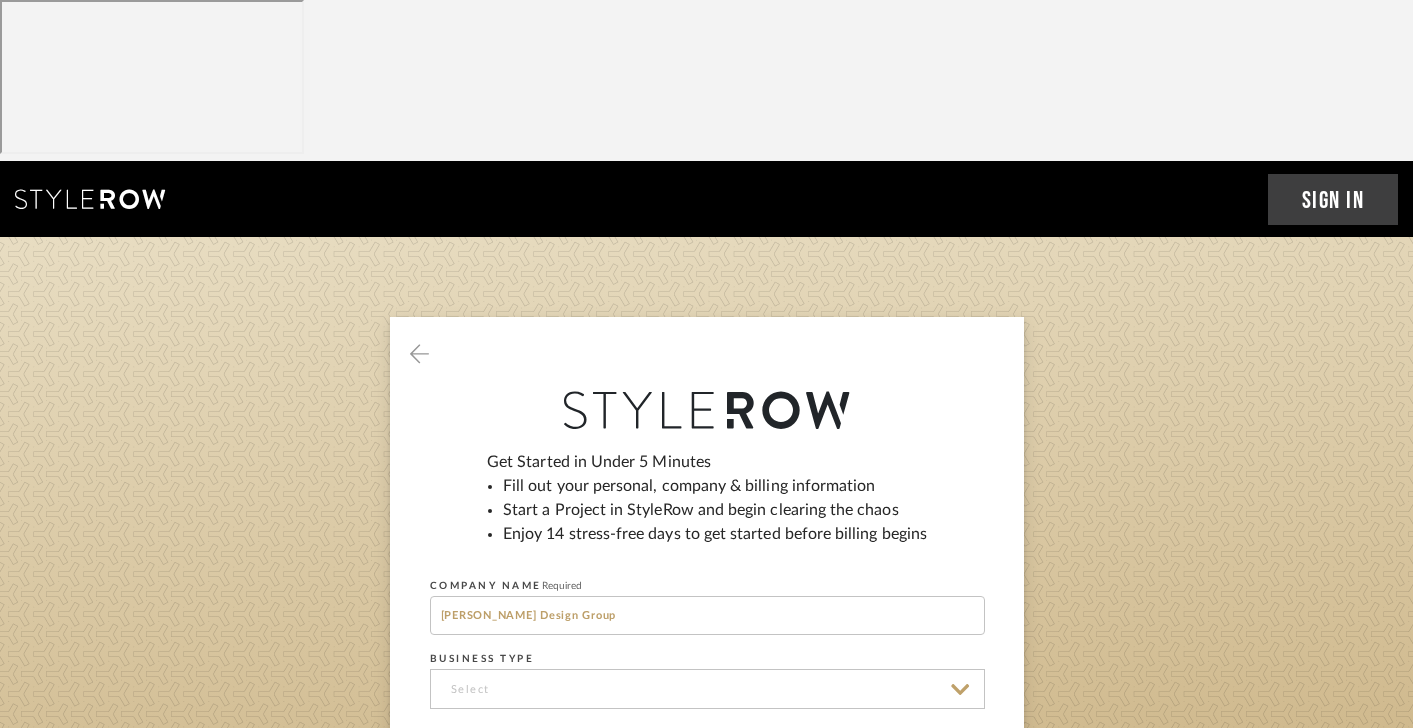 type on "[PERSON_NAME] Design Group" 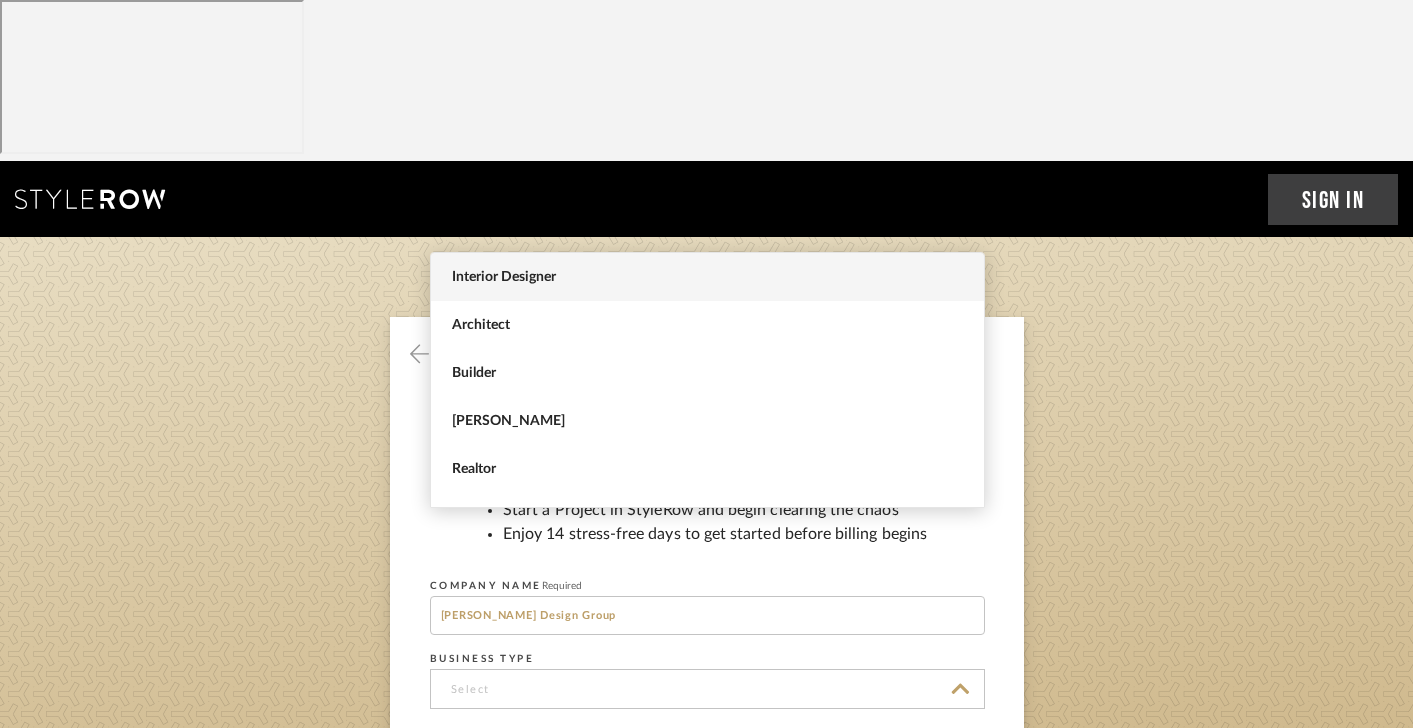 click on "Interior Designer" at bounding box center [707, 277] 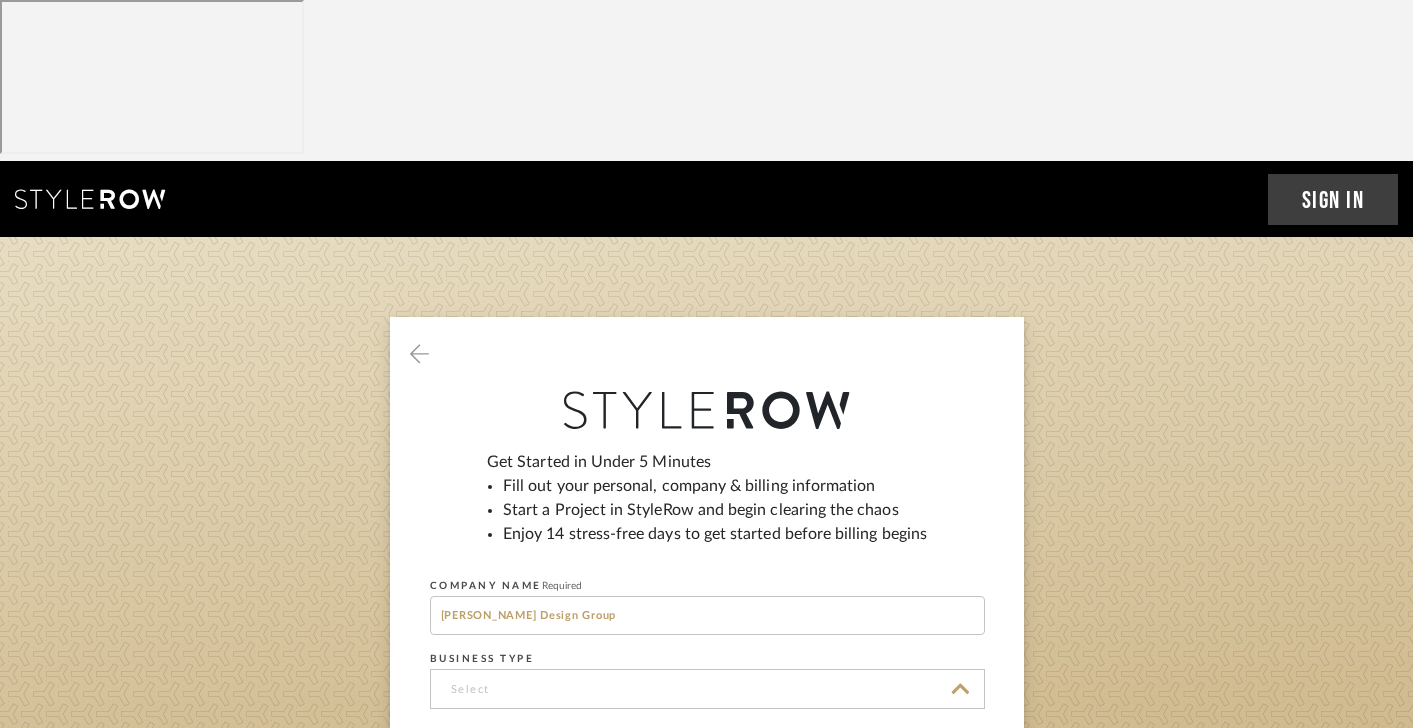 type on "Interior Designer" 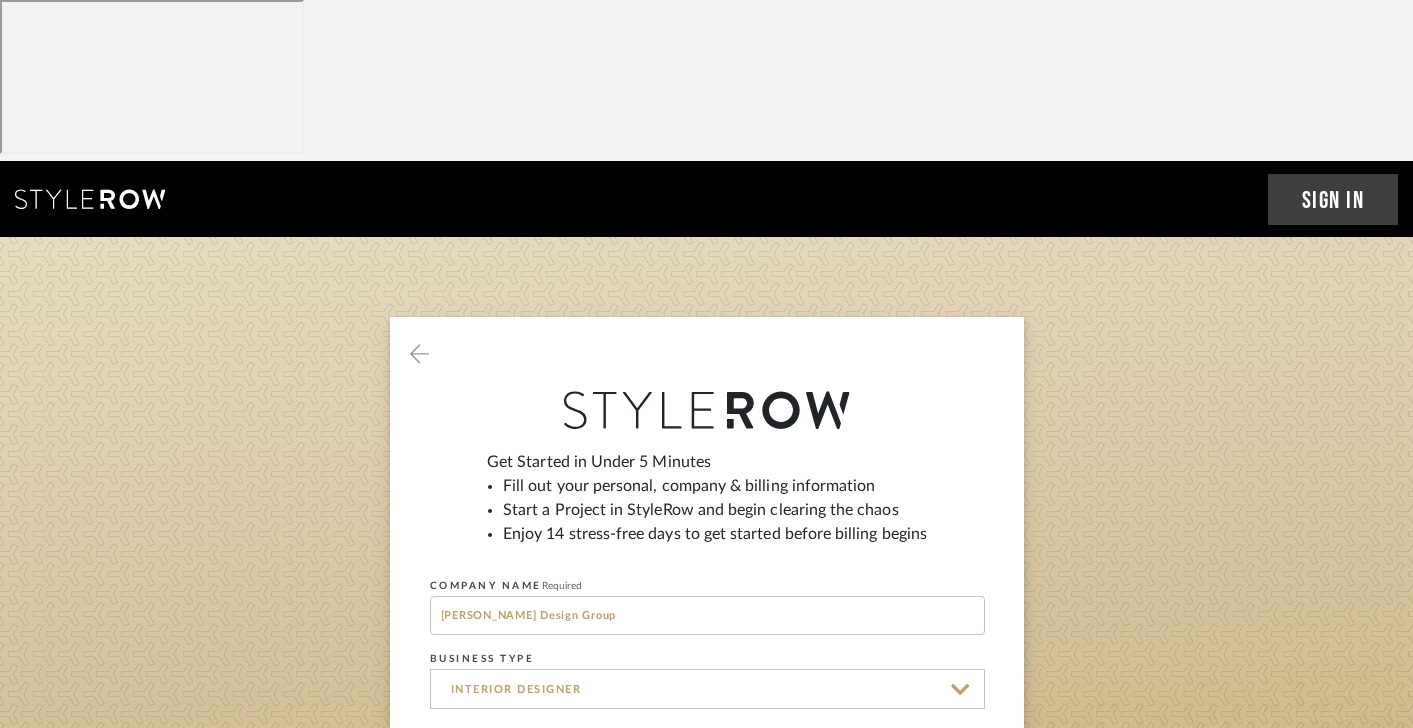 click at bounding box center [707, 762] 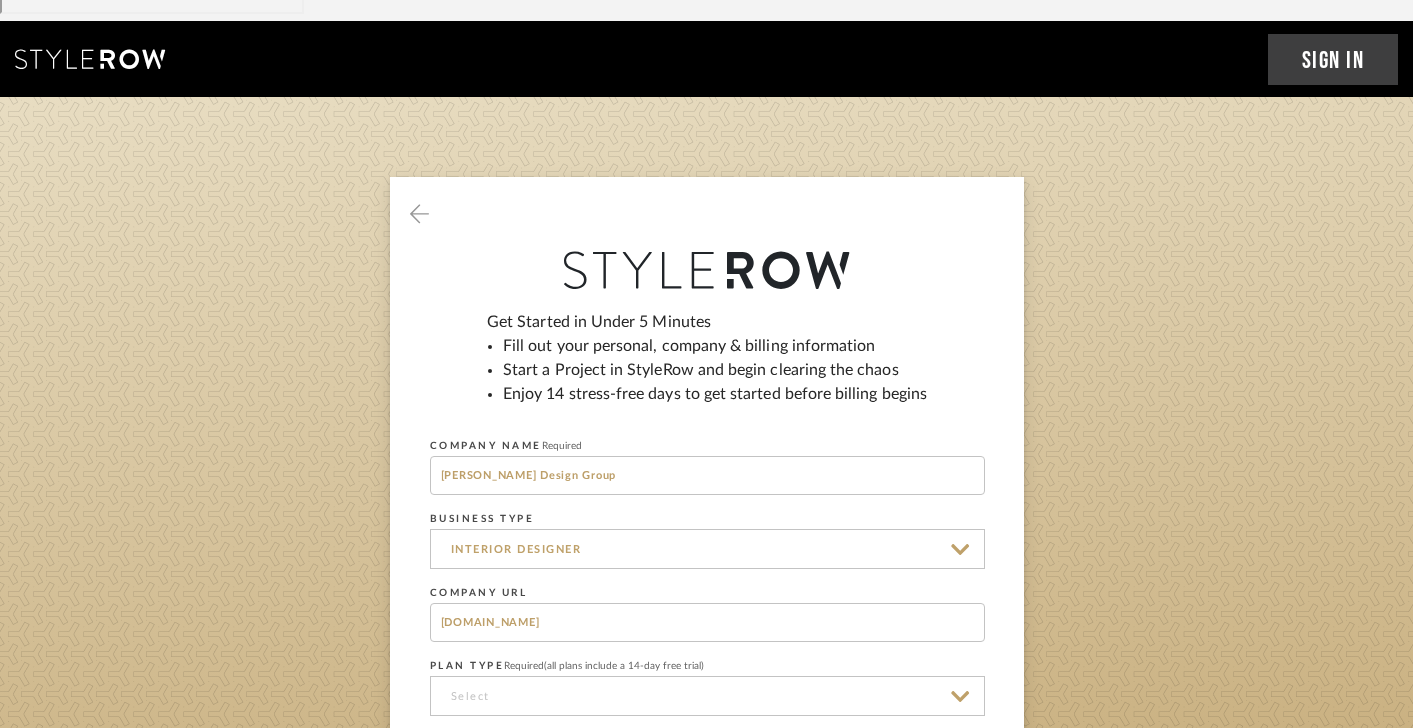 scroll, scrollTop: 213, scrollLeft: 0, axis: vertical 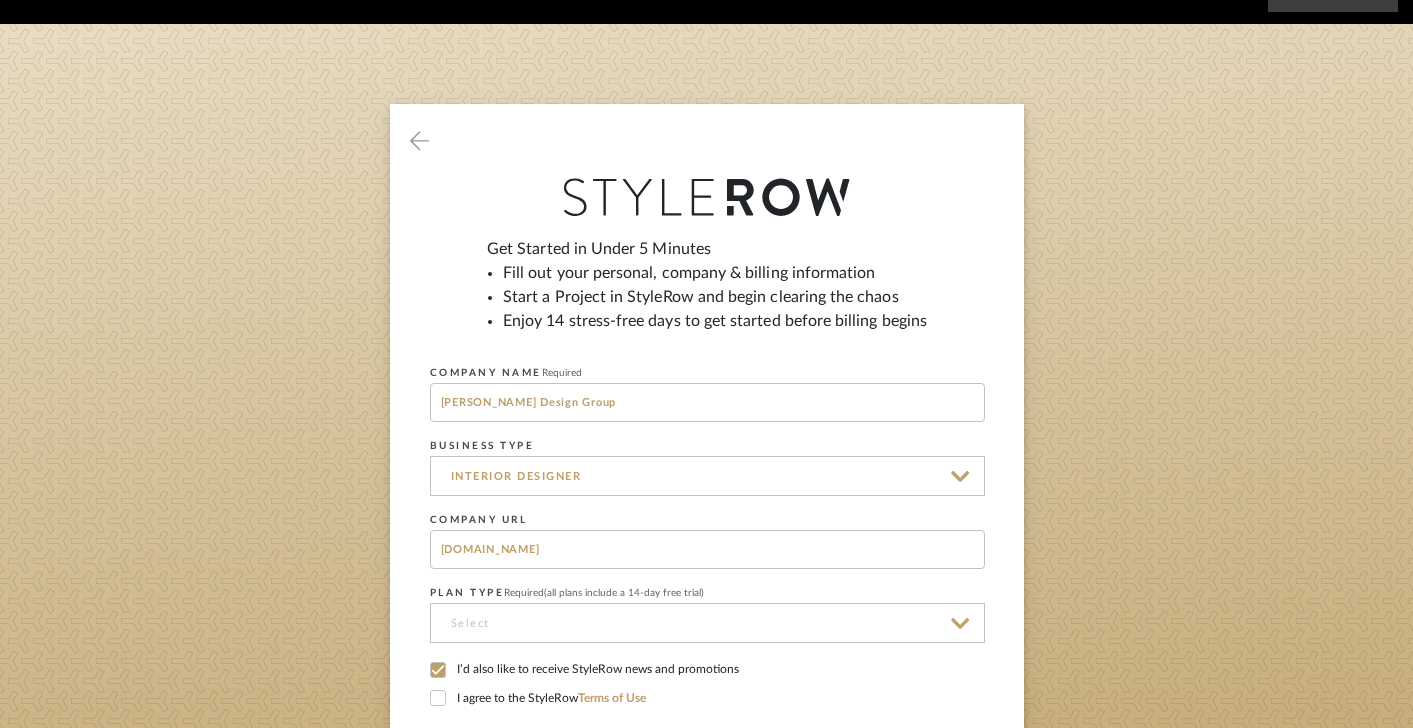 click at bounding box center (707, 623) 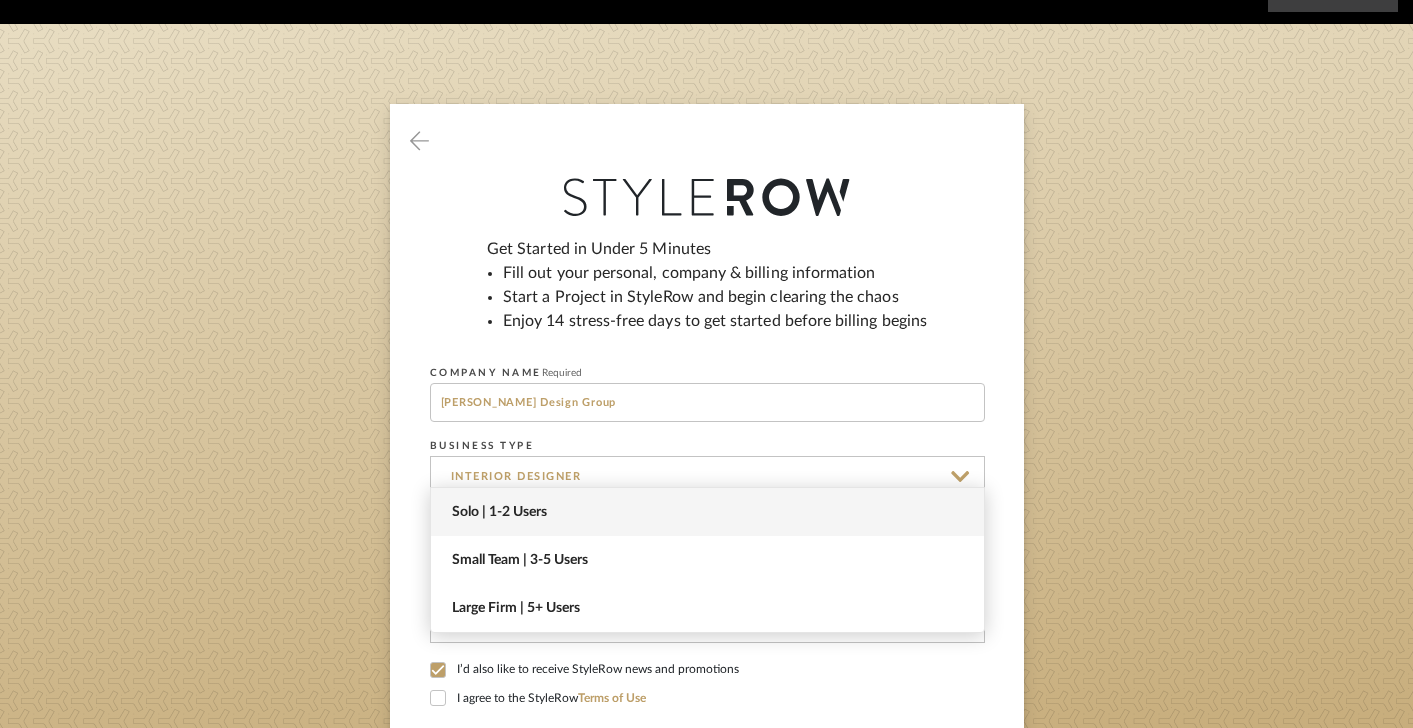 click on "Solo | 1-2 Users" at bounding box center (710, 512) 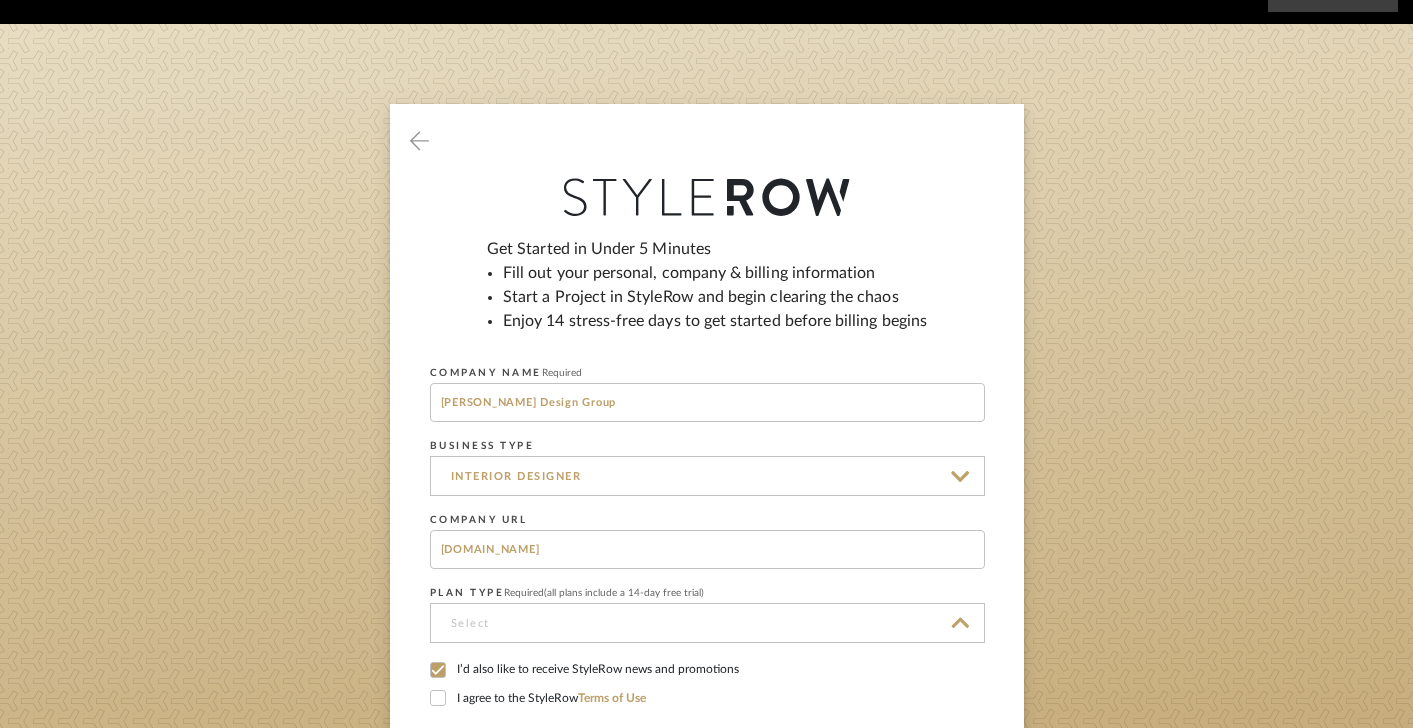 type on "Solo | 1-2 Users" 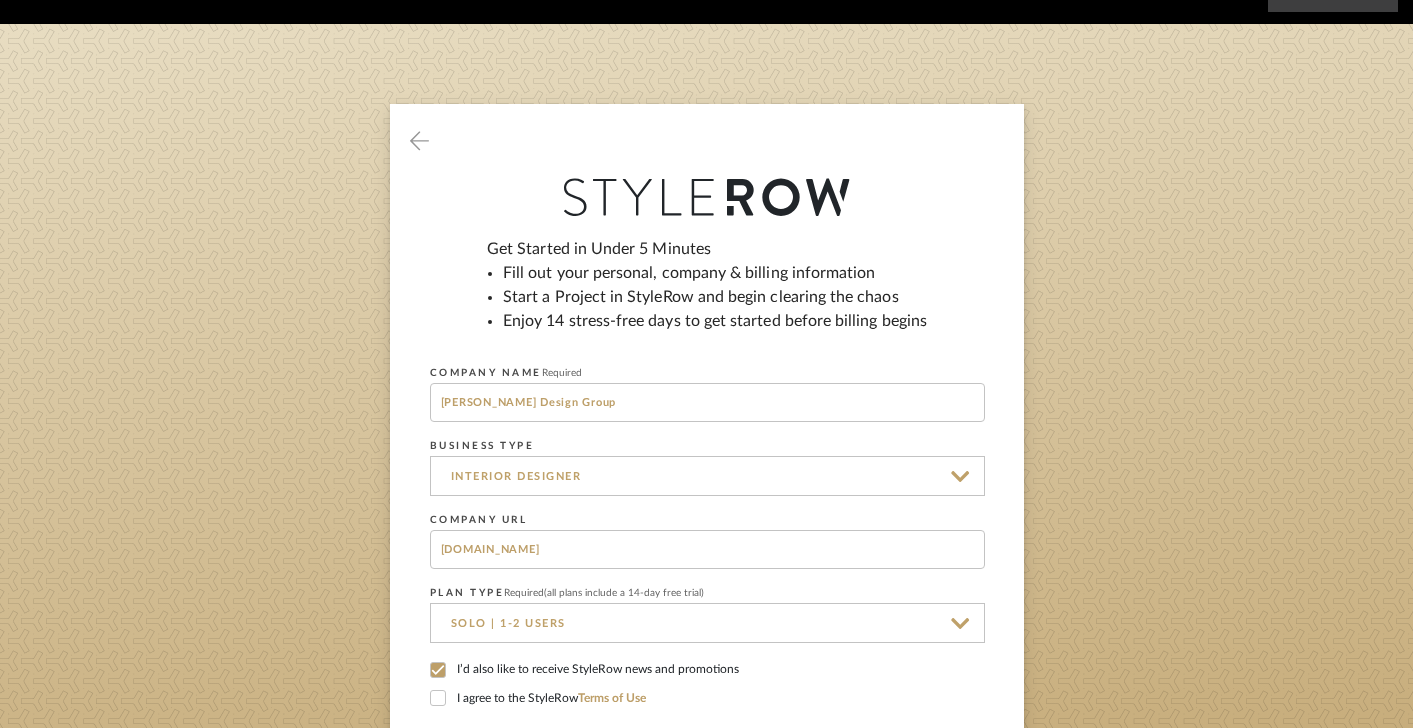 click 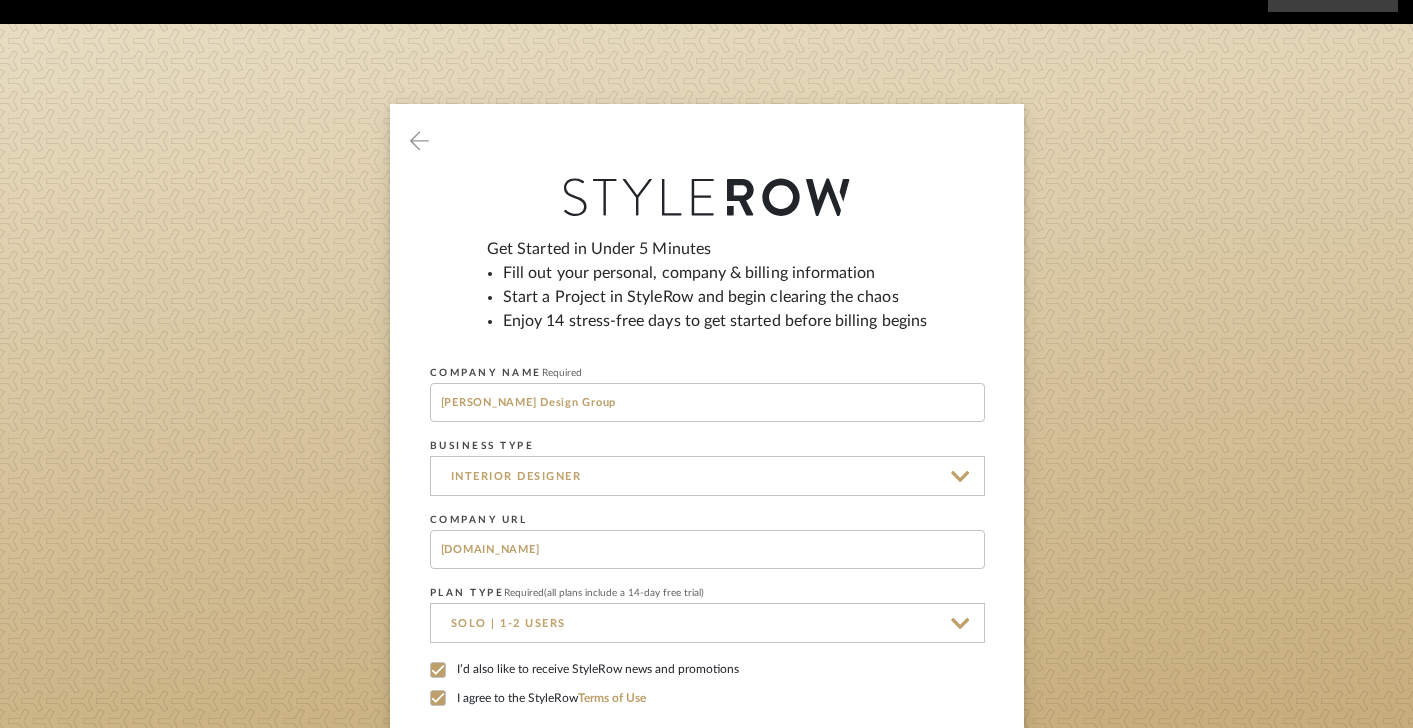 click on "Next" 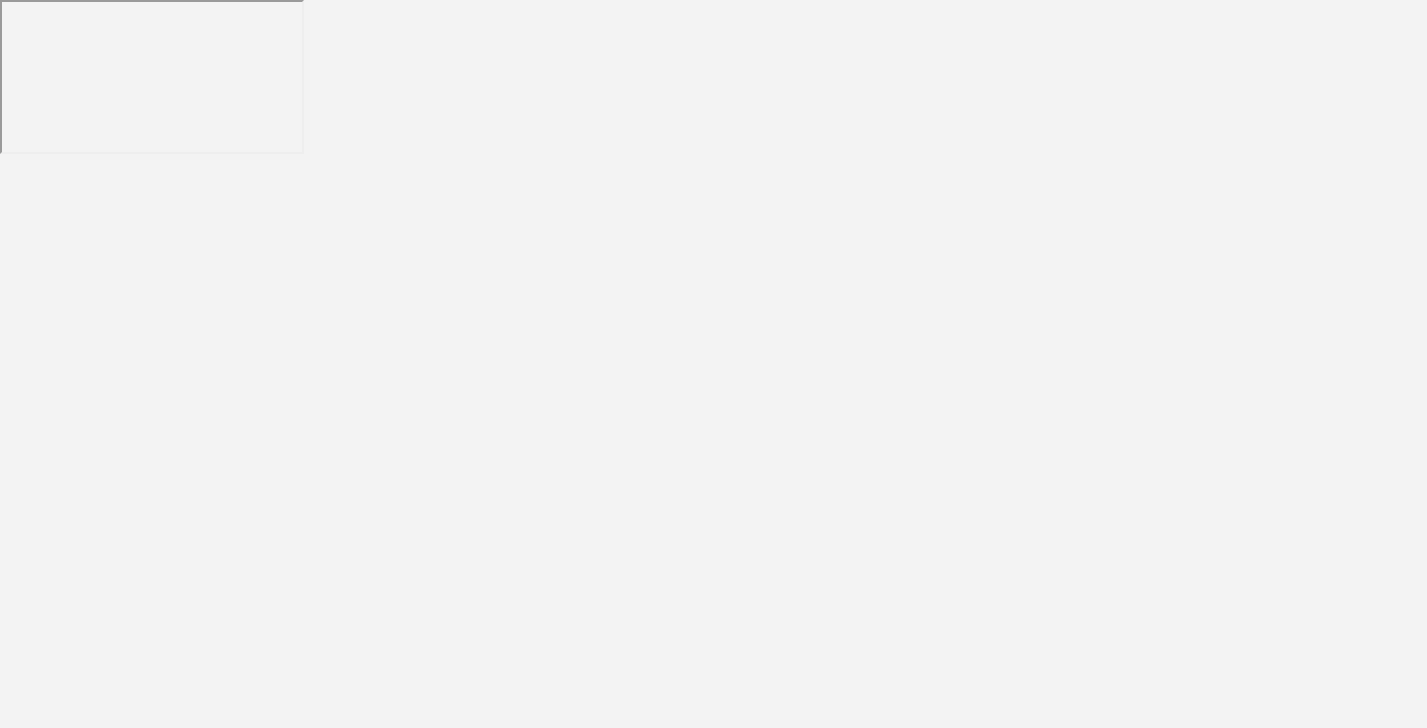 scroll, scrollTop: 0, scrollLeft: 0, axis: both 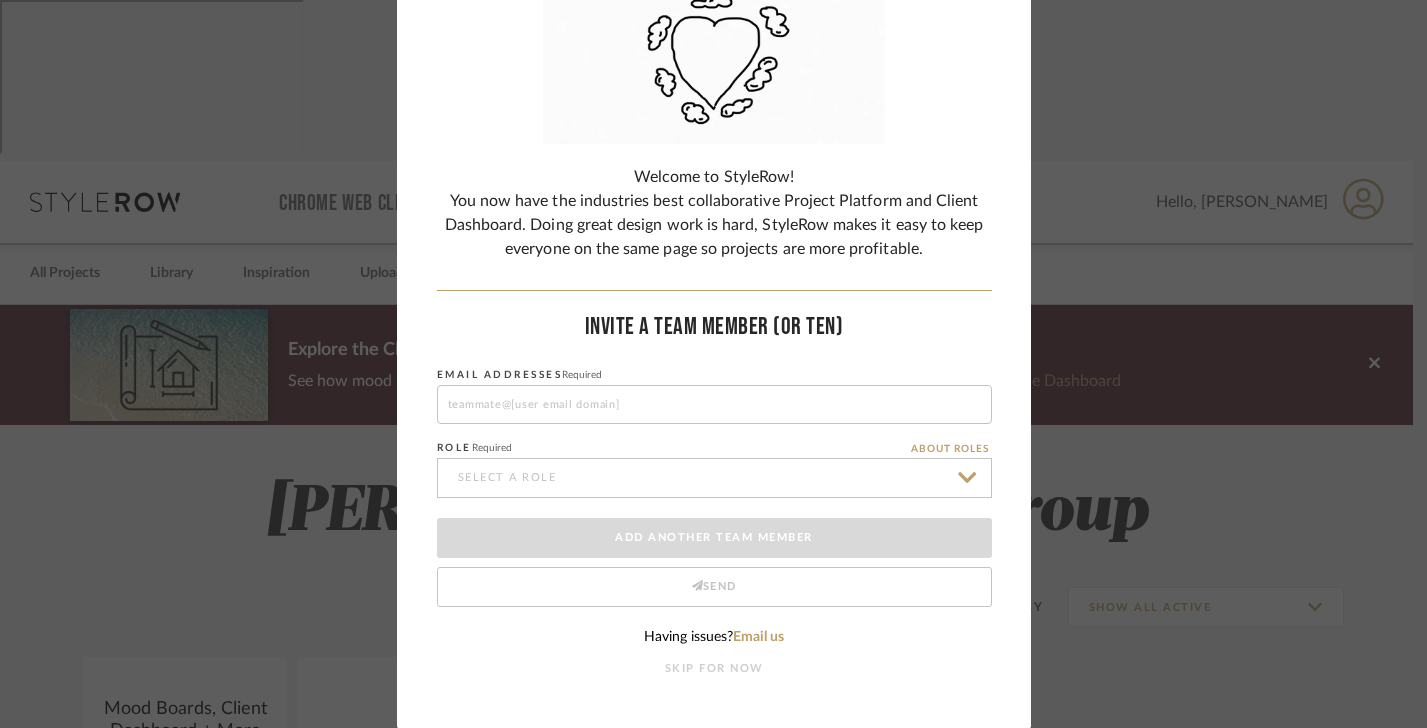 click on "SKIP FOR NOW" at bounding box center (714, 669) 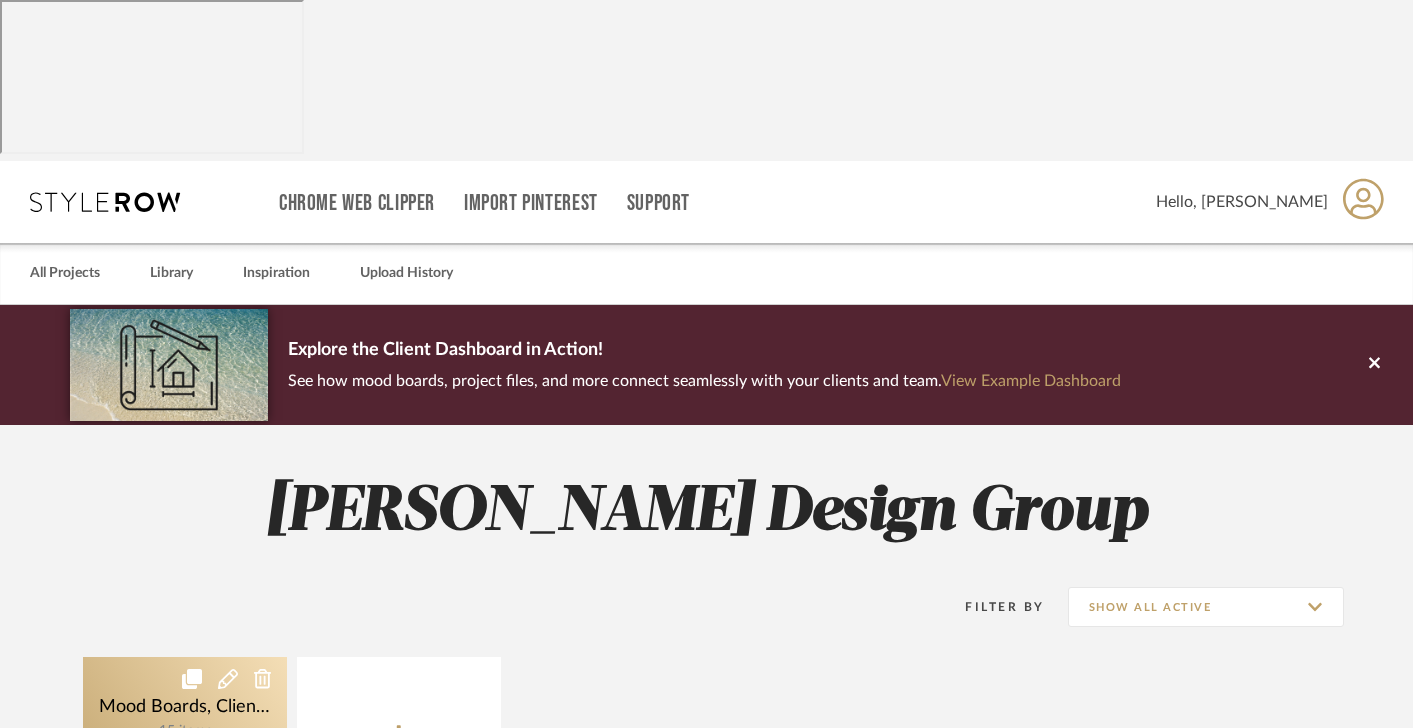 click on "Open Project" 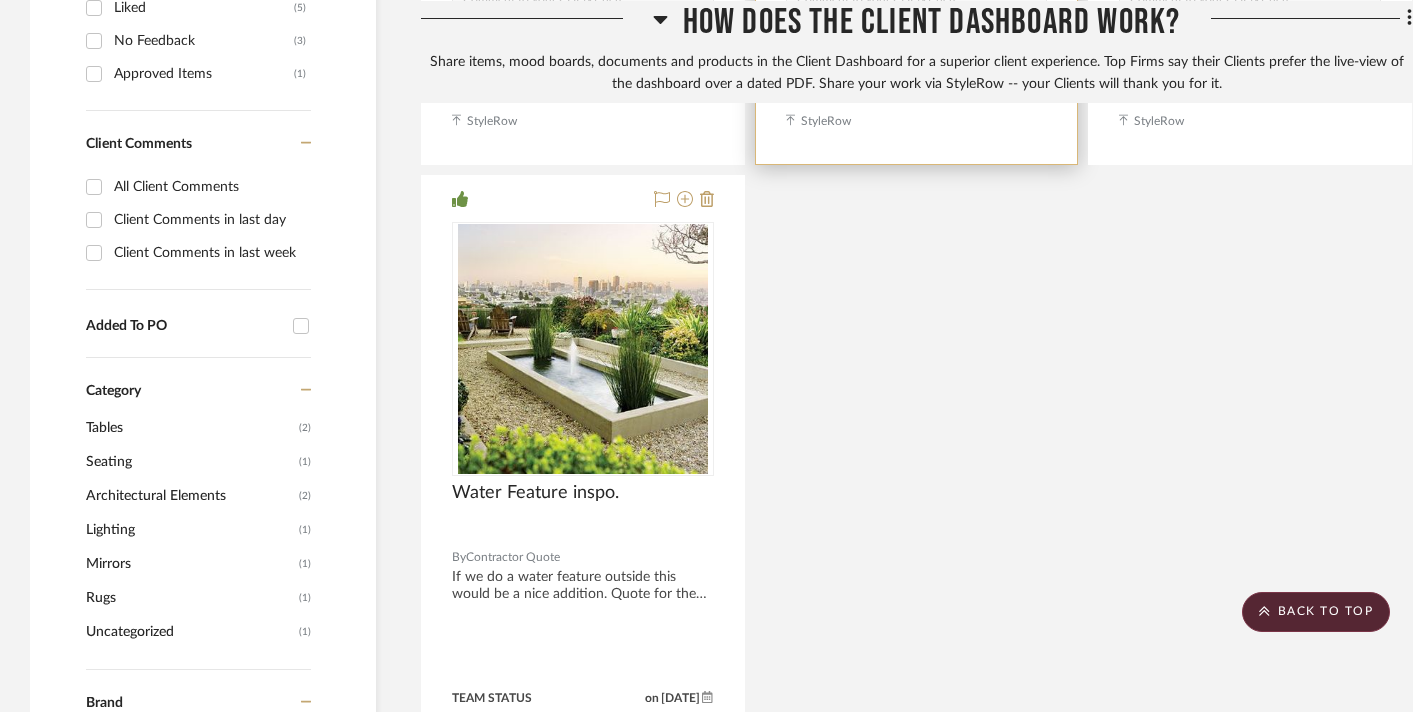 scroll, scrollTop: 1677, scrollLeft: 0, axis: vertical 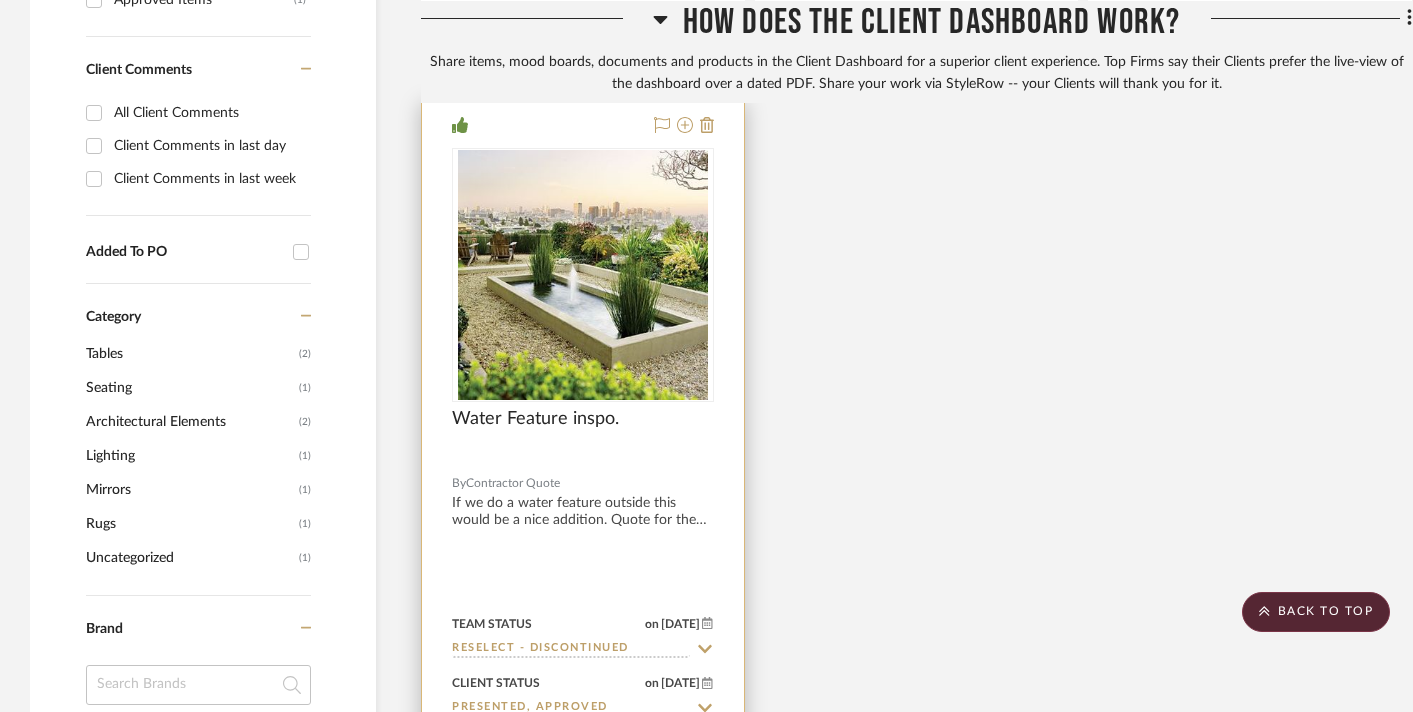 click on "Reselect - Discontinued" 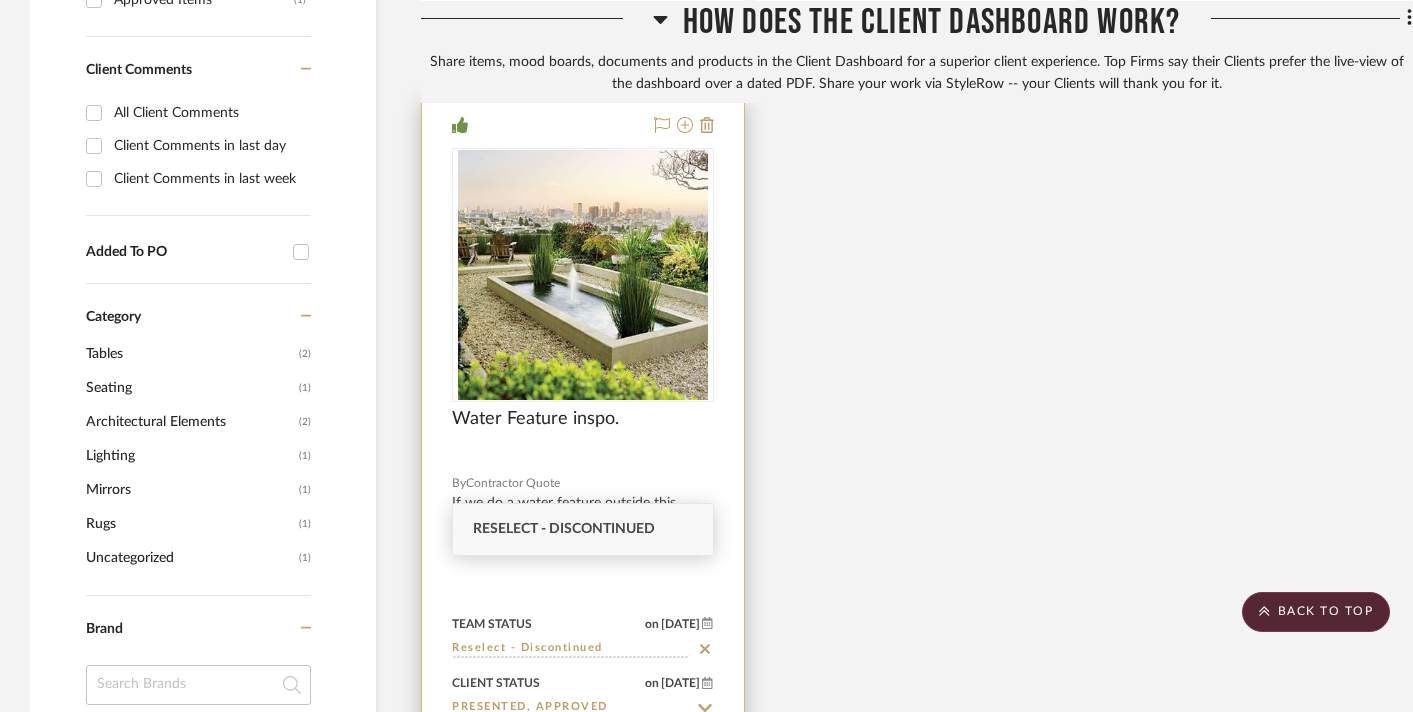 click on "Reselect - Discontinued" 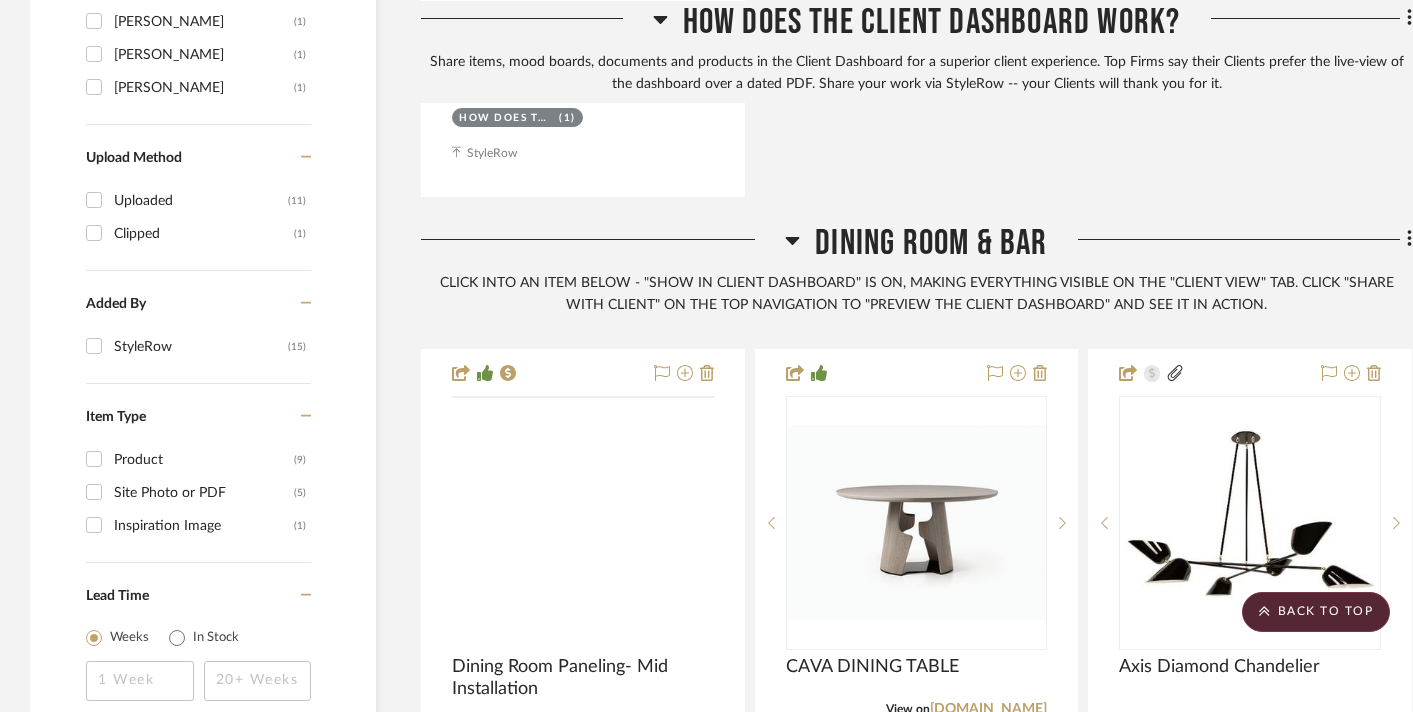 scroll, scrollTop: 2517, scrollLeft: 0, axis: vertical 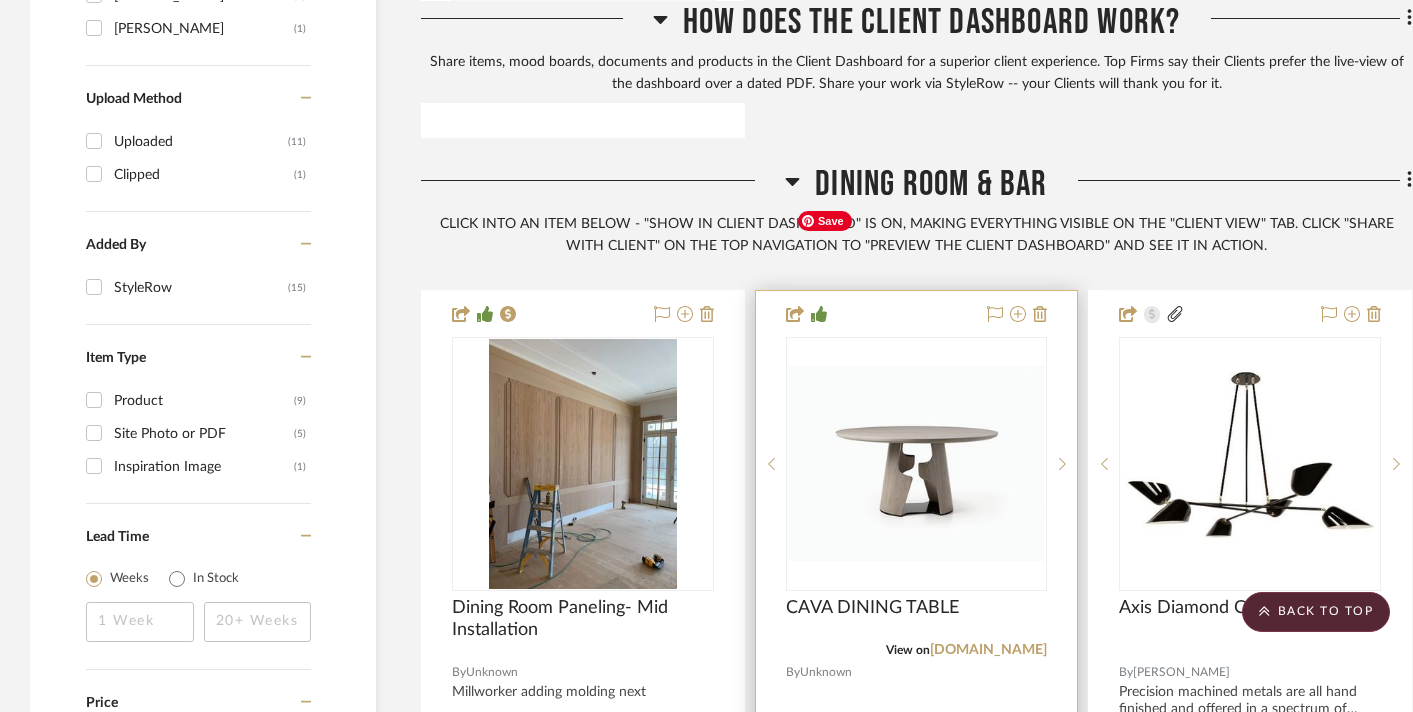click at bounding box center (0, 0) 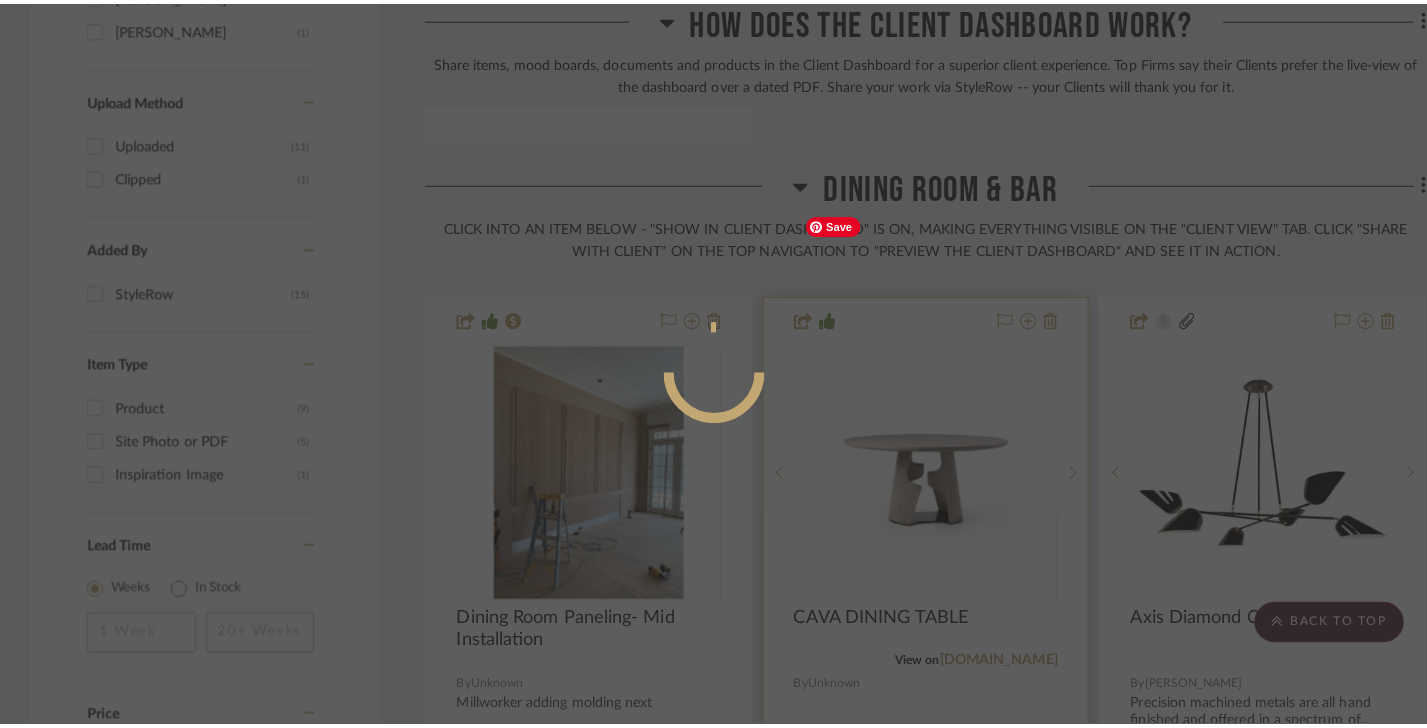 scroll, scrollTop: 0, scrollLeft: 0, axis: both 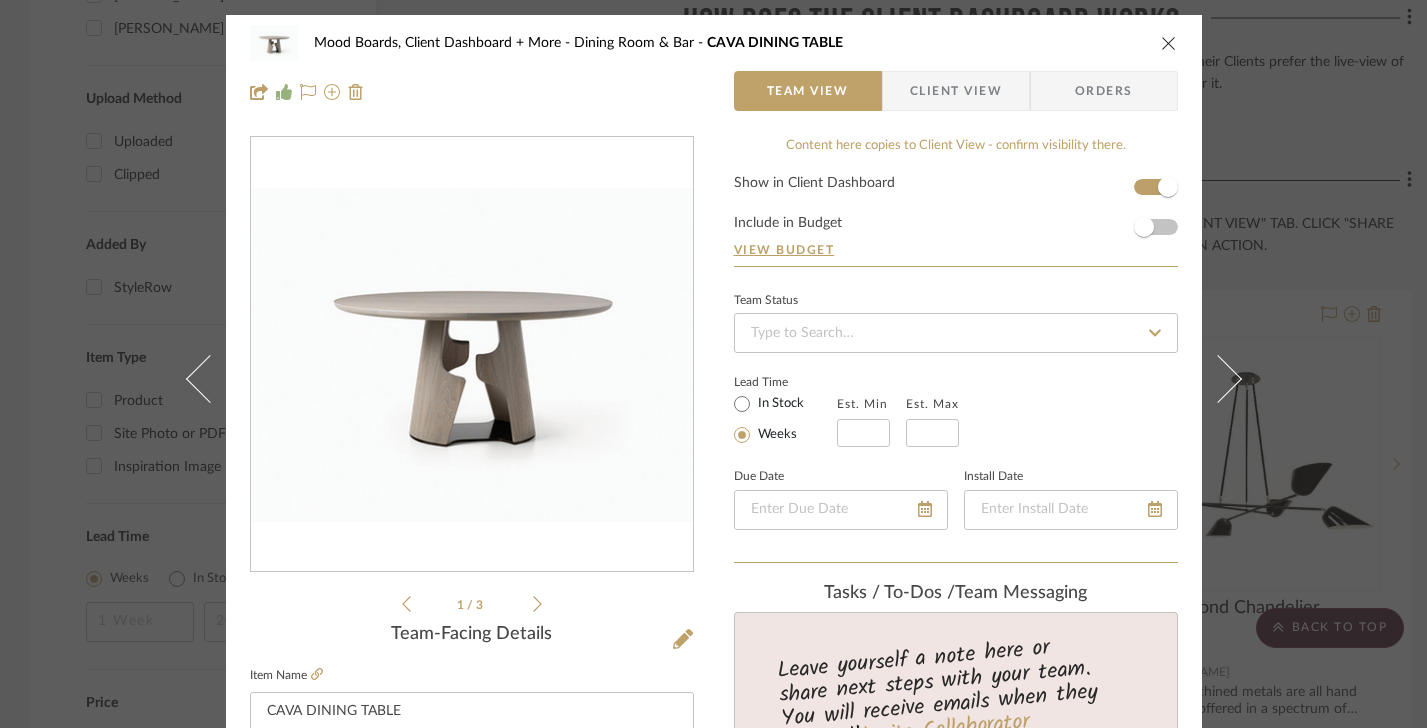 click at bounding box center [1169, 43] 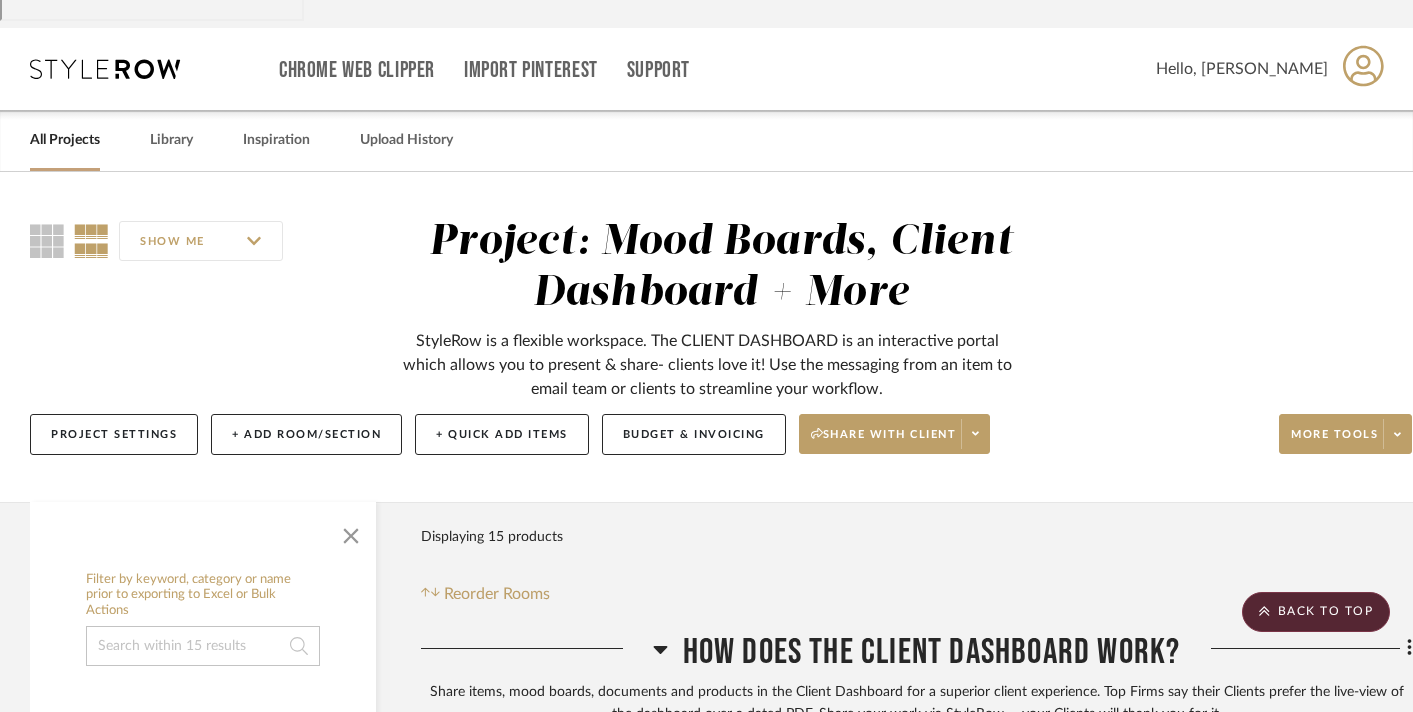 scroll, scrollTop: 0, scrollLeft: 0, axis: both 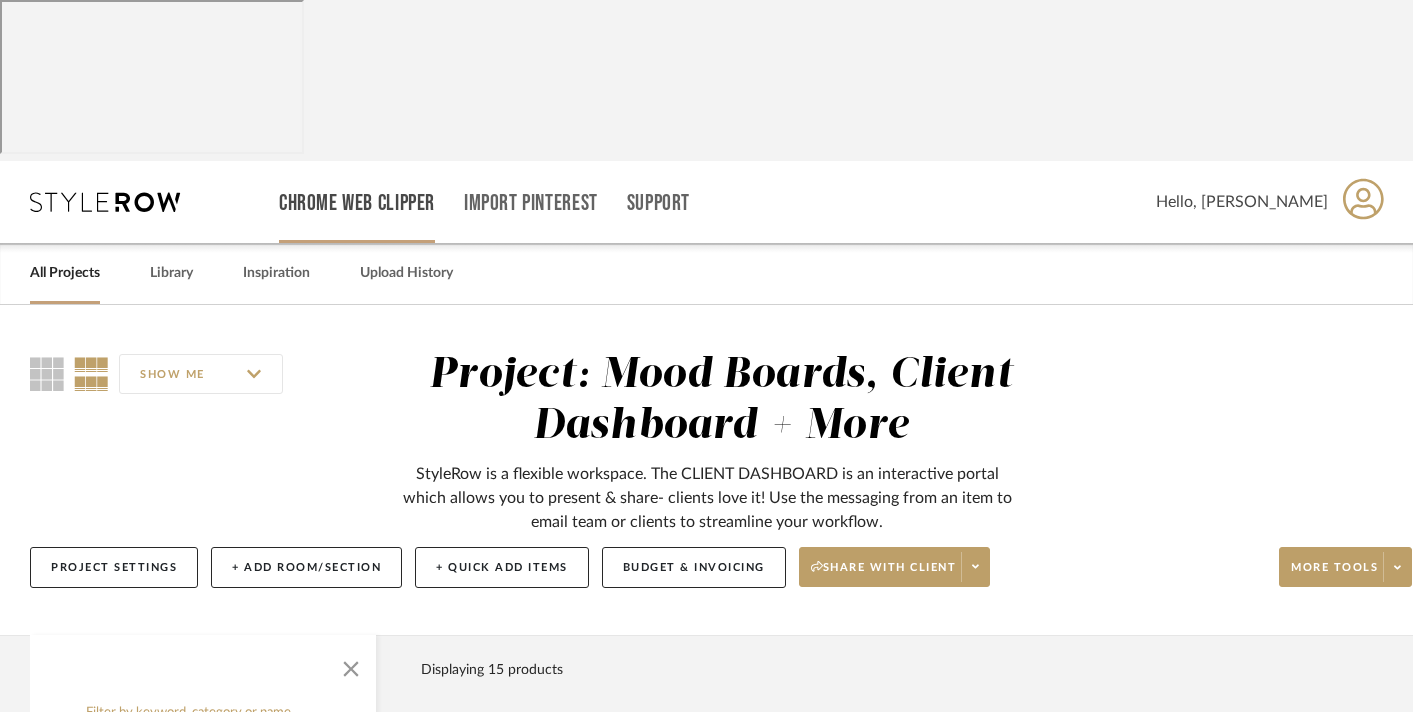 click on "Chrome Web Clipper" at bounding box center (357, 203) 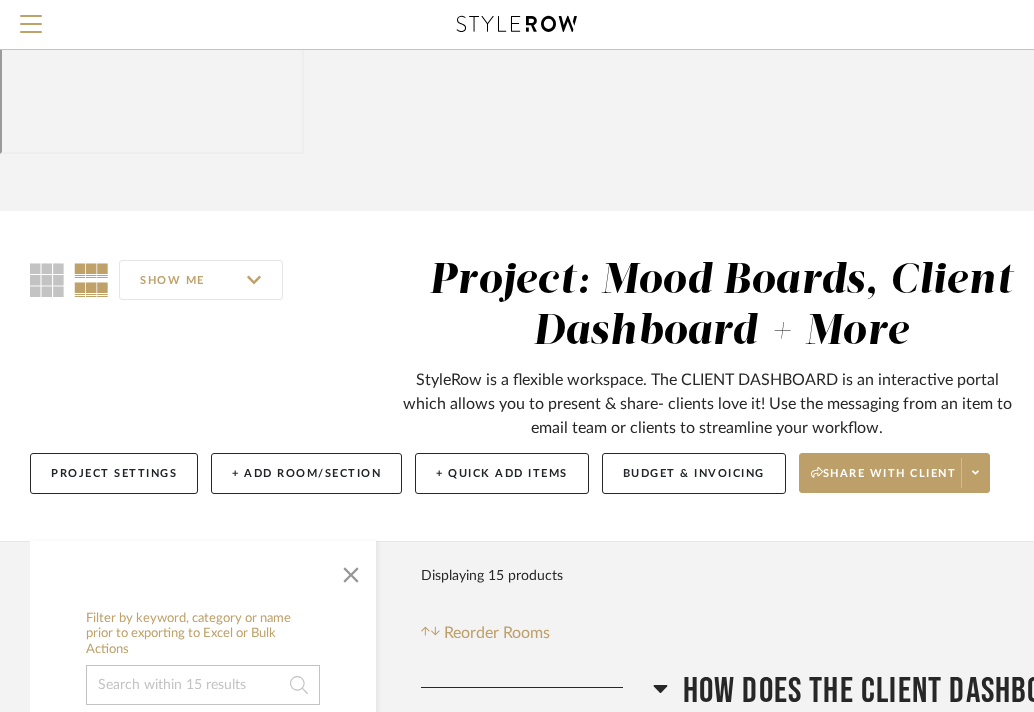 click on "SHOW ME  Project: Mood Boards, Client Dashboard + More   StyleRow is a flexible workspace. The CLIENT DASHBOARD is an interactive portal which allows you to present & share- clients love it!  Use the messaging from an item to email team or clients to streamline your workflow.   Project Settings   + Add Room/Section   + Quick Add Items   Budget & Invoicing   Share with client   More tools" 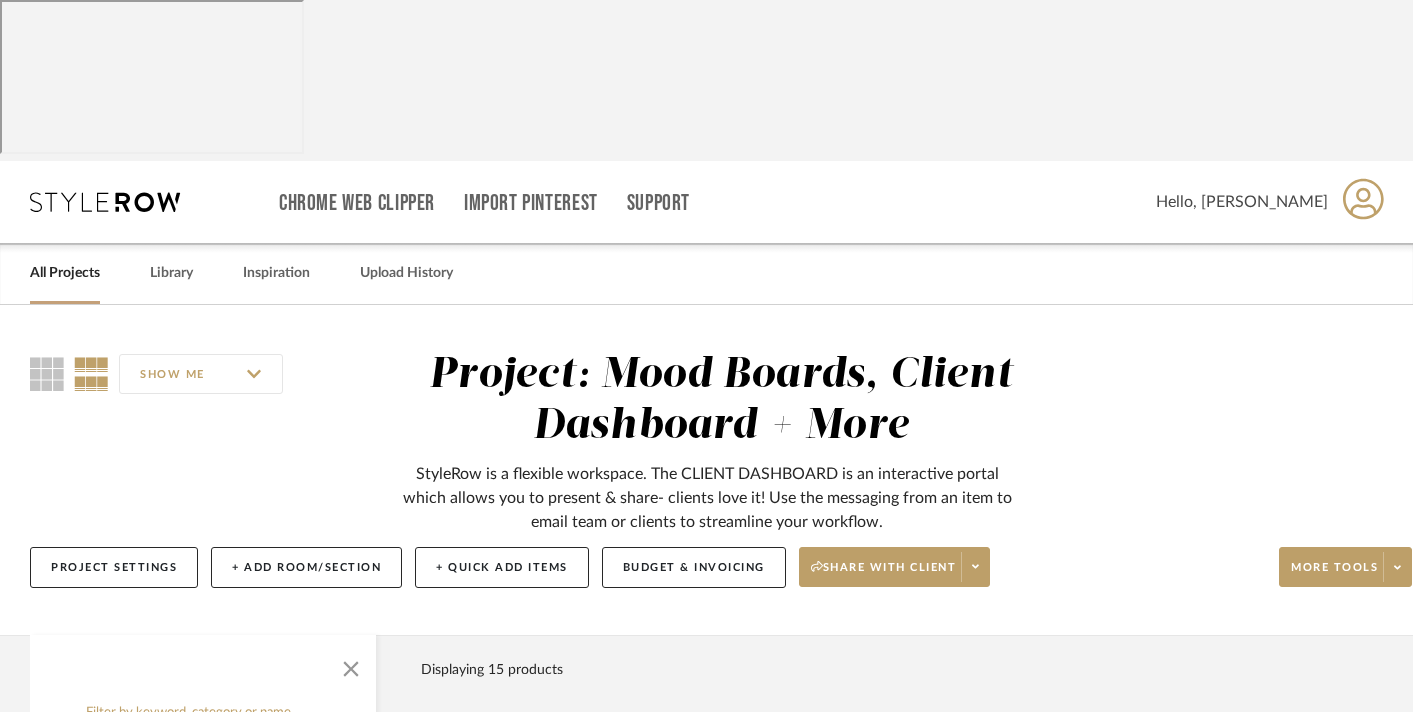 click on "All Projects" at bounding box center [65, 273] 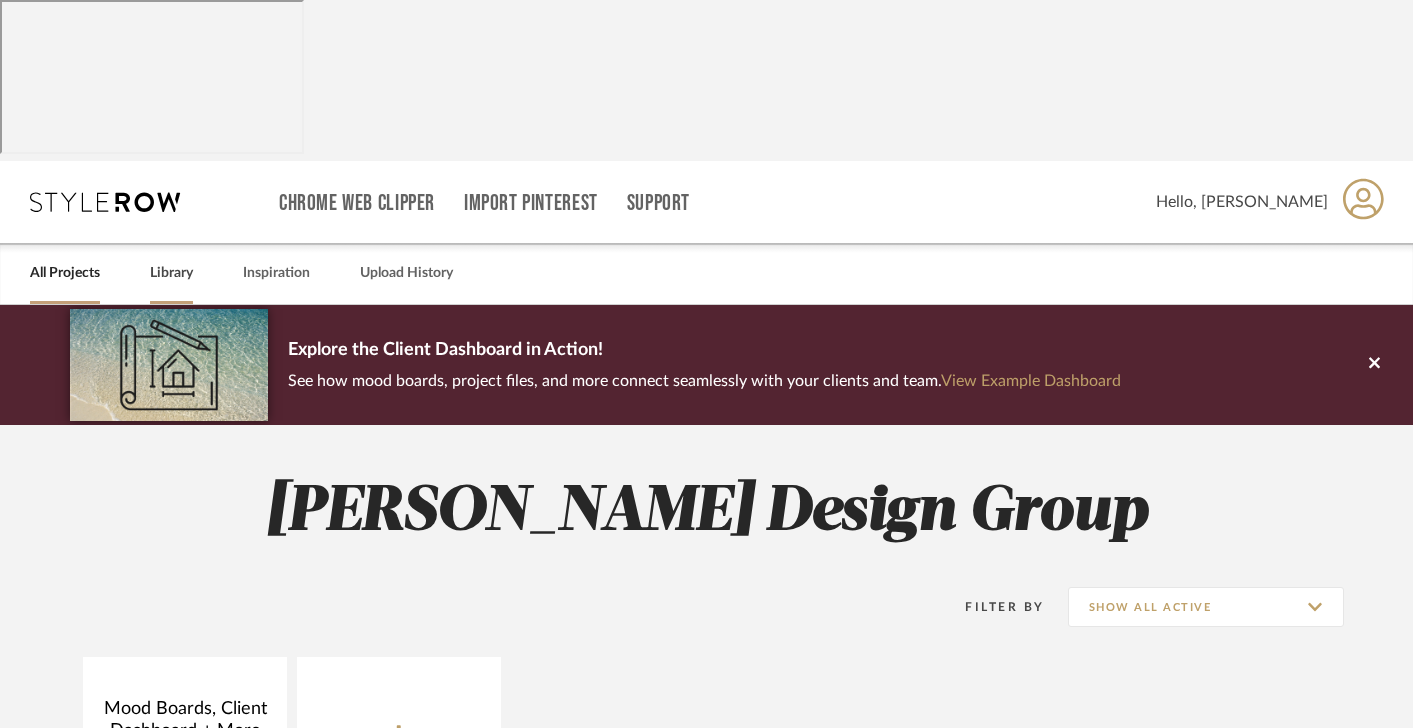 click on "Library" at bounding box center [171, 273] 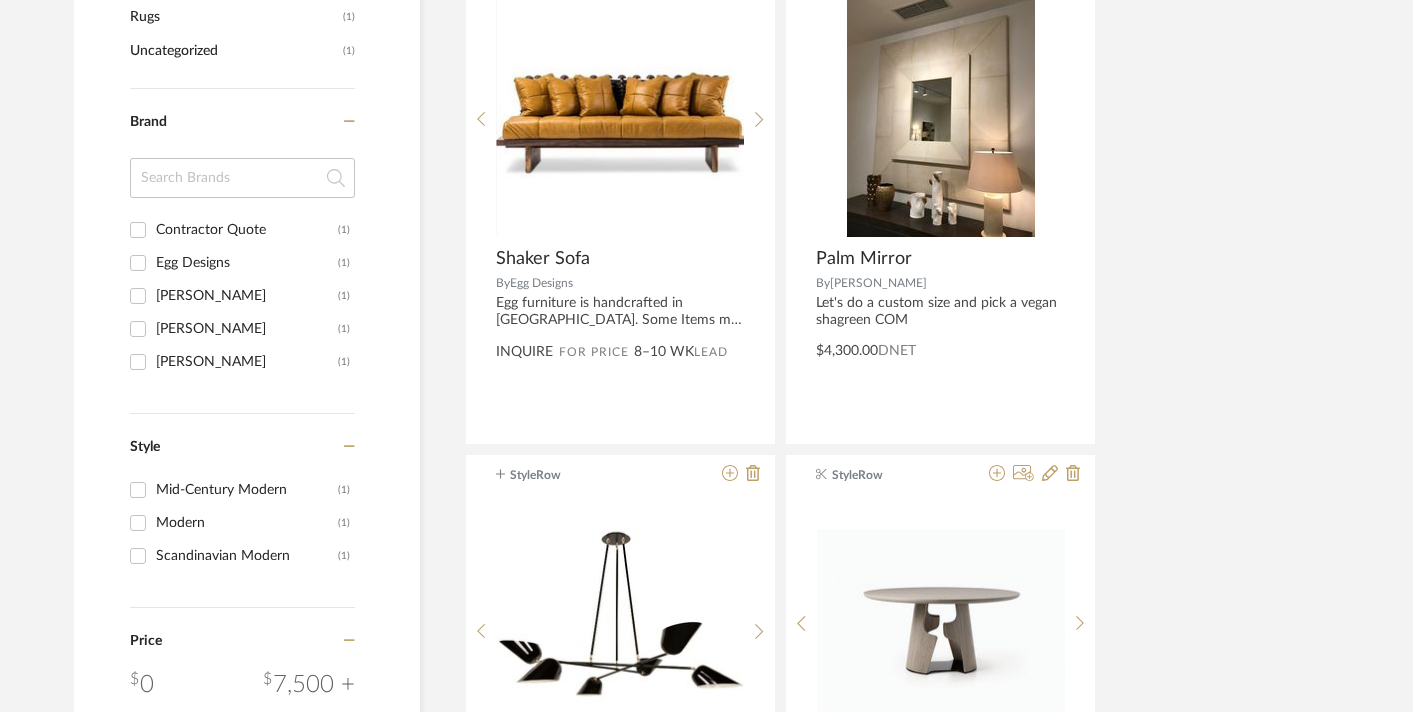 scroll, scrollTop: 0, scrollLeft: 0, axis: both 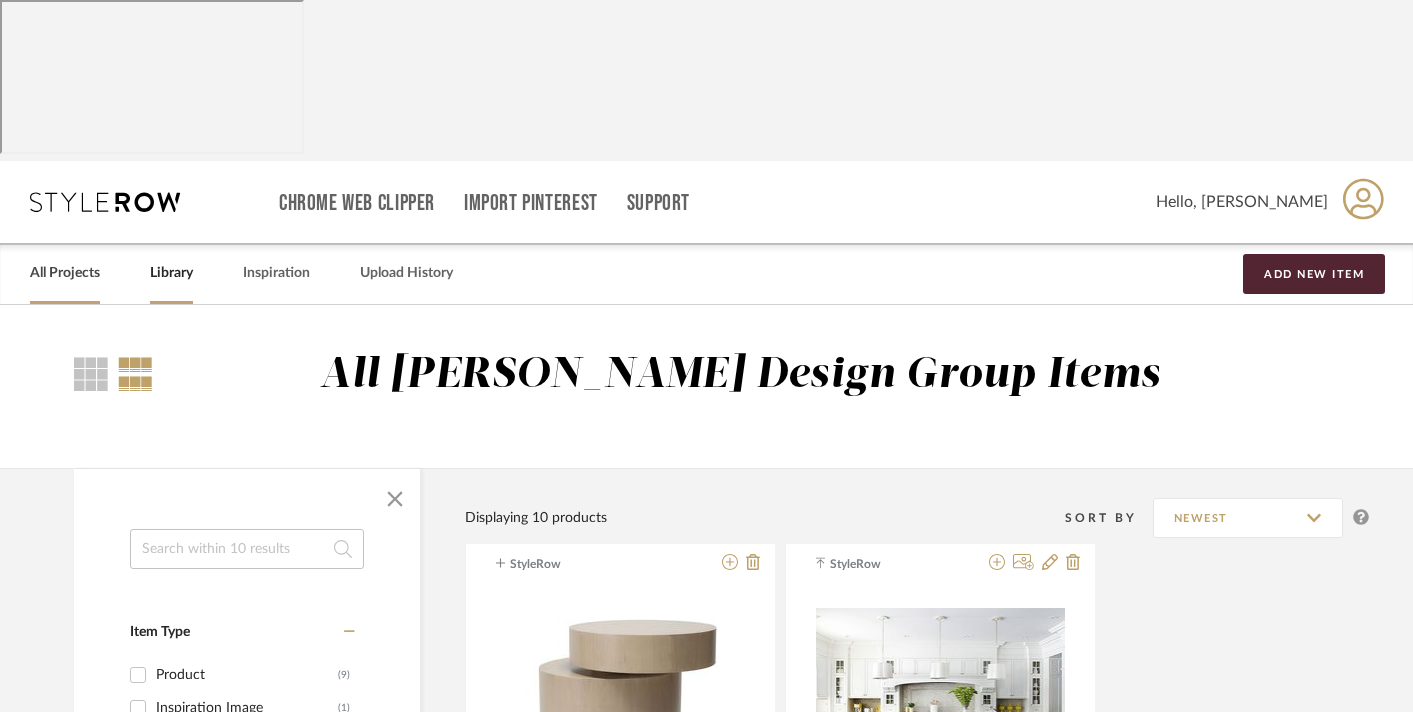 click on "All Projects" at bounding box center [65, 273] 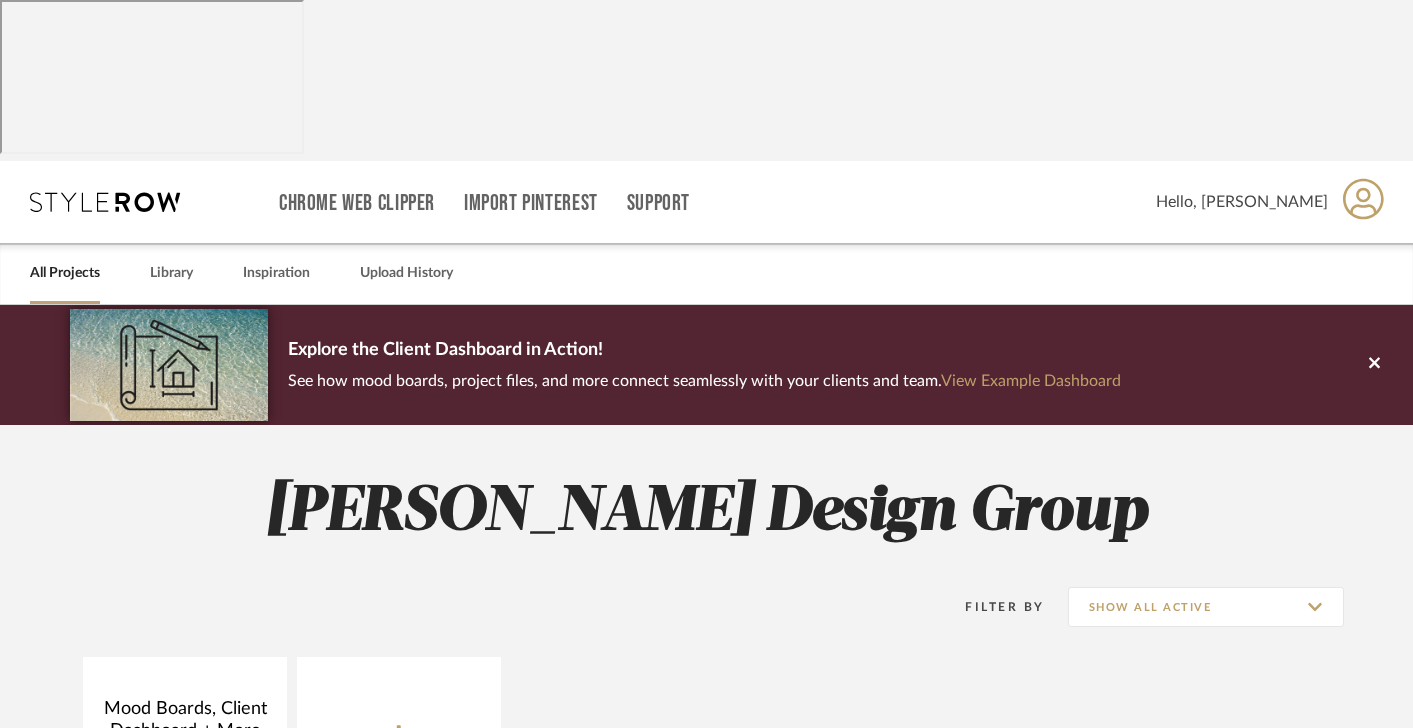 click 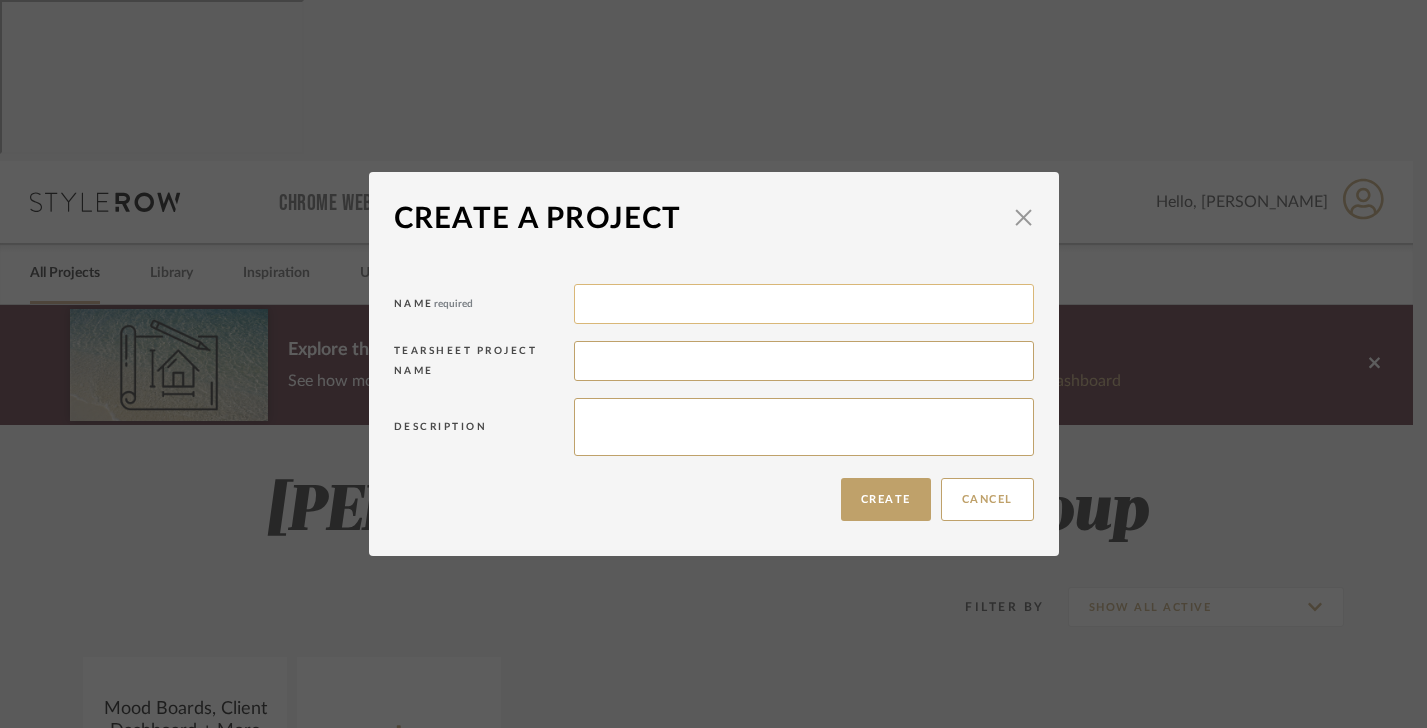 click at bounding box center (804, 304) 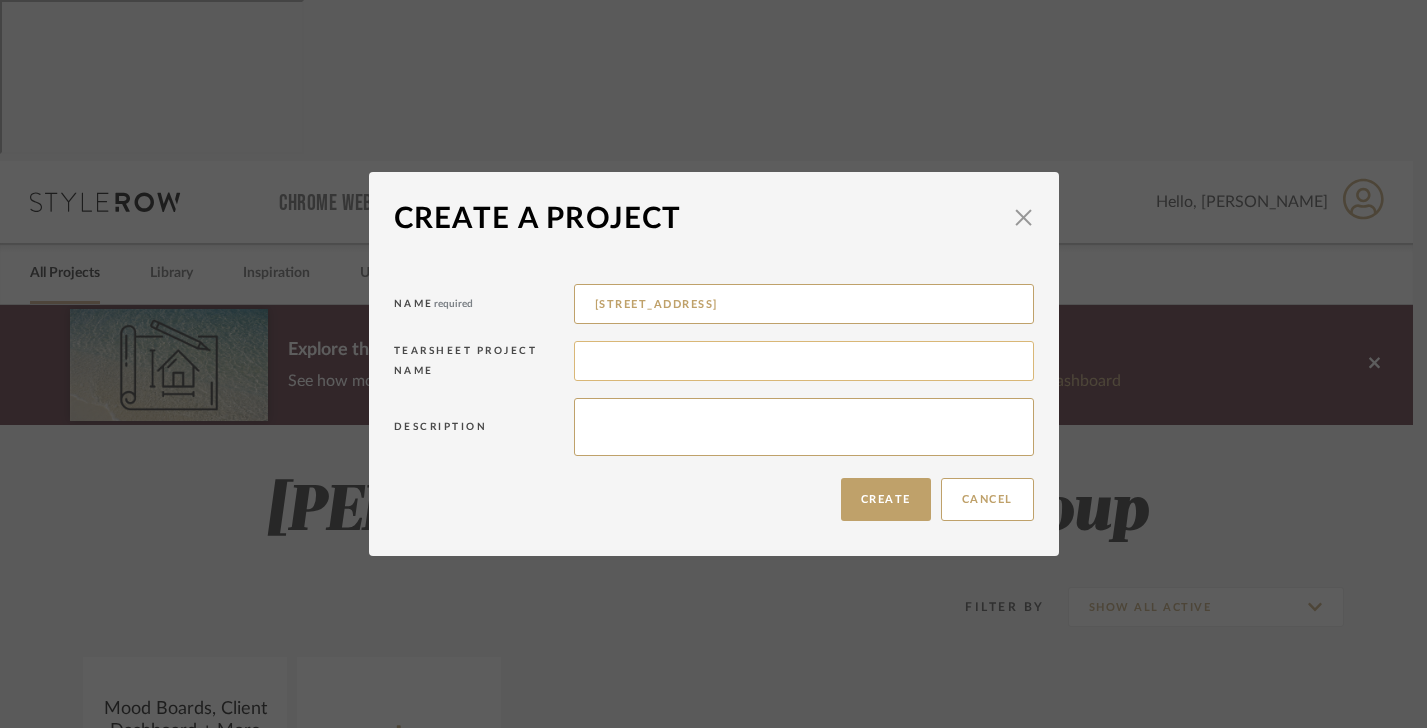 type on "[STREET_ADDRESS]" 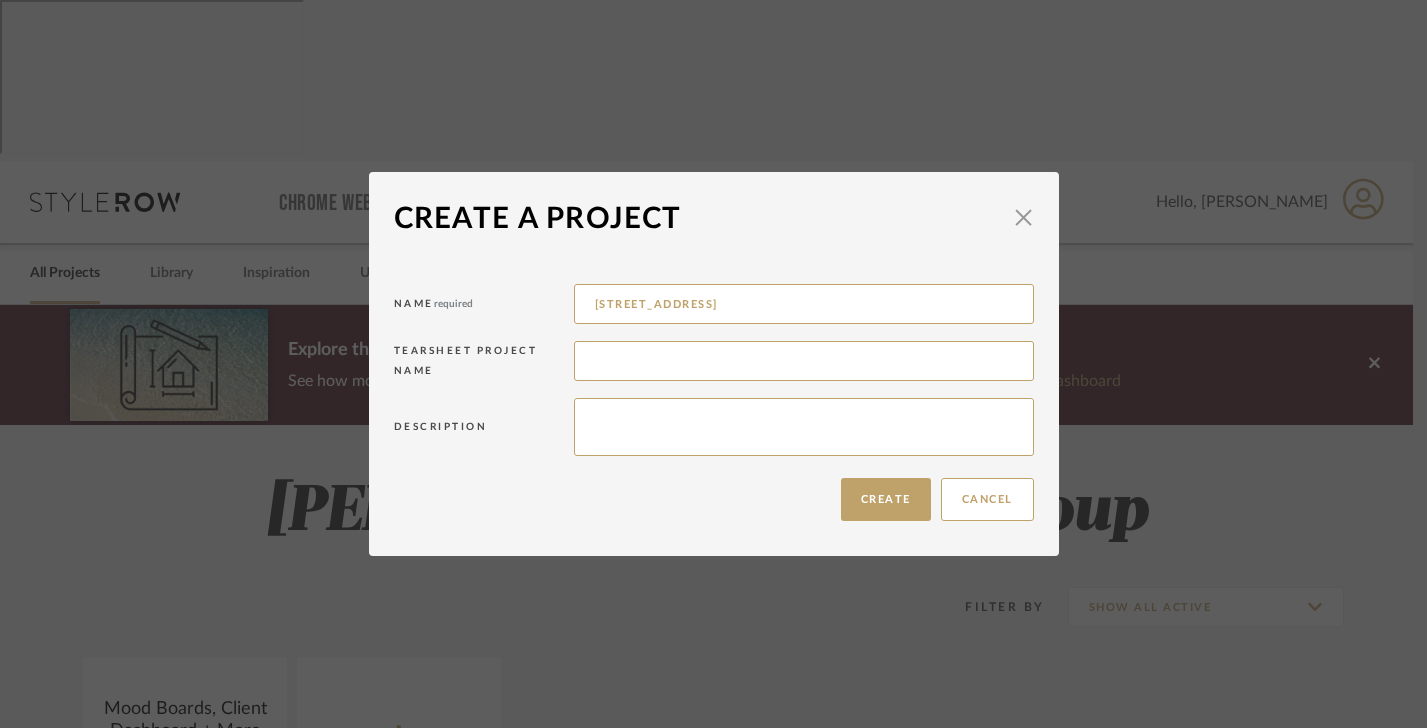 click on "Tearsheet Project Name" at bounding box center [484, 364] 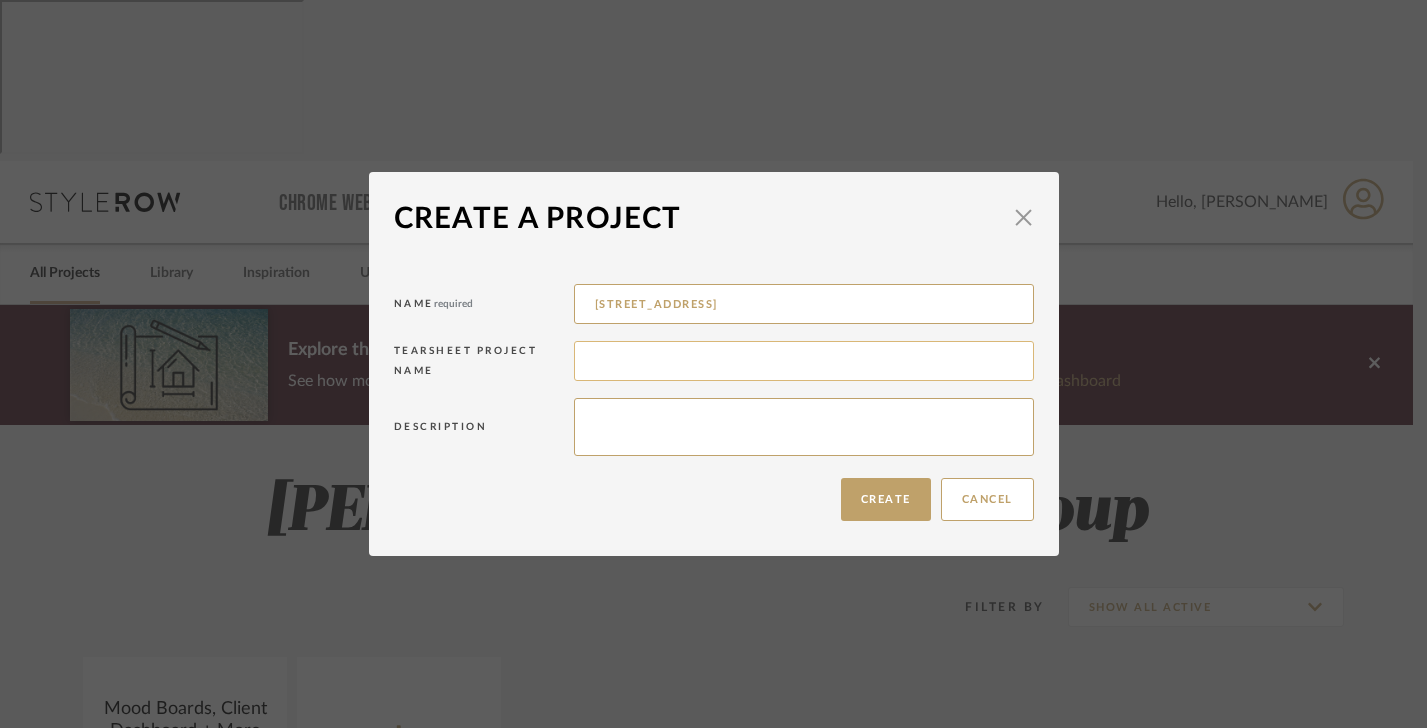 click at bounding box center (804, 361) 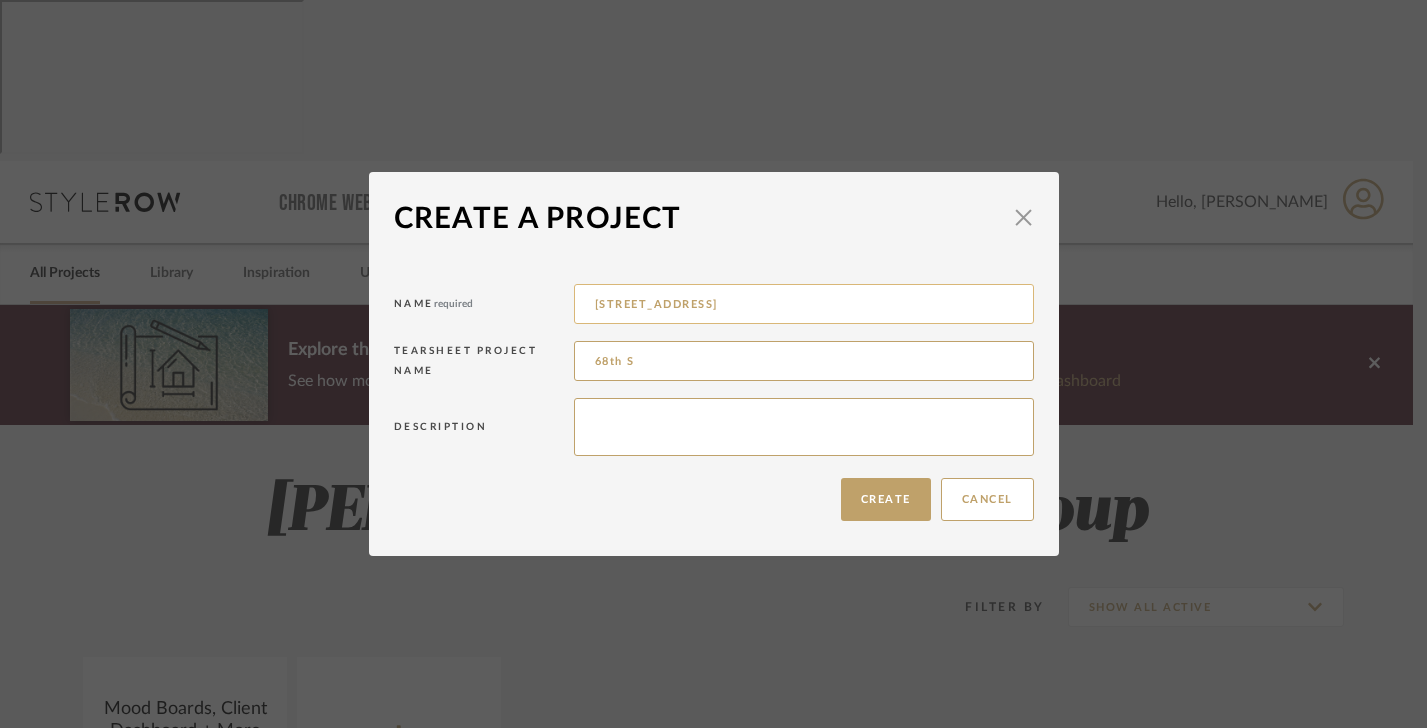 click on "[STREET_ADDRESS]" at bounding box center [804, 304] 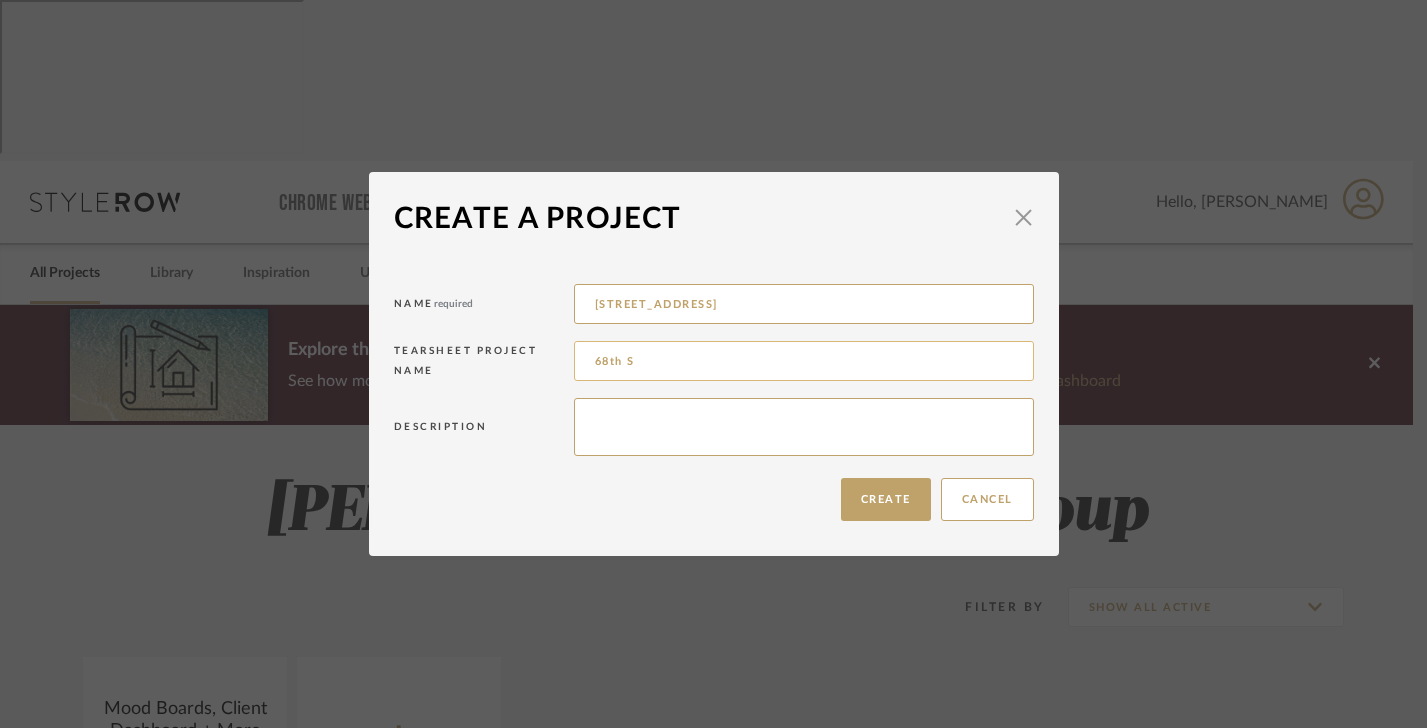 click on "68th S" at bounding box center [804, 361] 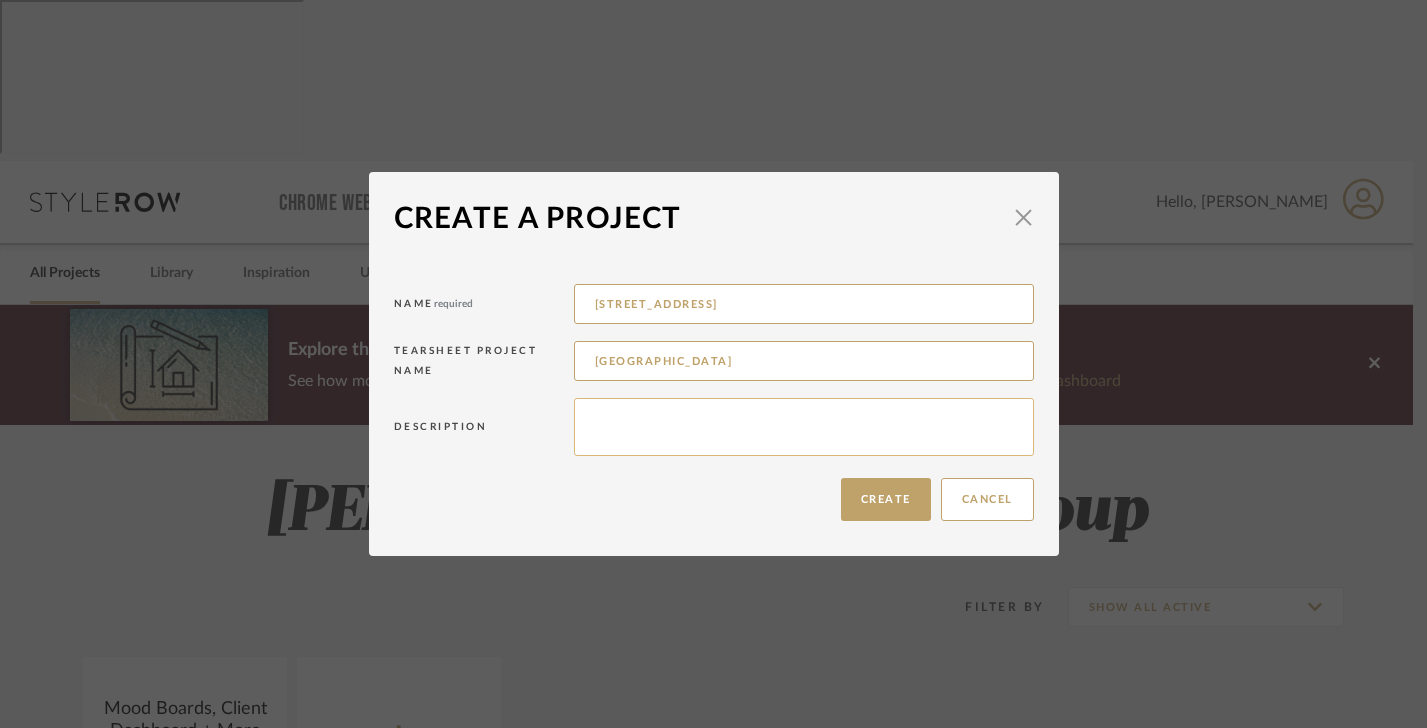 type on "[GEOGRAPHIC_DATA]" 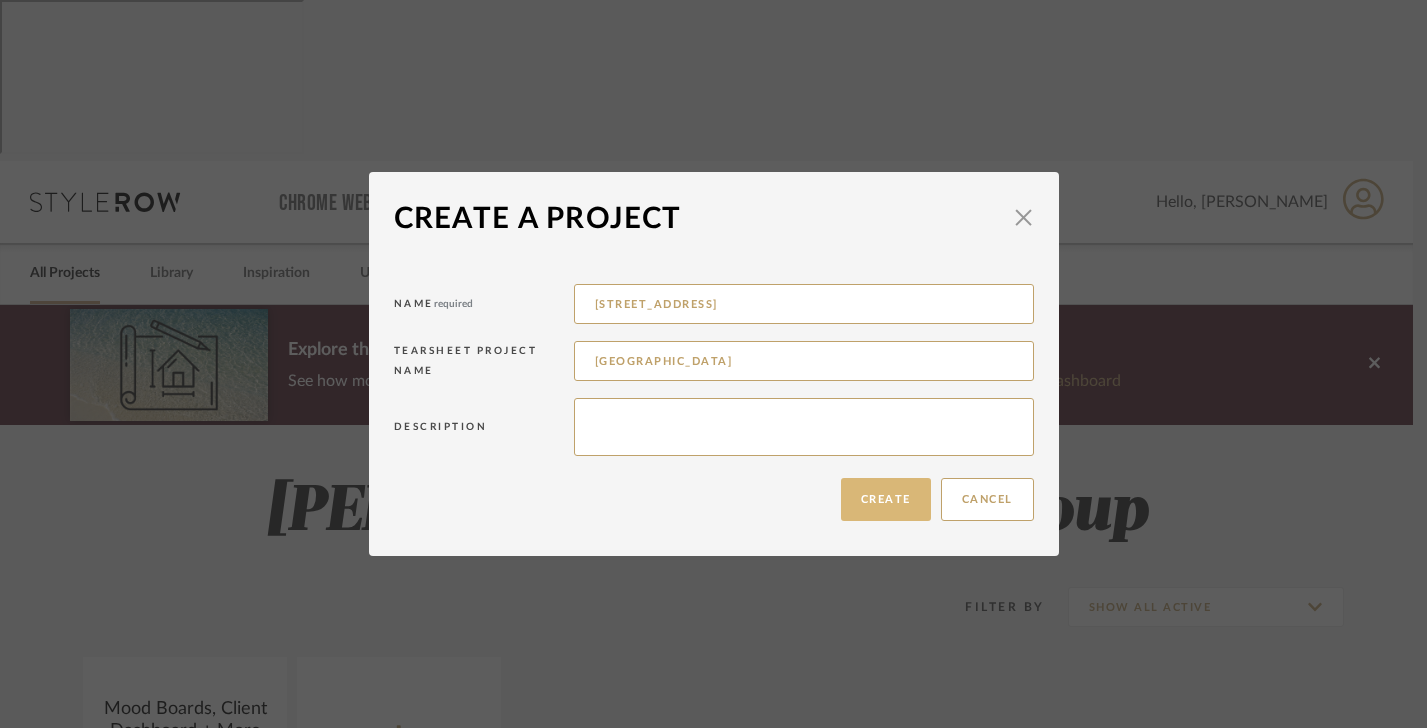 click on "Create" at bounding box center (886, 499) 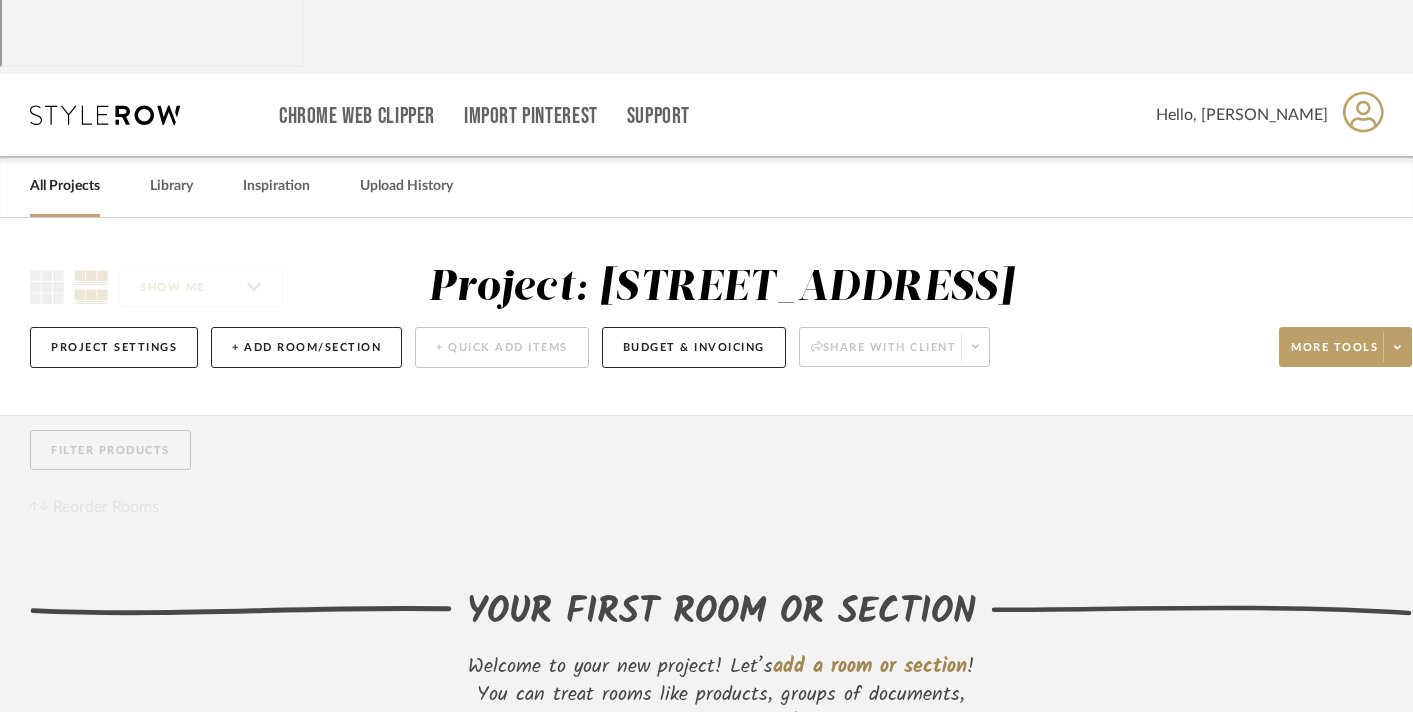 scroll, scrollTop: 140, scrollLeft: 0, axis: vertical 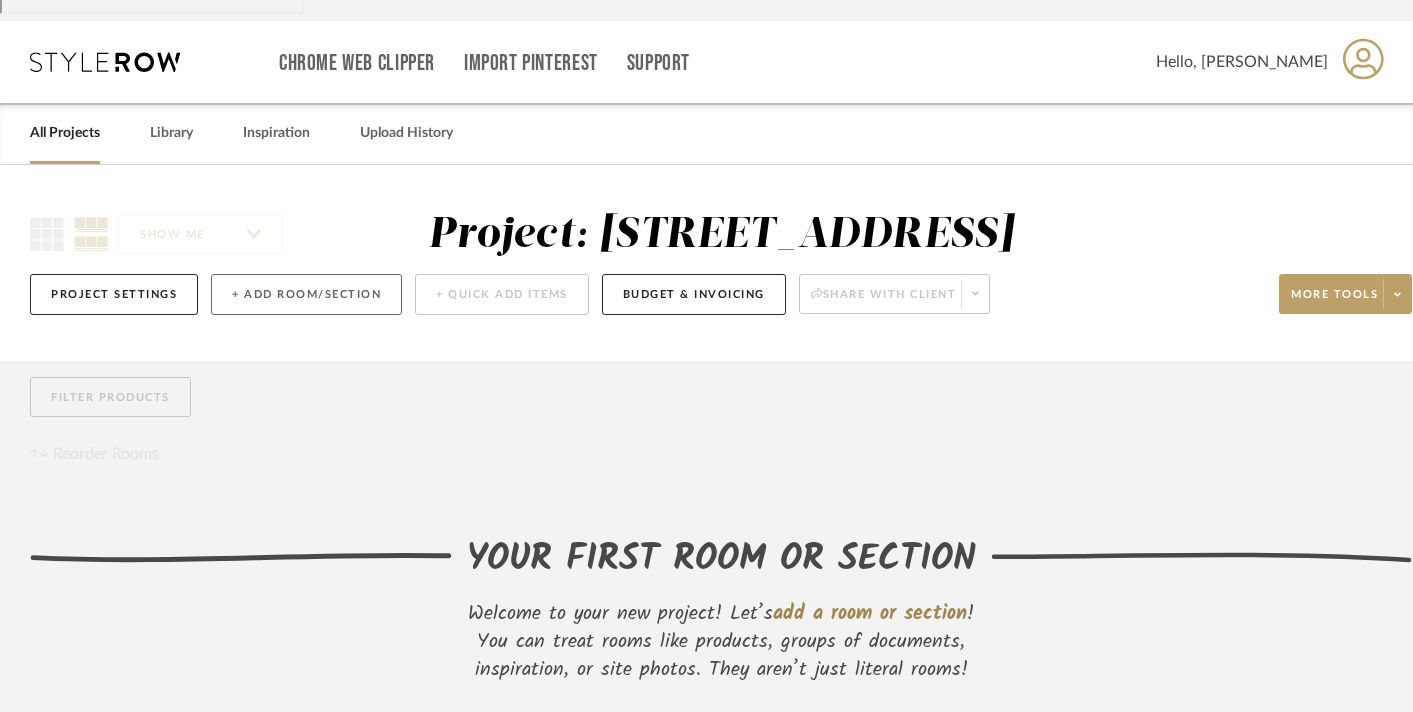 click on "+ Add Room/Section" 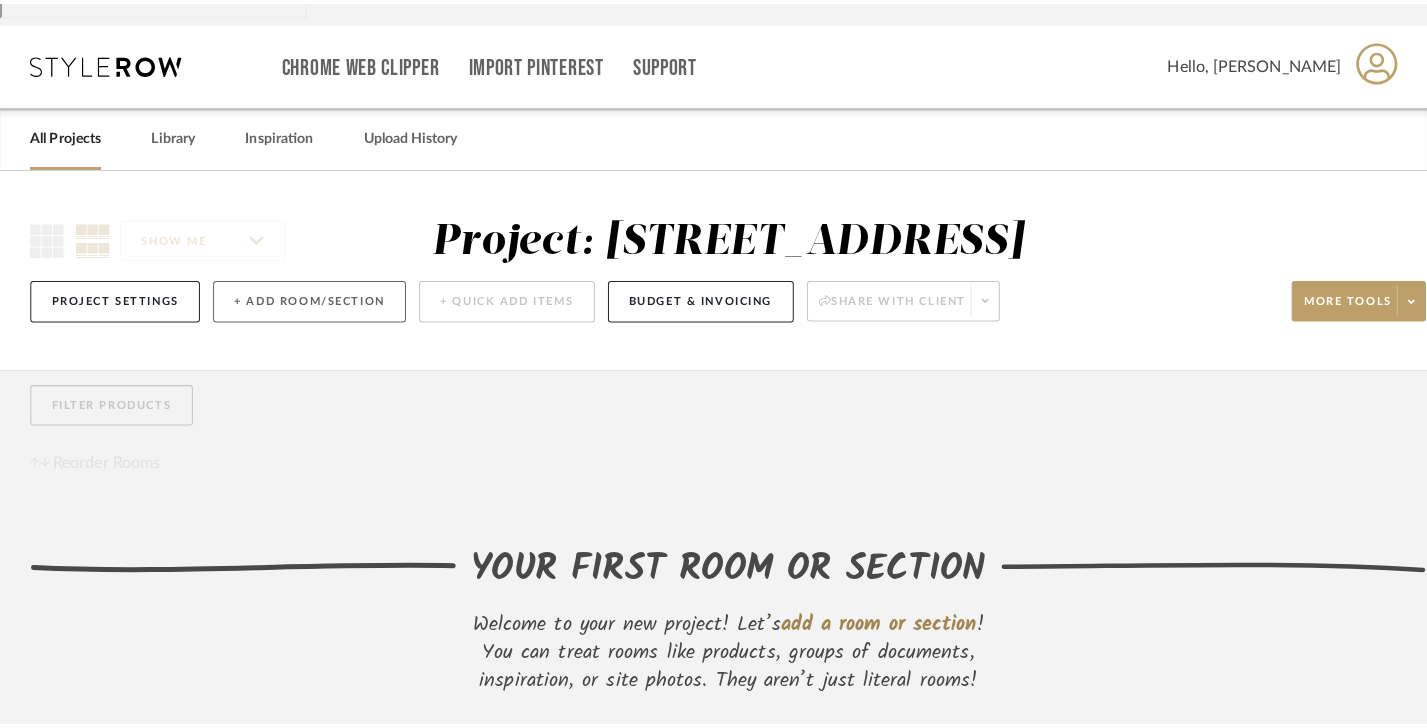 scroll, scrollTop: 0, scrollLeft: 0, axis: both 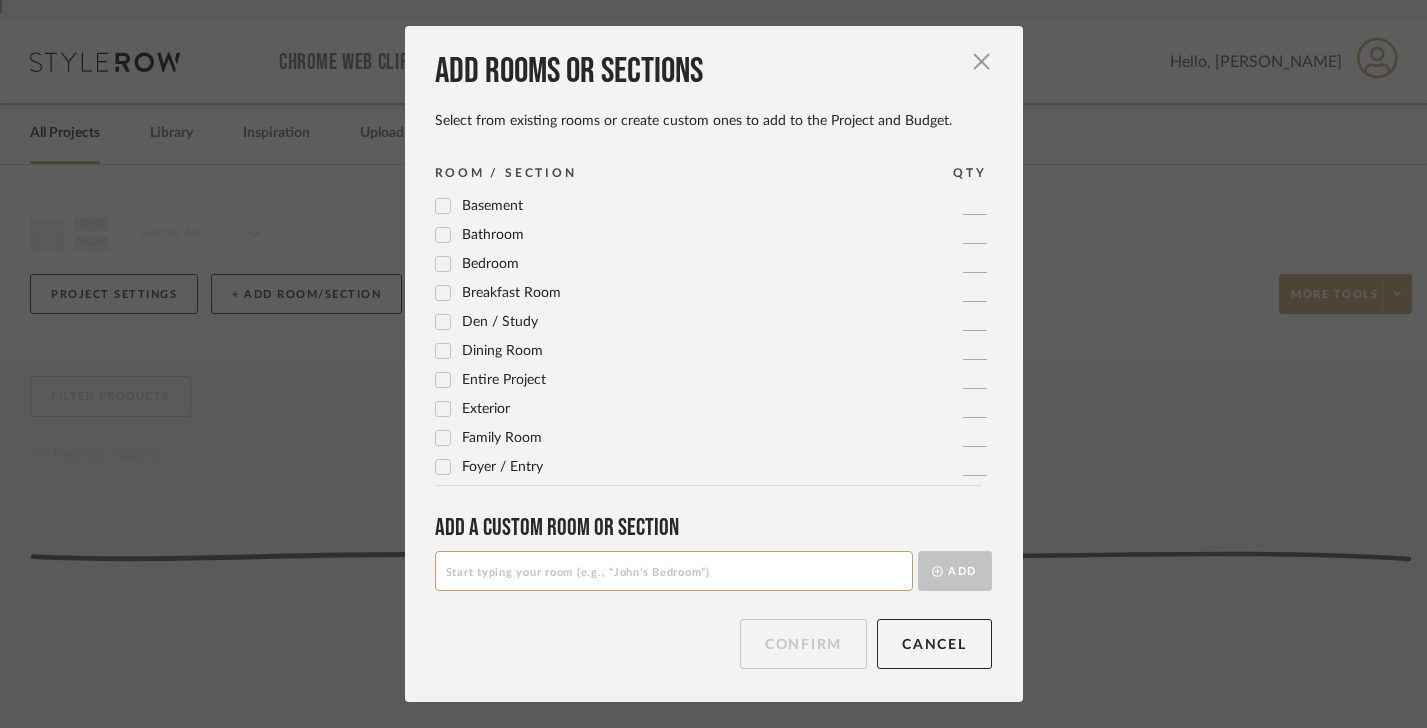 click 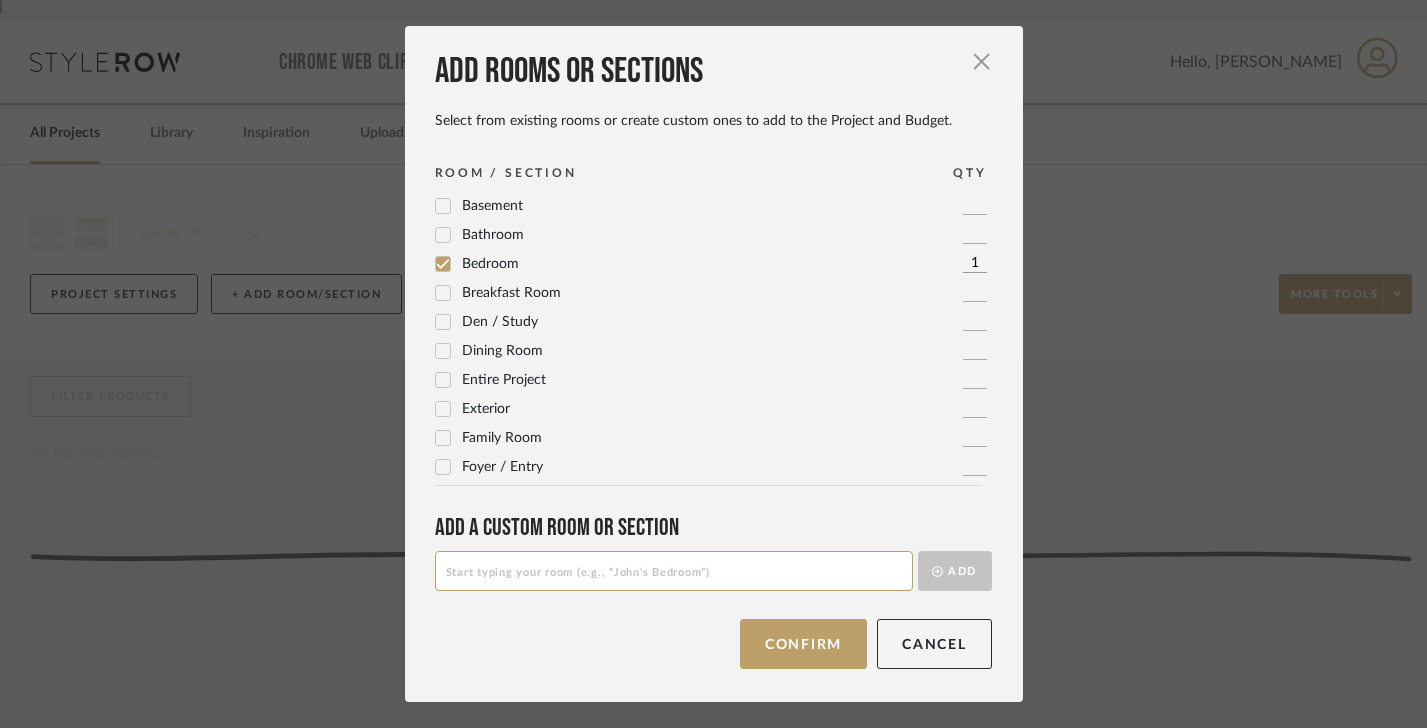 click at bounding box center [674, 571] 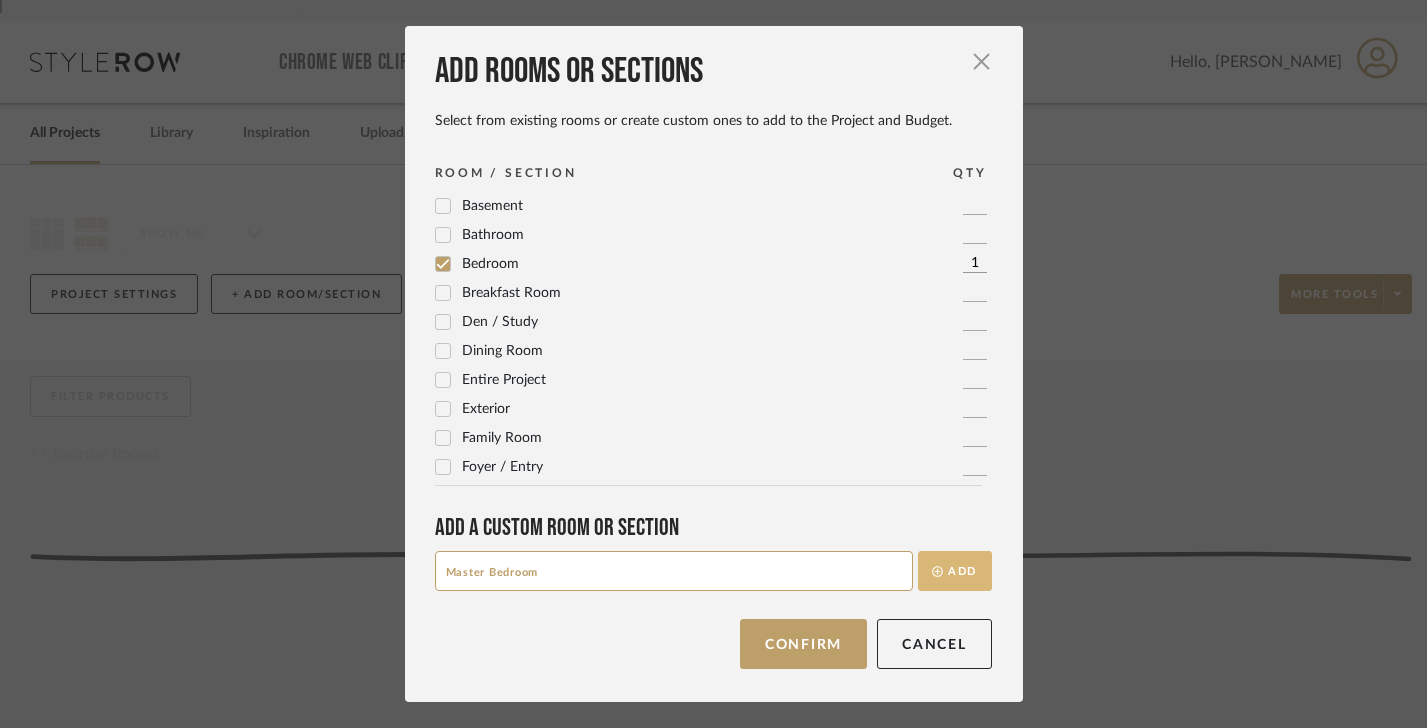 type on "Master Bedroom" 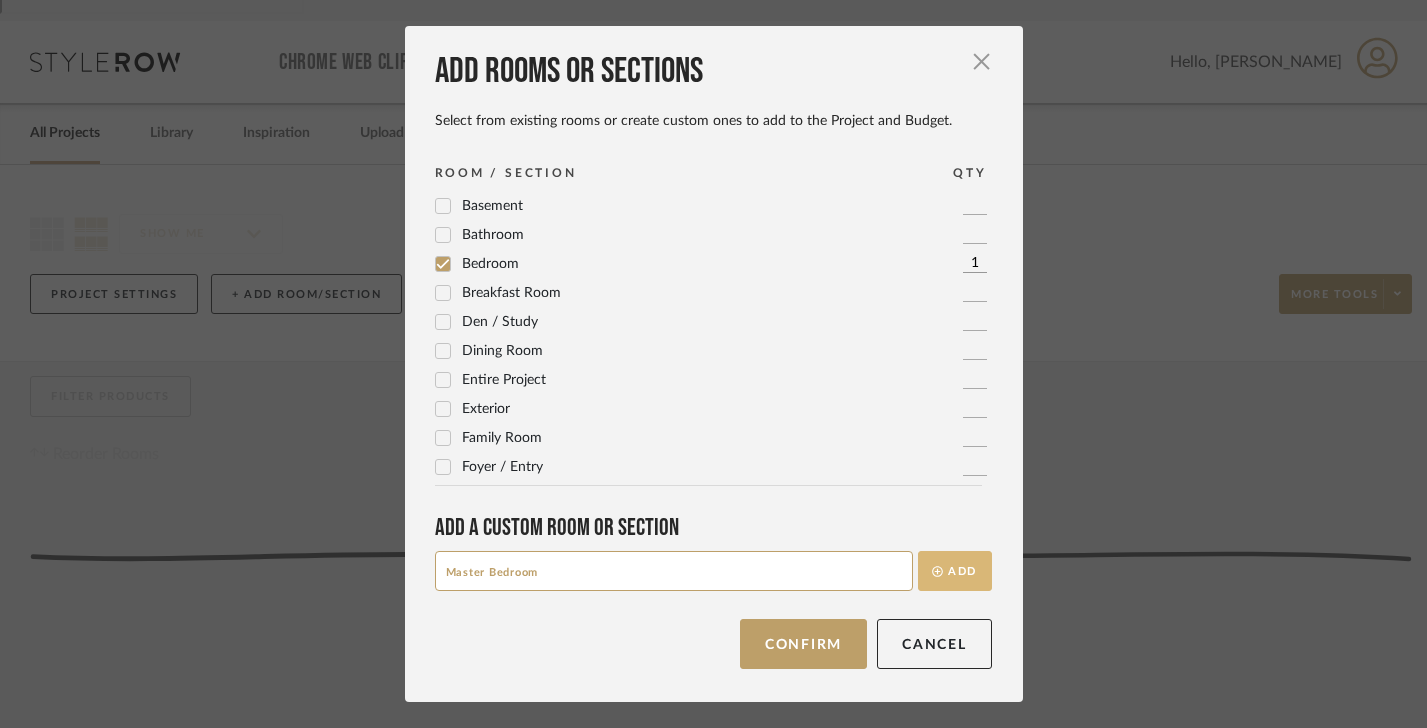 click on "Add" at bounding box center [955, 571] 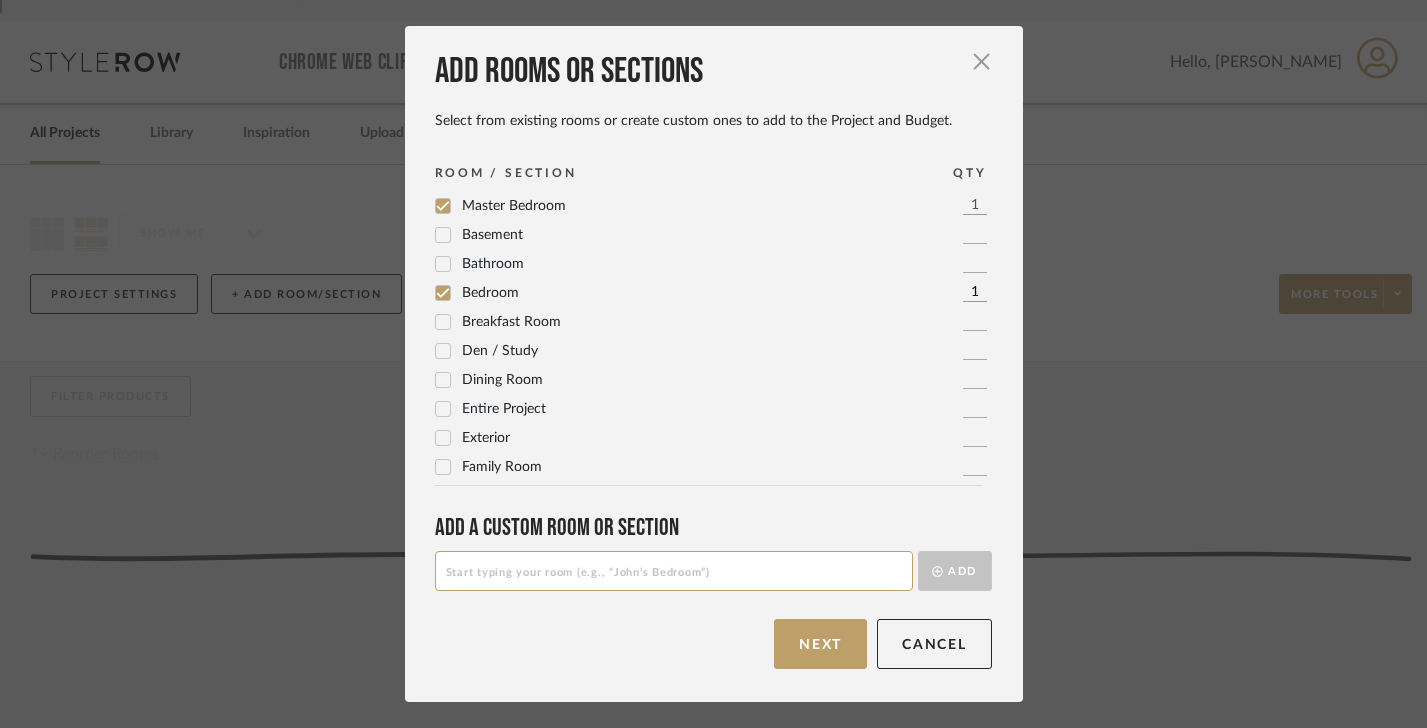 click 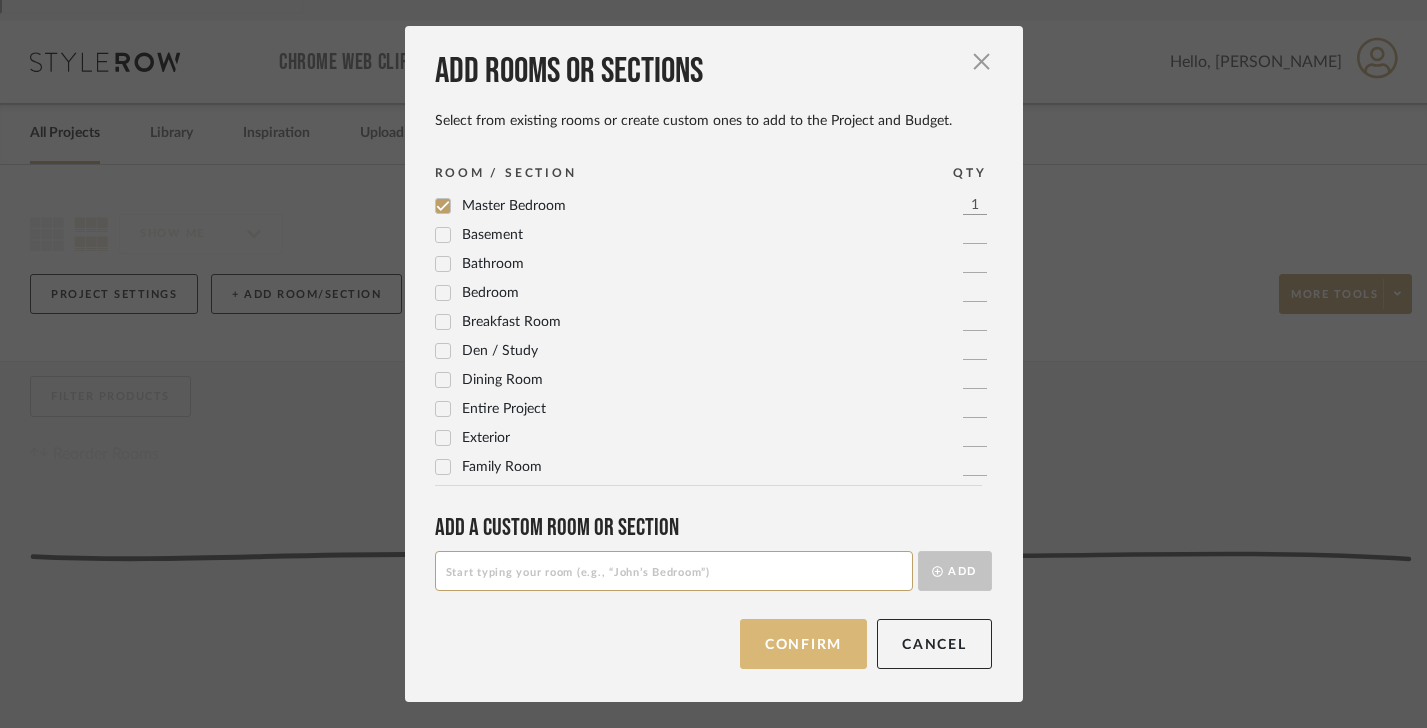 click on "Confirm" at bounding box center [803, 644] 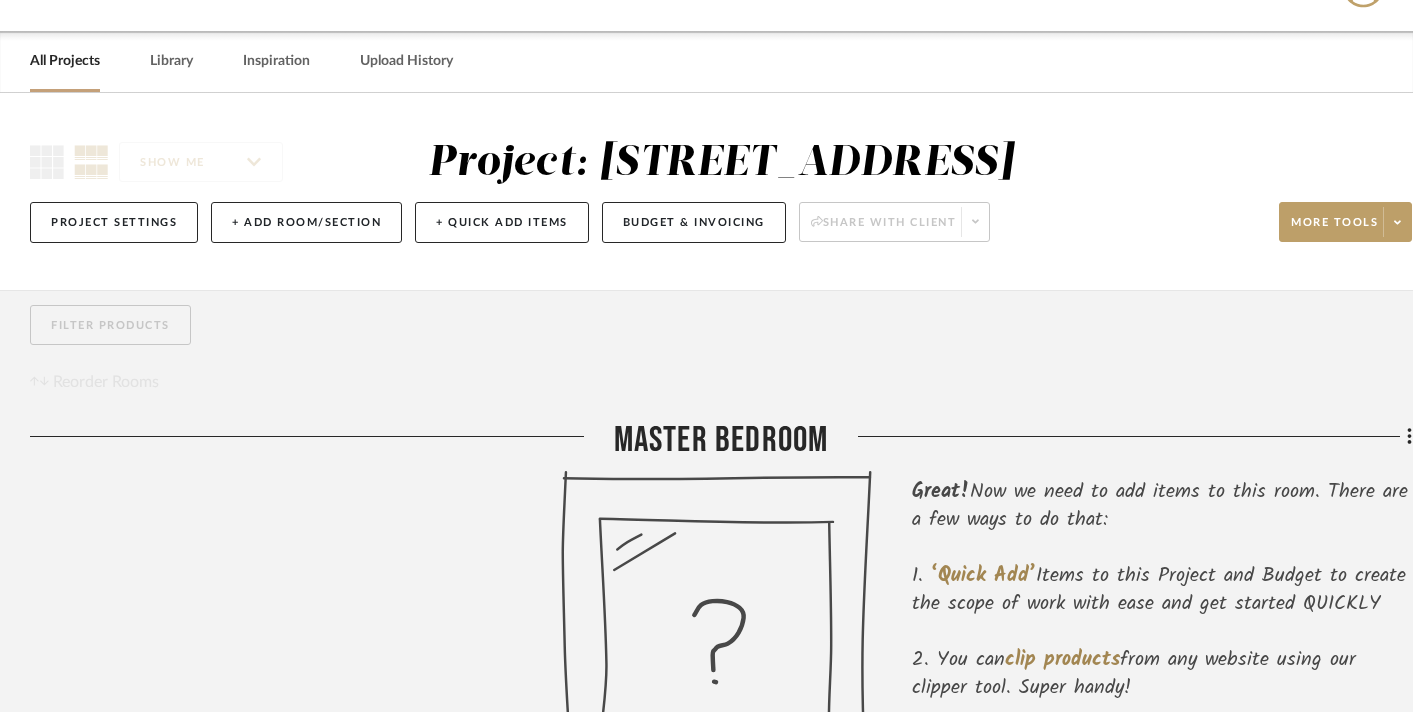 scroll, scrollTop: 363, scrollLeft: 0, axis: vertical 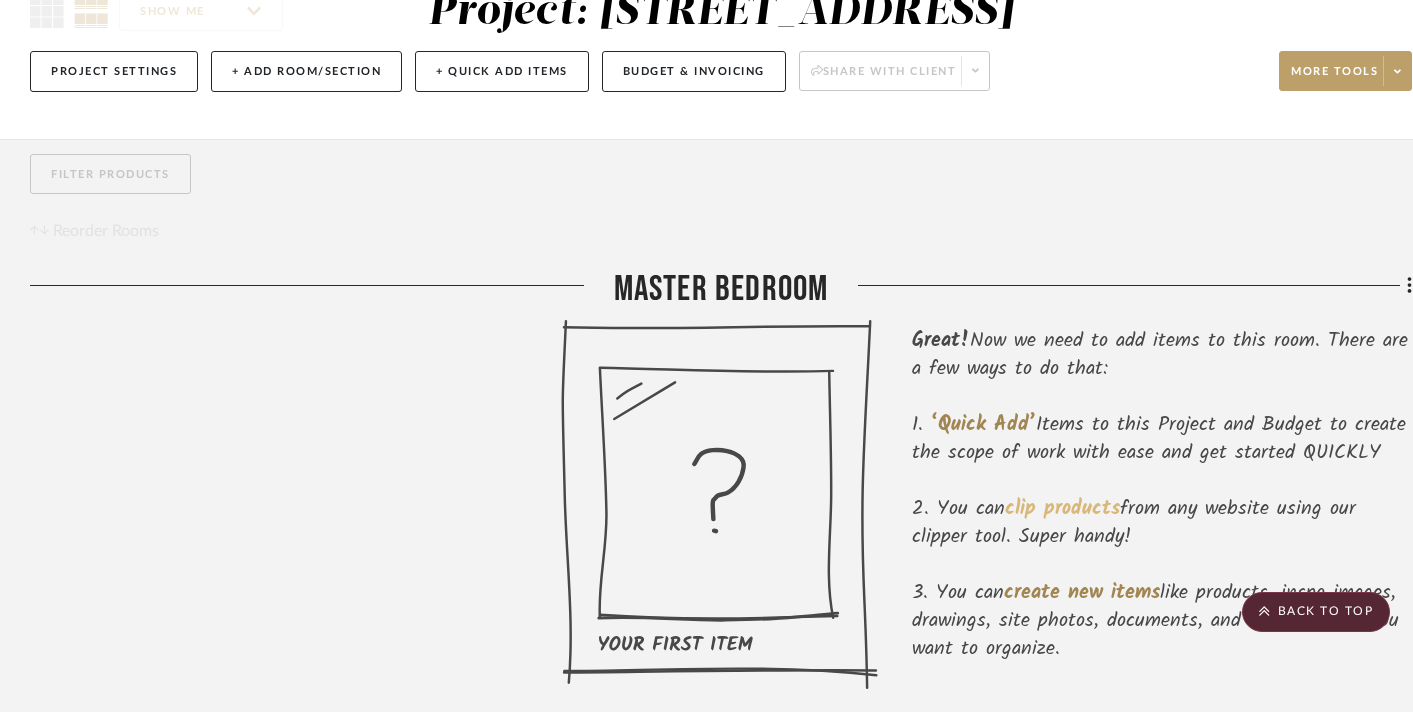 click on "clip products" 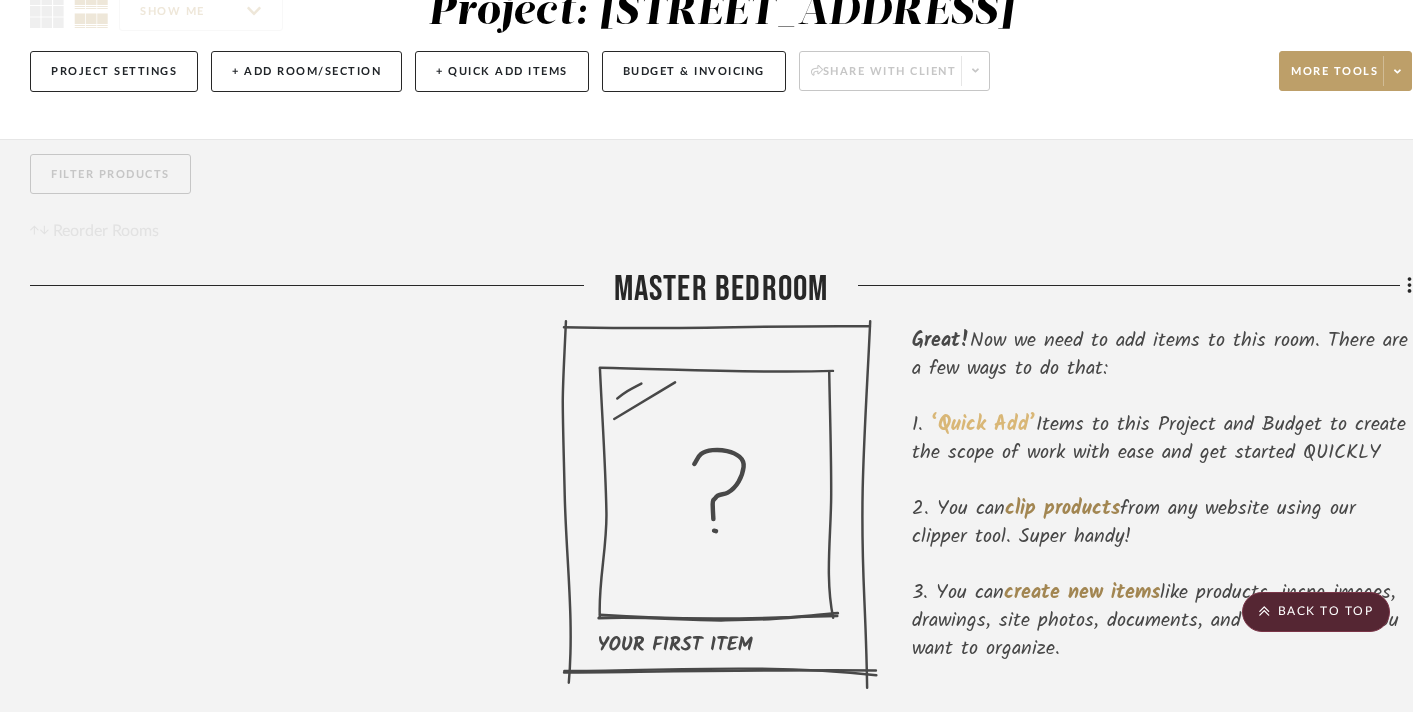 click on "‘Quick Add’" 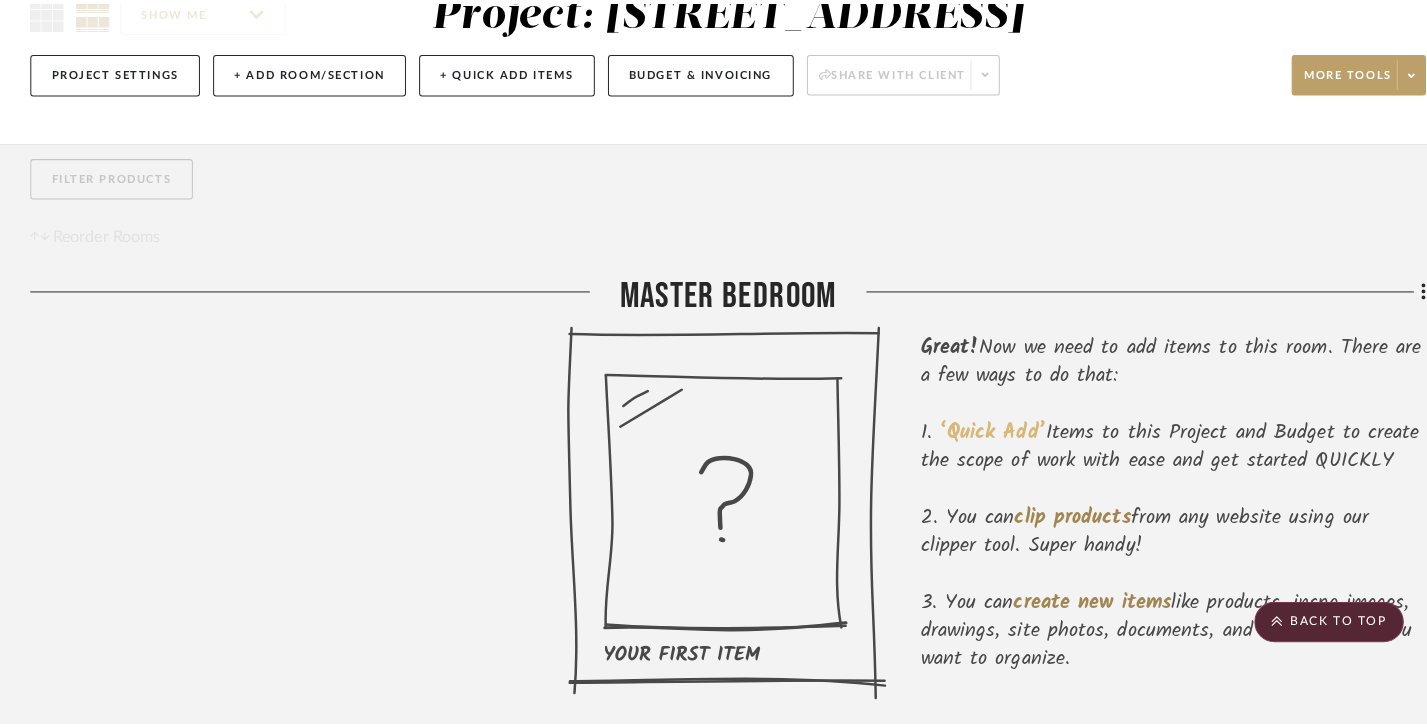 scroll, scrollTop: 0, scrollLeft: 0, axis: both 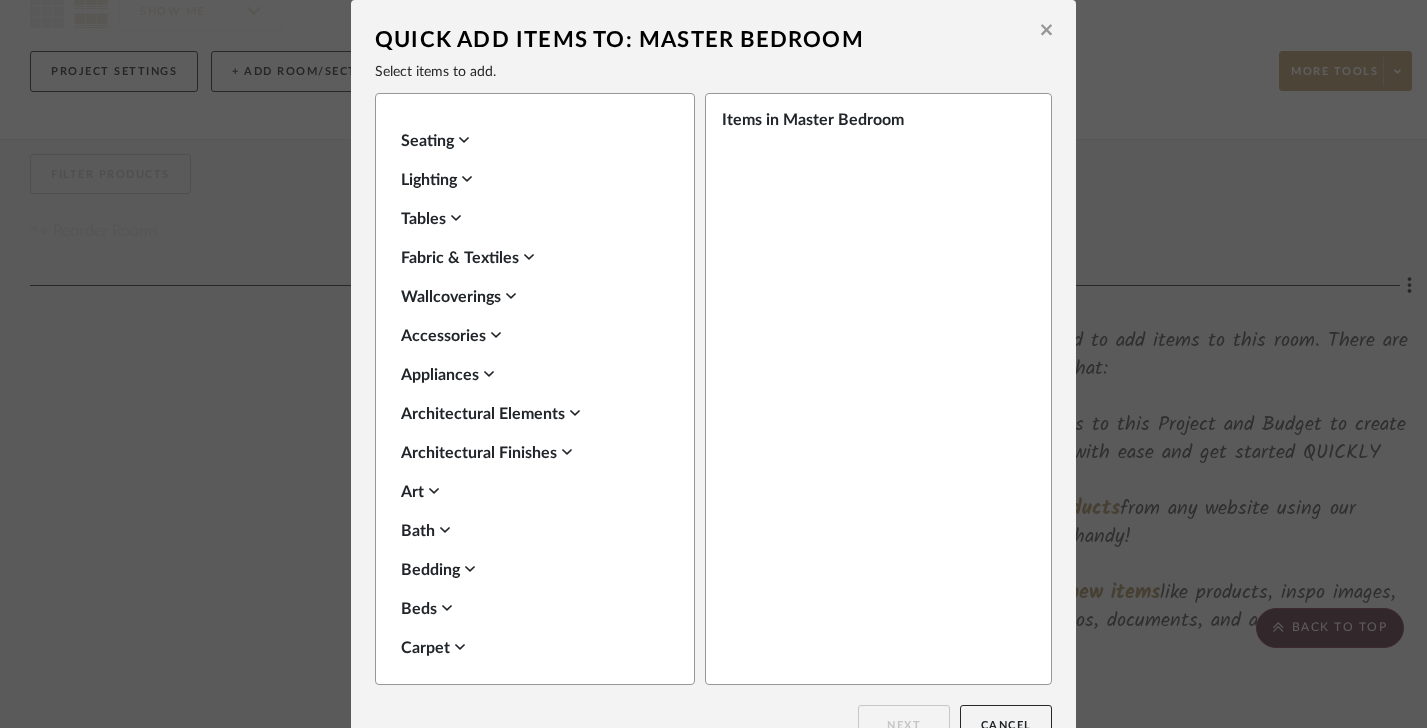 click on "Seating" at bounding box center [530, 141] 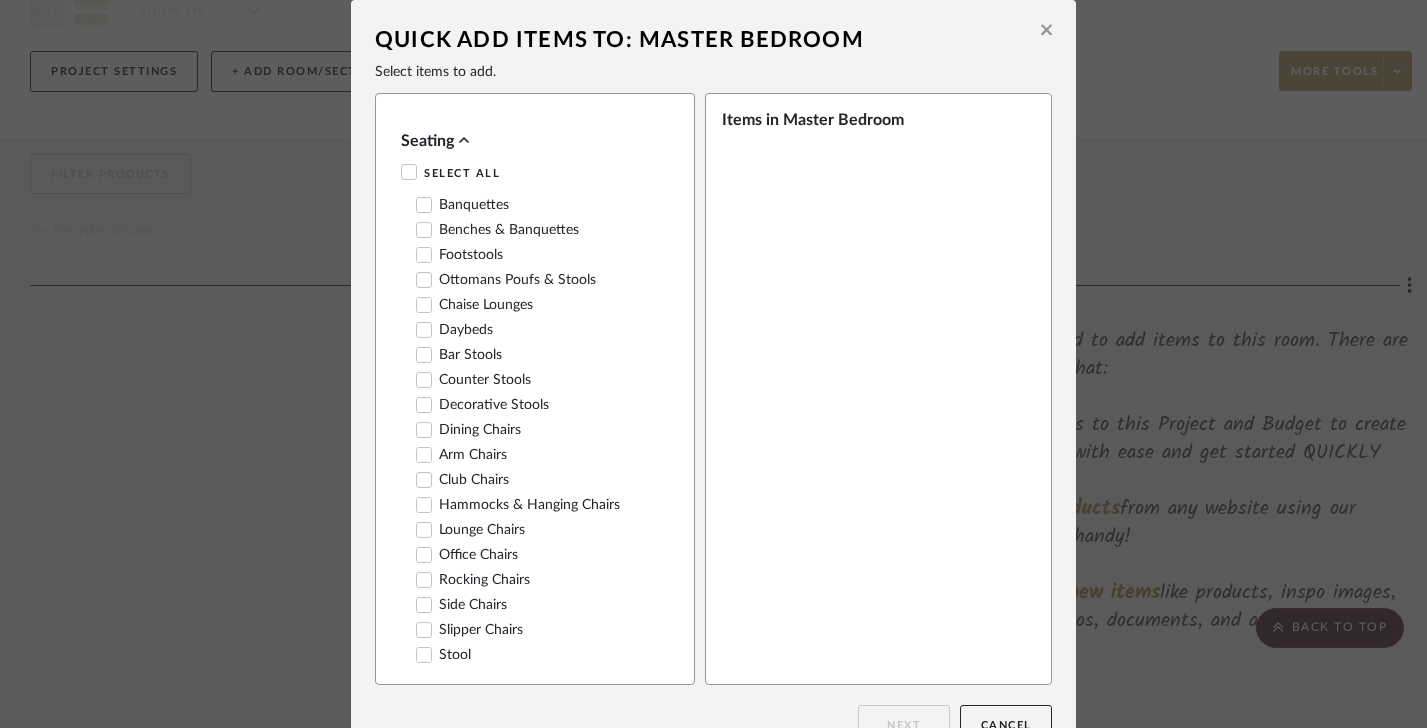 click 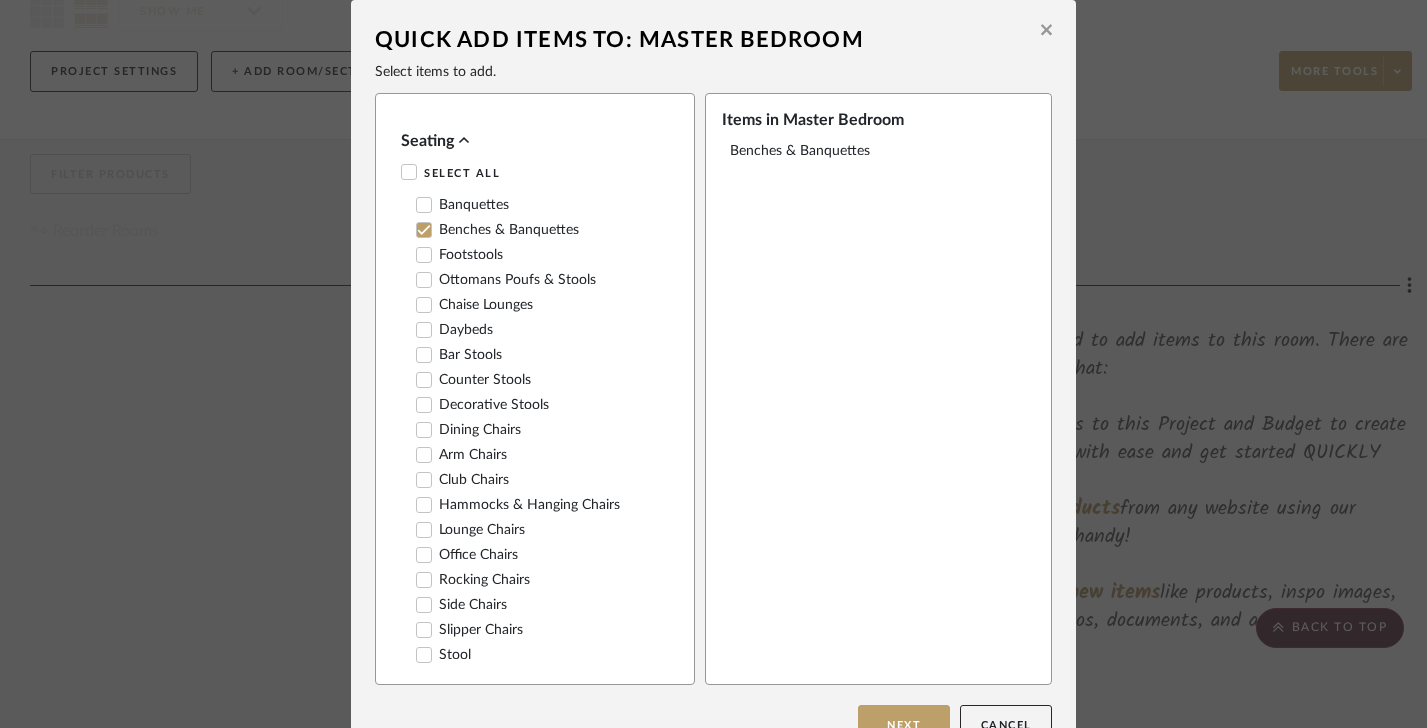 click on "Benches & Banquettes" at bounding box center [873, 151] 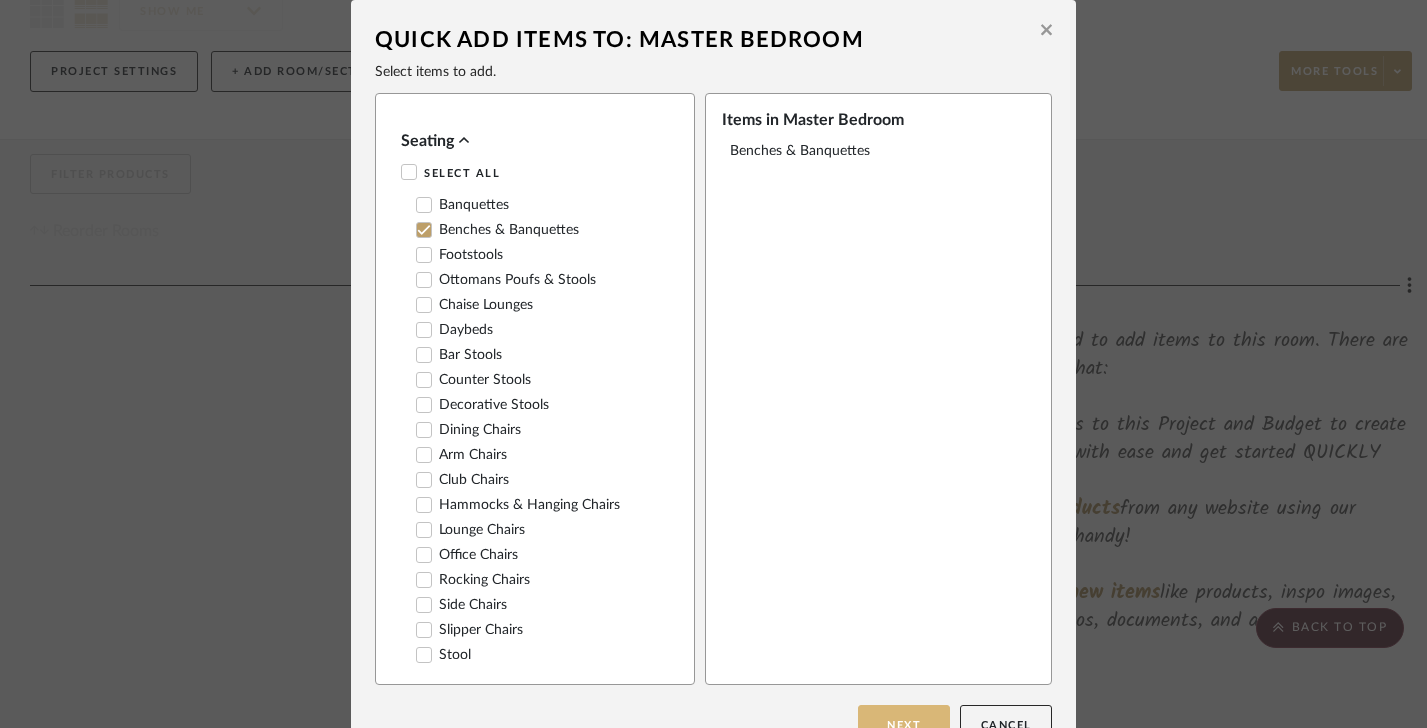 click on "Next" at bounding box center (904, 725) 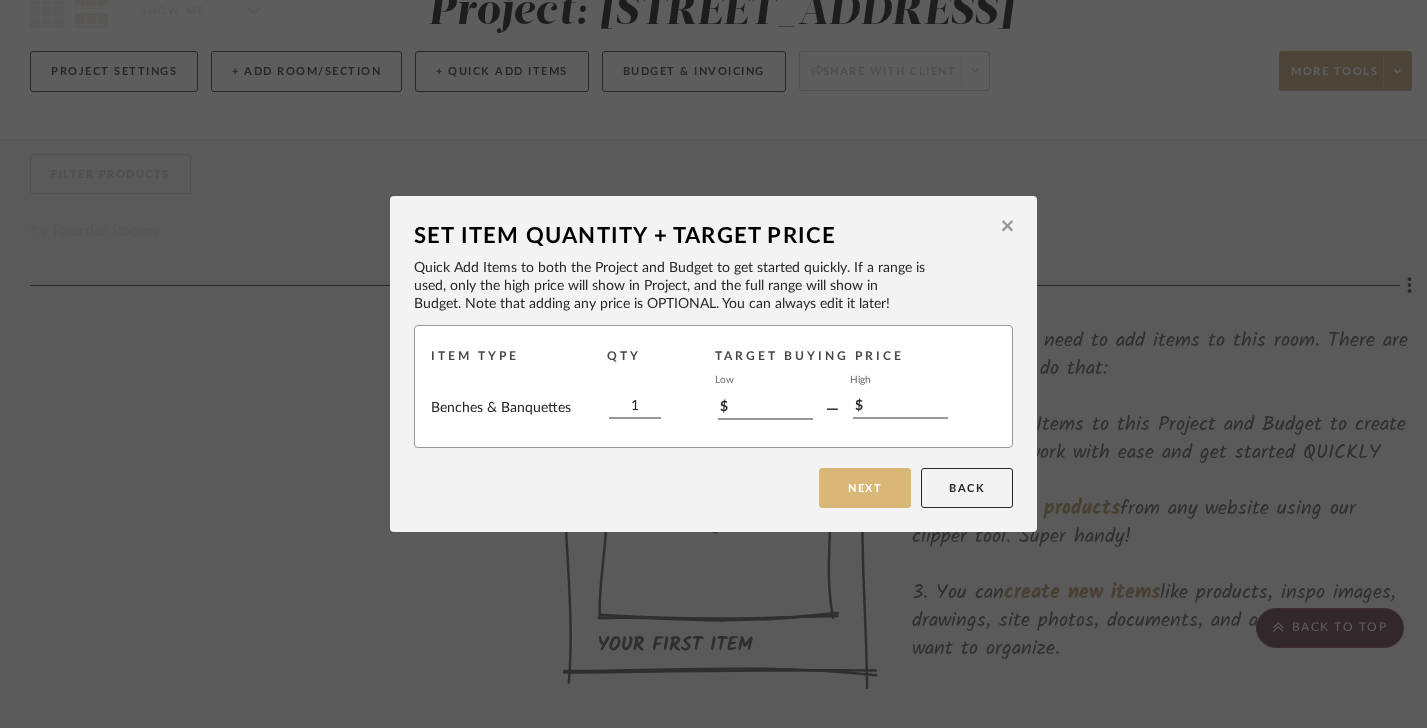 click on "Next" at bounding box center (865, 488) 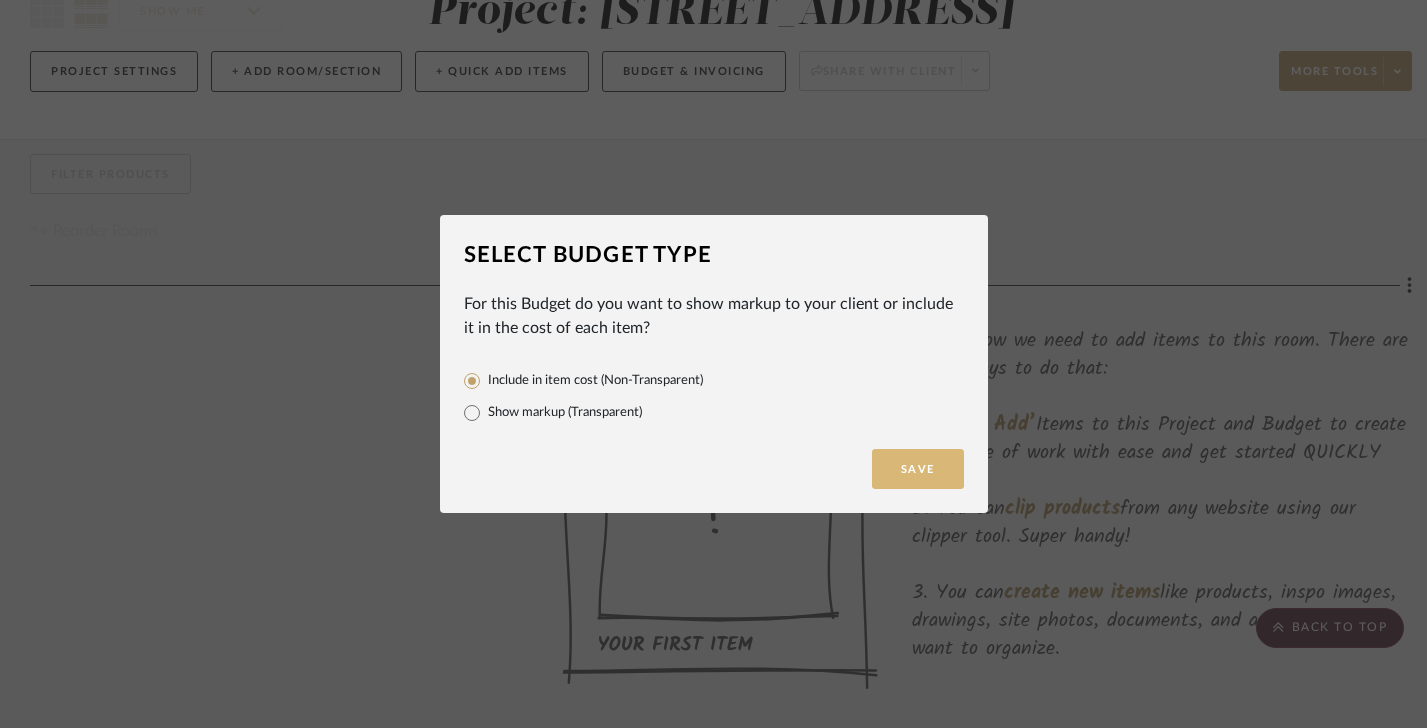 click on "Save" at bounding box center (918, 469) 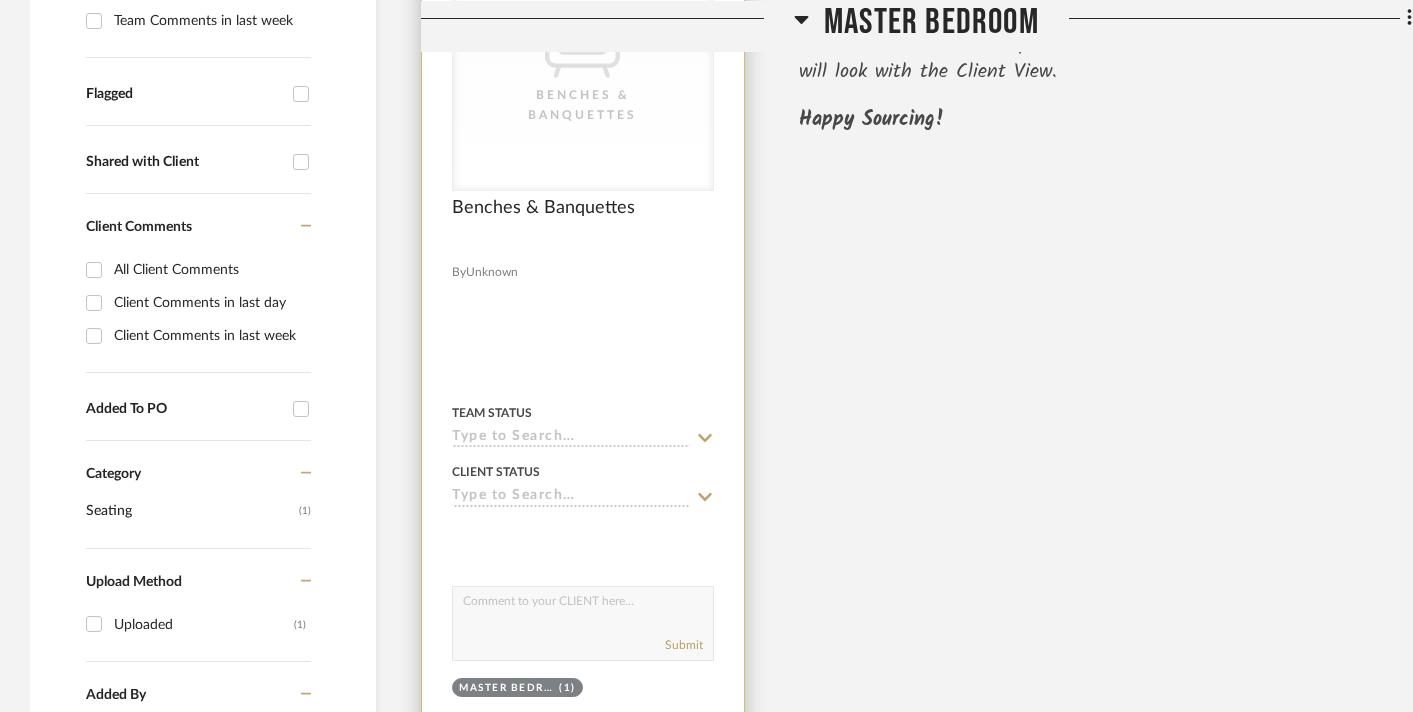 scroll, scrollTop: 923, scrollLeft: 0, axis: vertical 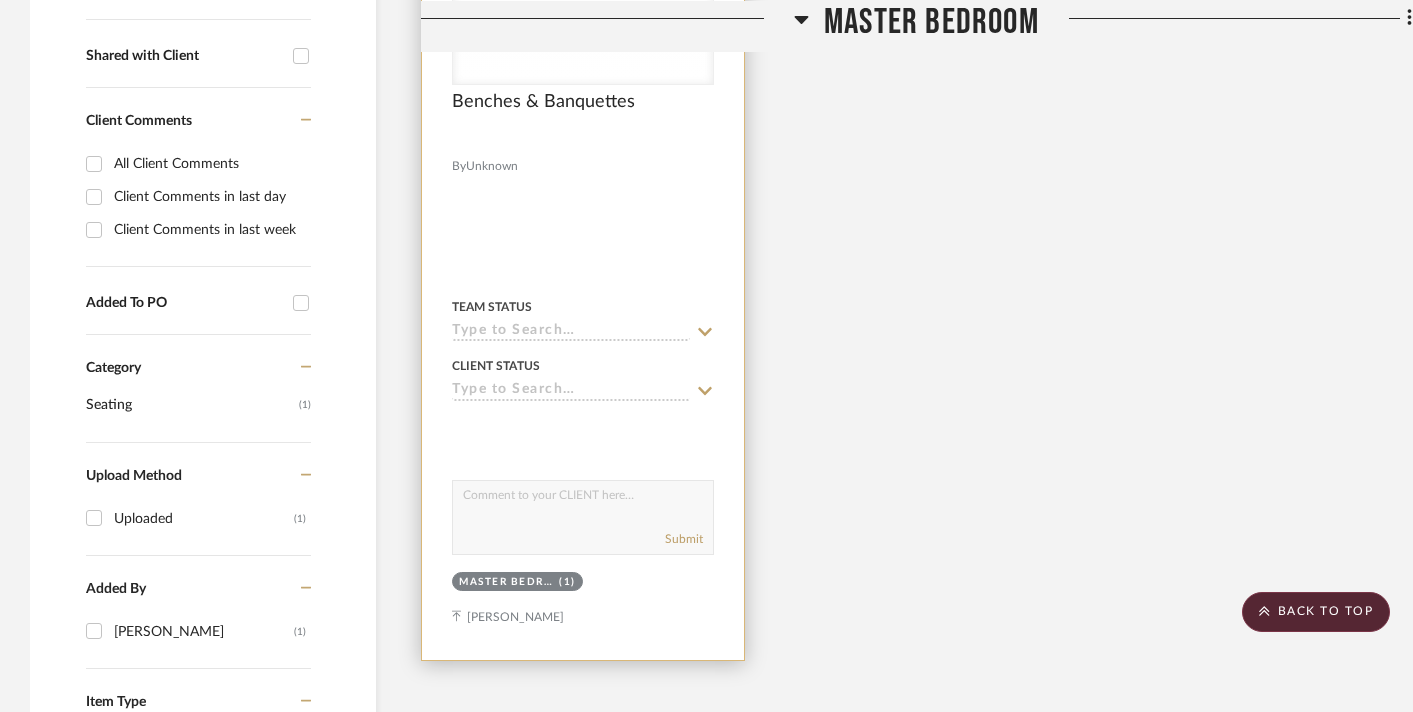 click 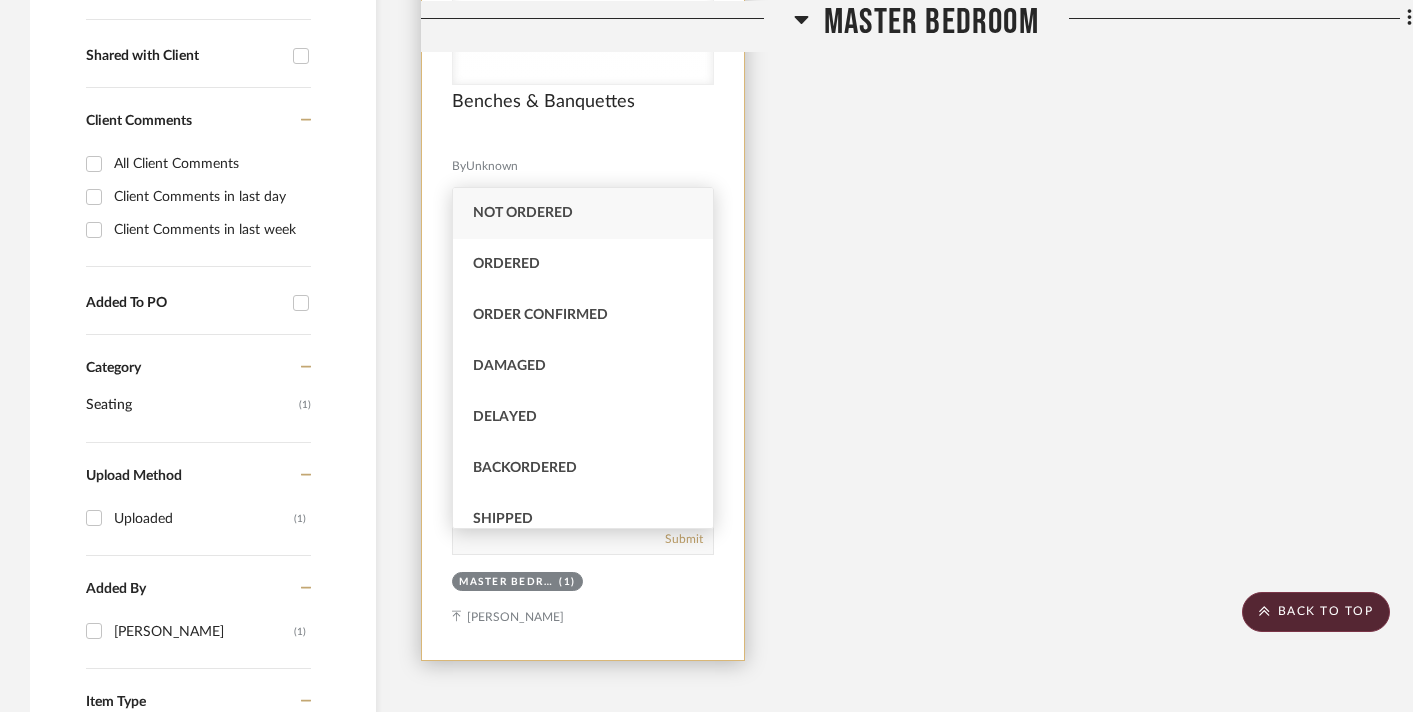 click 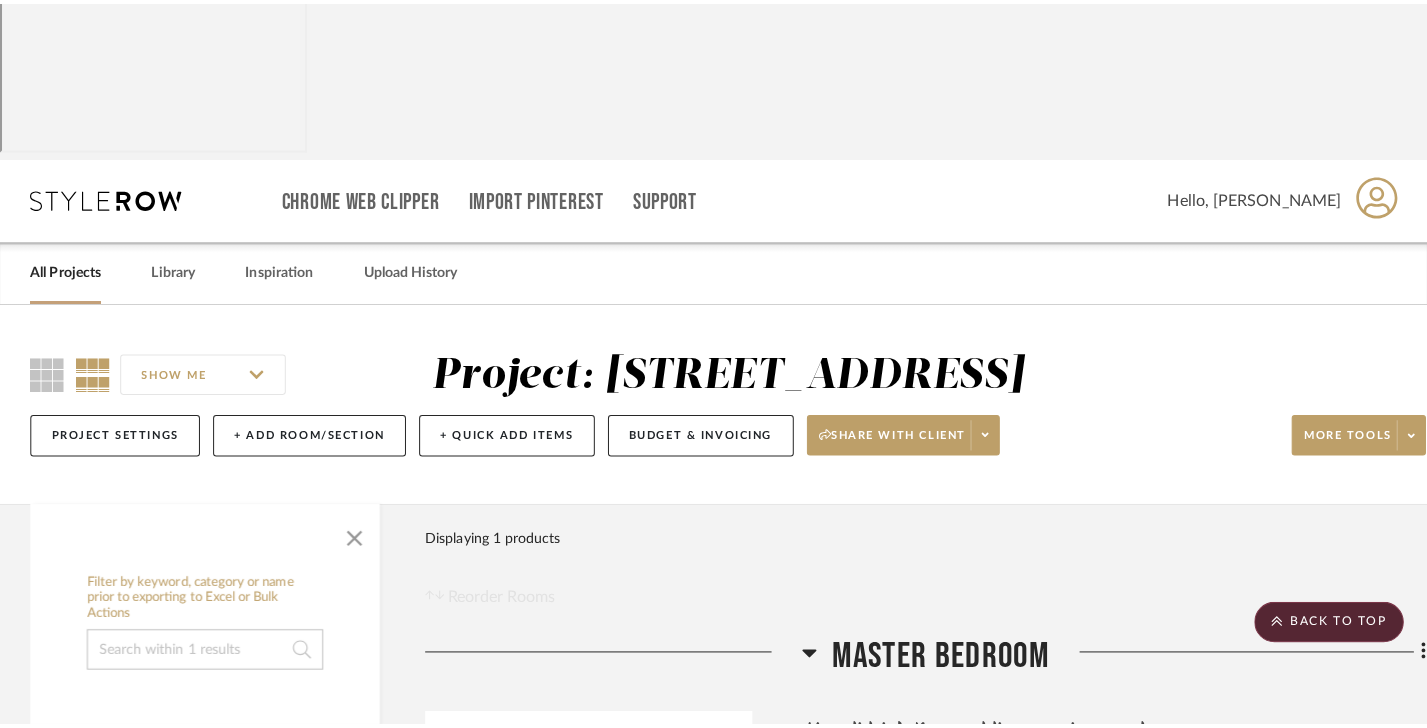 scroll, scrollTop: 0, scrollLeft: 0, axis: both 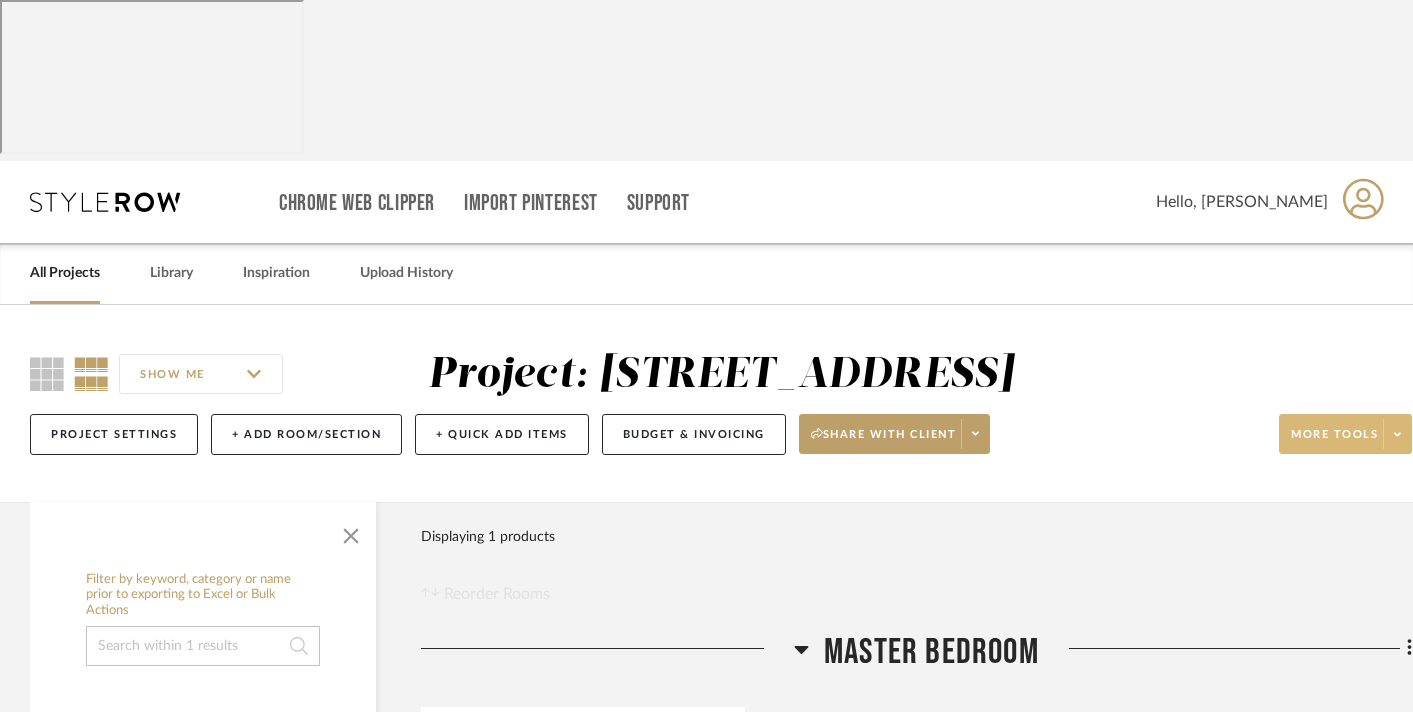 click on "More tools" 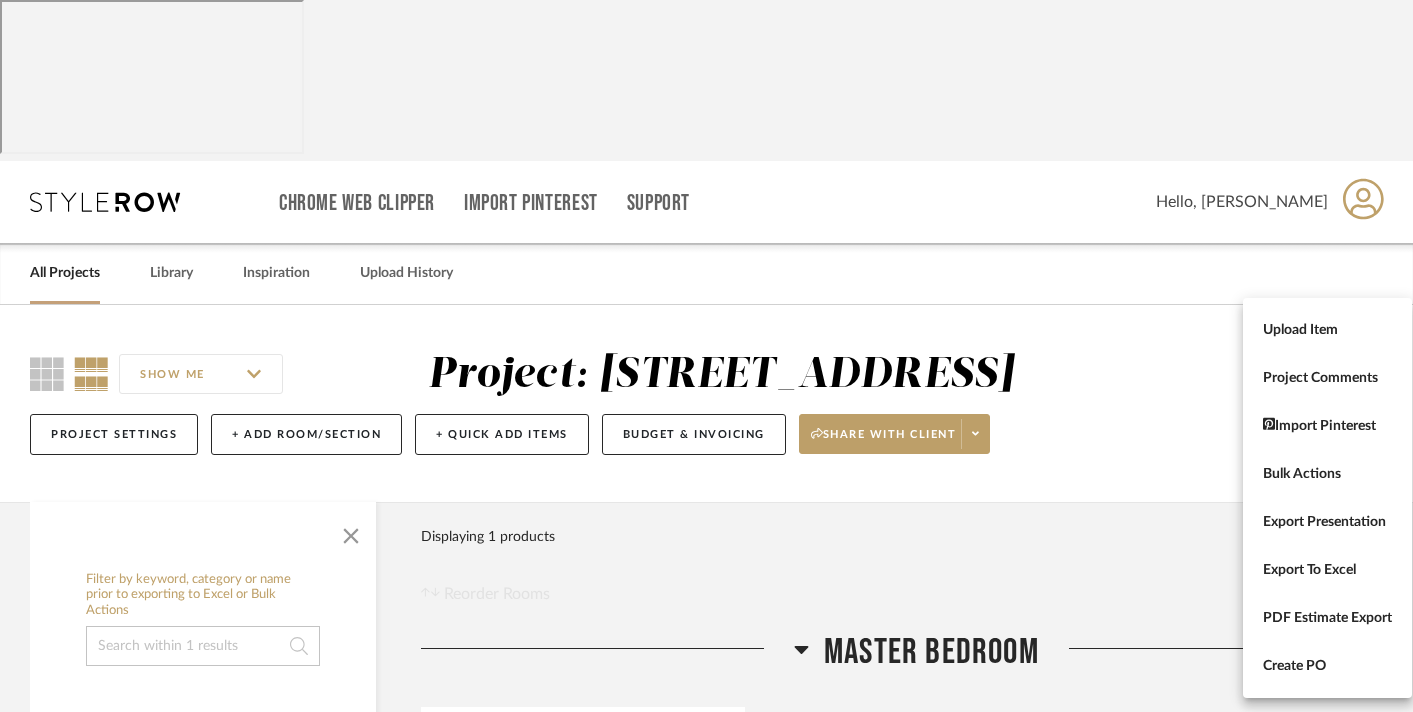 click at bounding box center (706, 356) 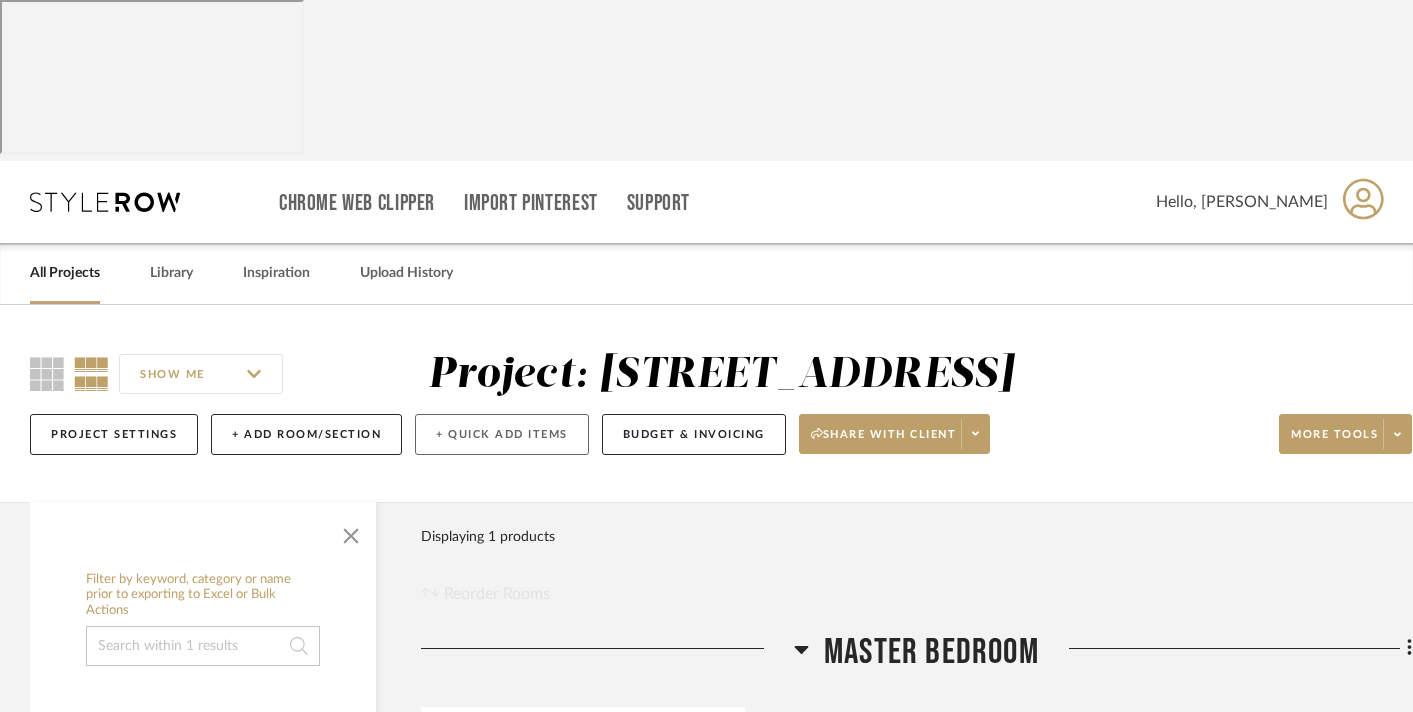 click on "+ Quick Add Items" 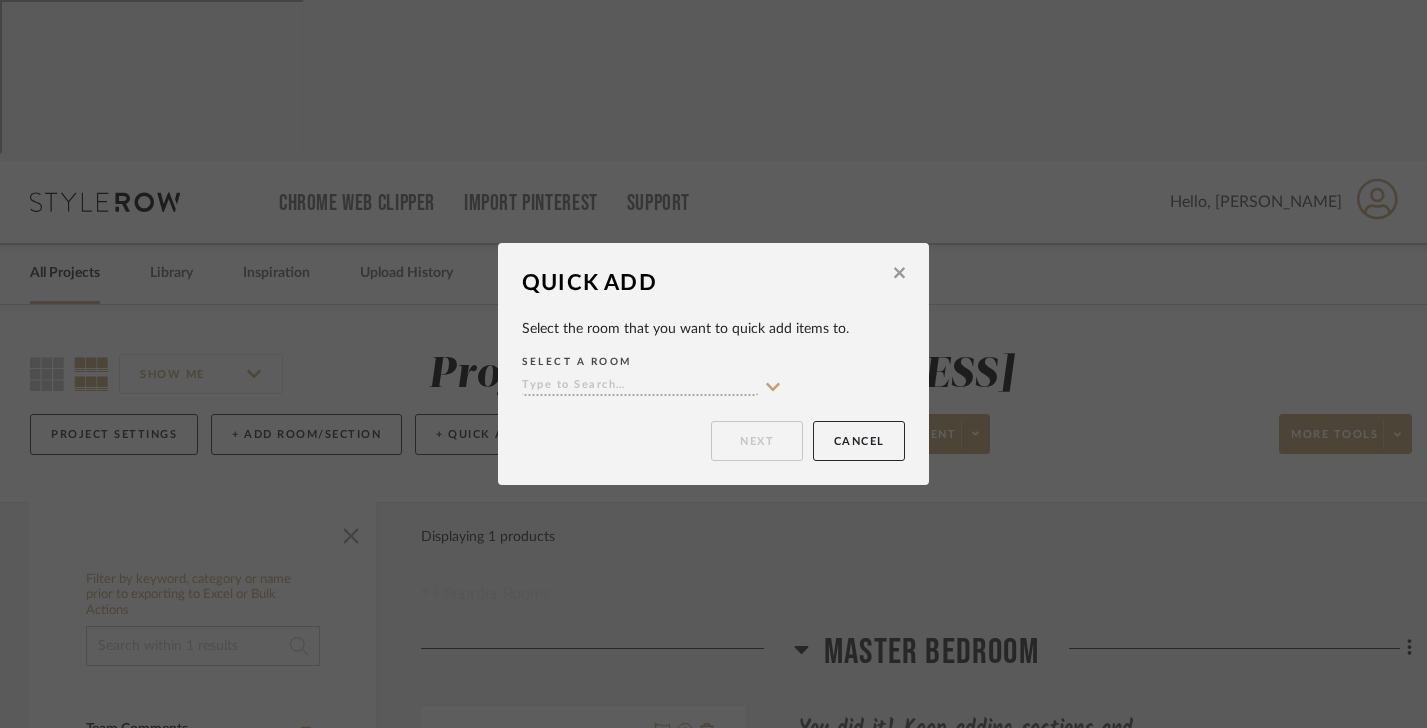 click at bounding box center [640, 386] 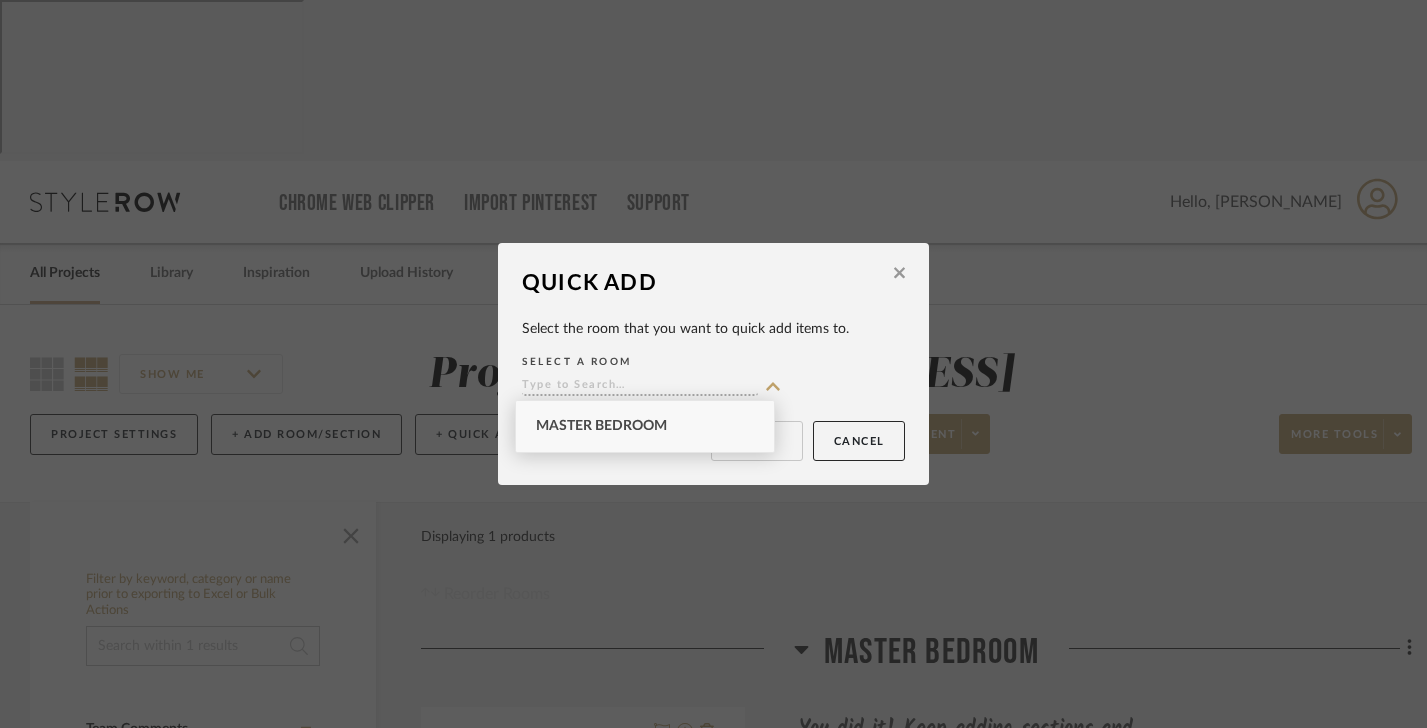 click on "Master Bedroom" at bounding box center (601, 426) 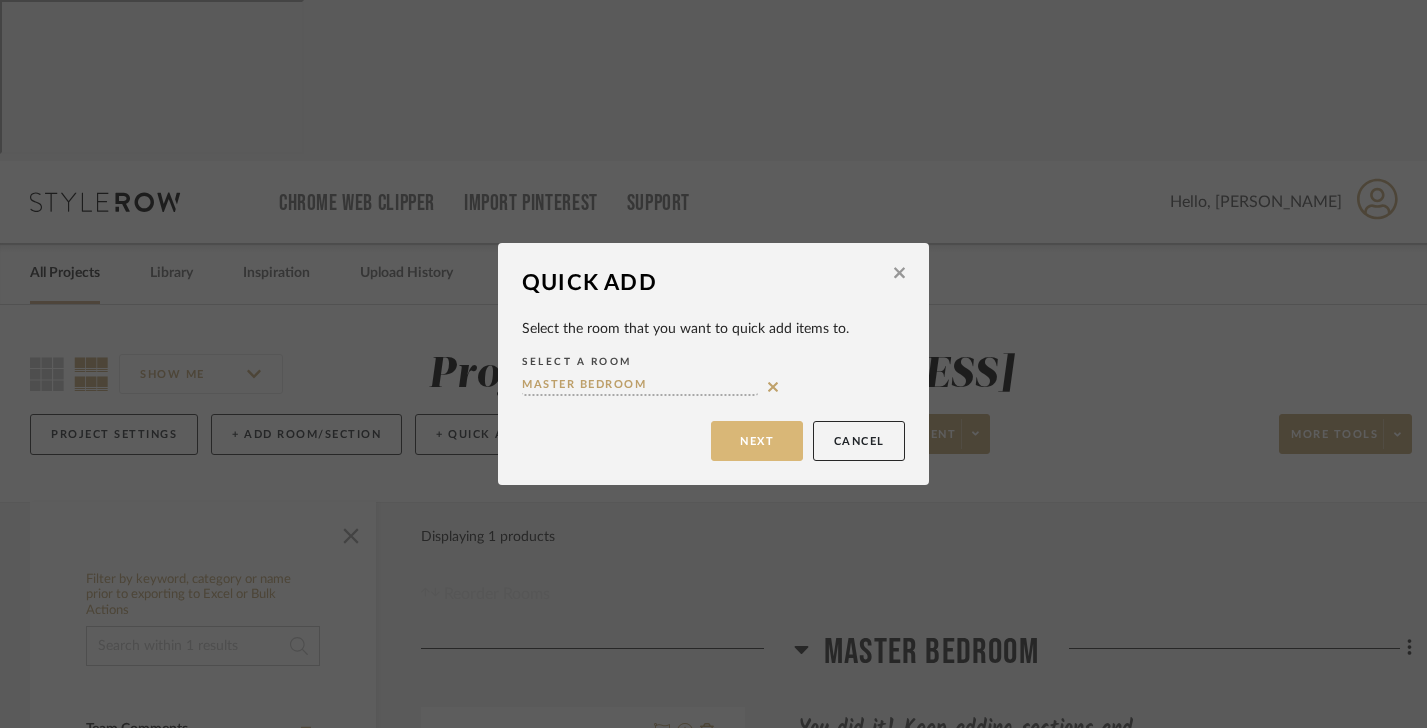 click on "Next" at bounding box center (757, 441) 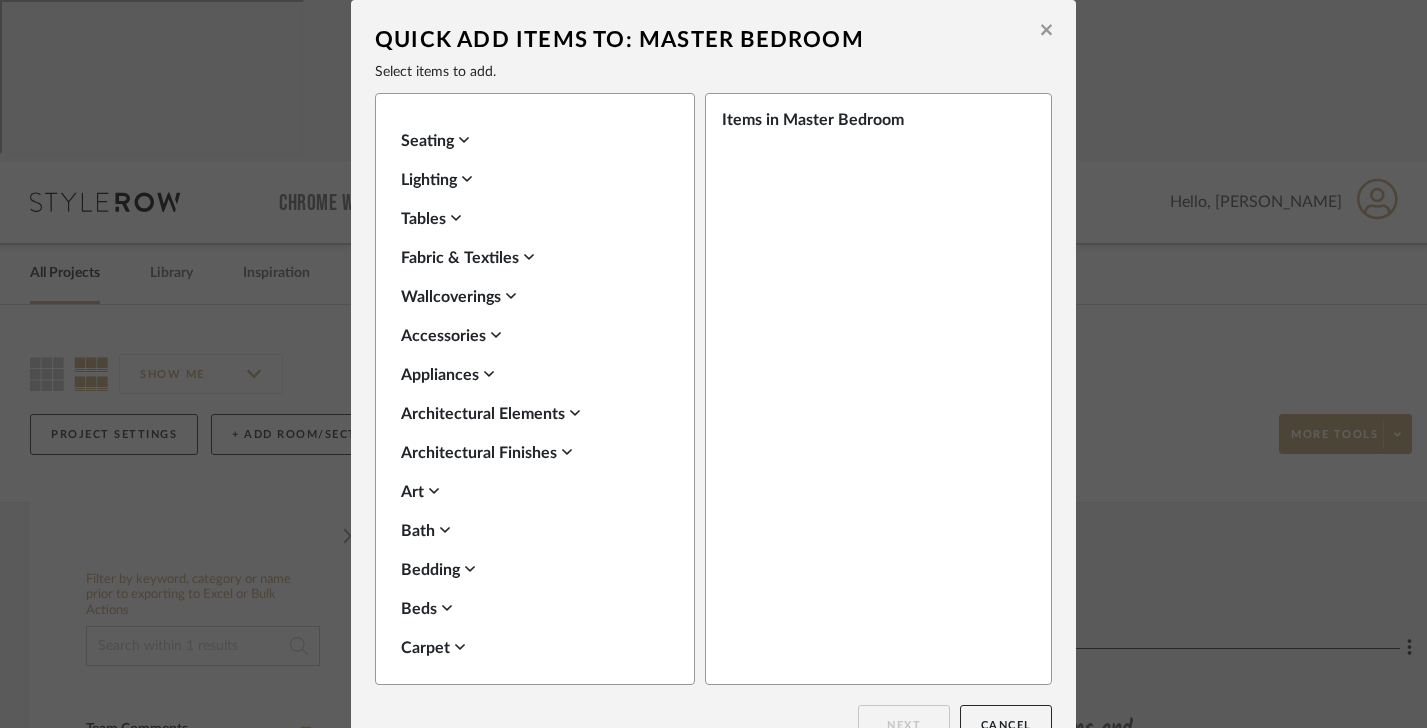 scroll, scrollTop: 41, scrollLeft: 0, axis: vertical 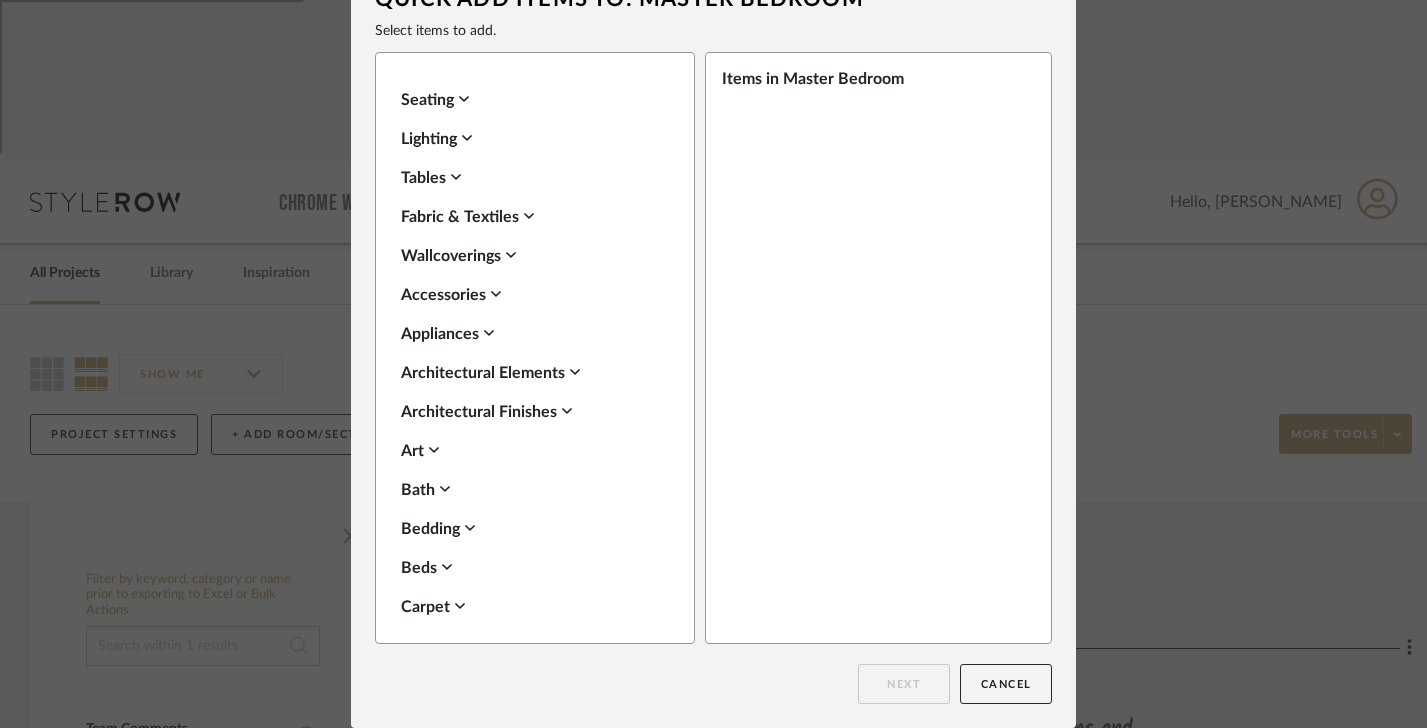 click on "Seating" at bounding box center [530, 100] 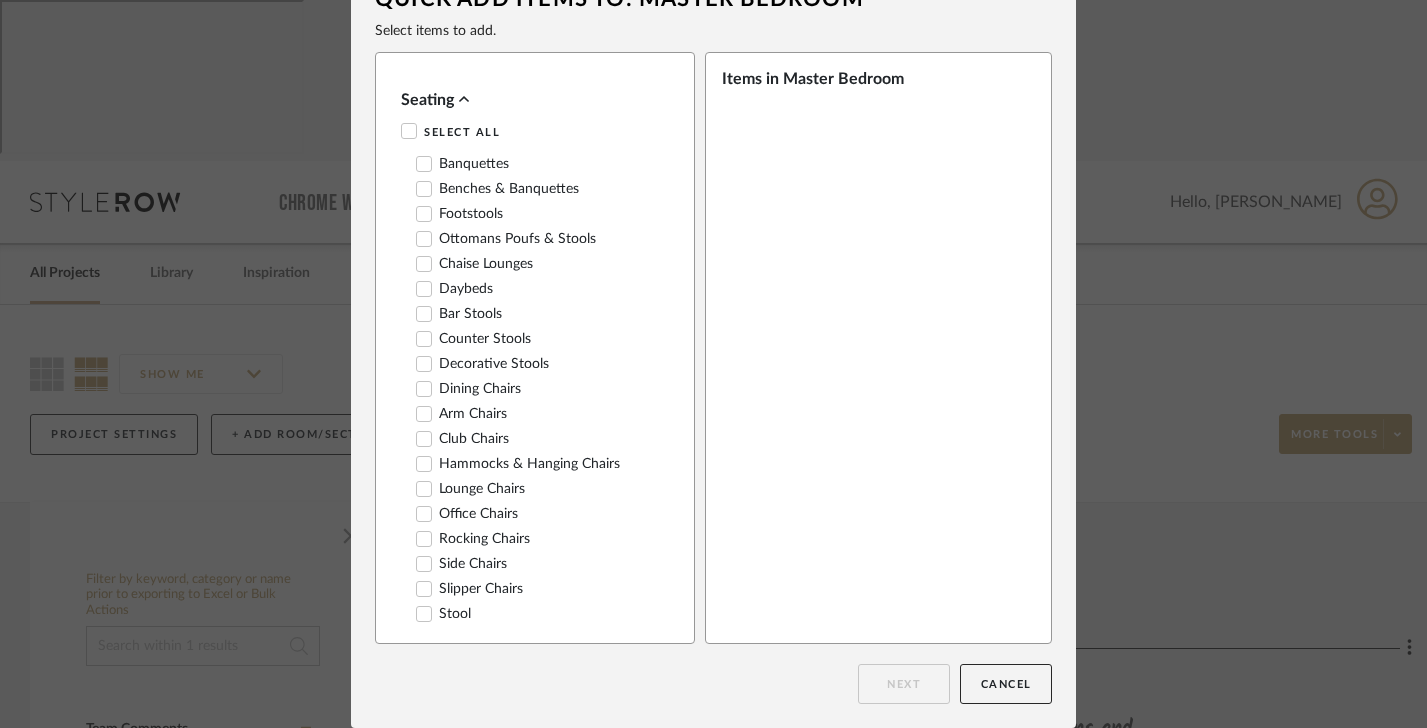 click 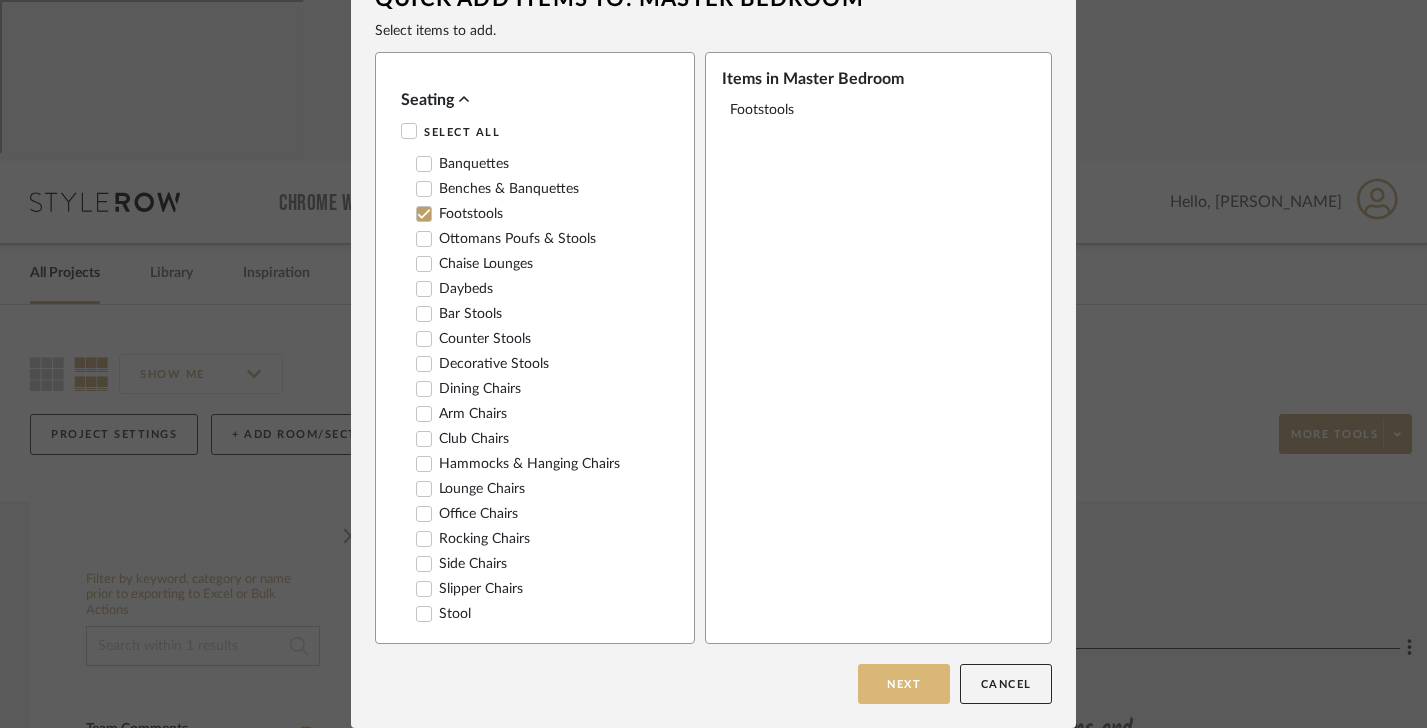 click on "Next" at bounding box center (904, 684) 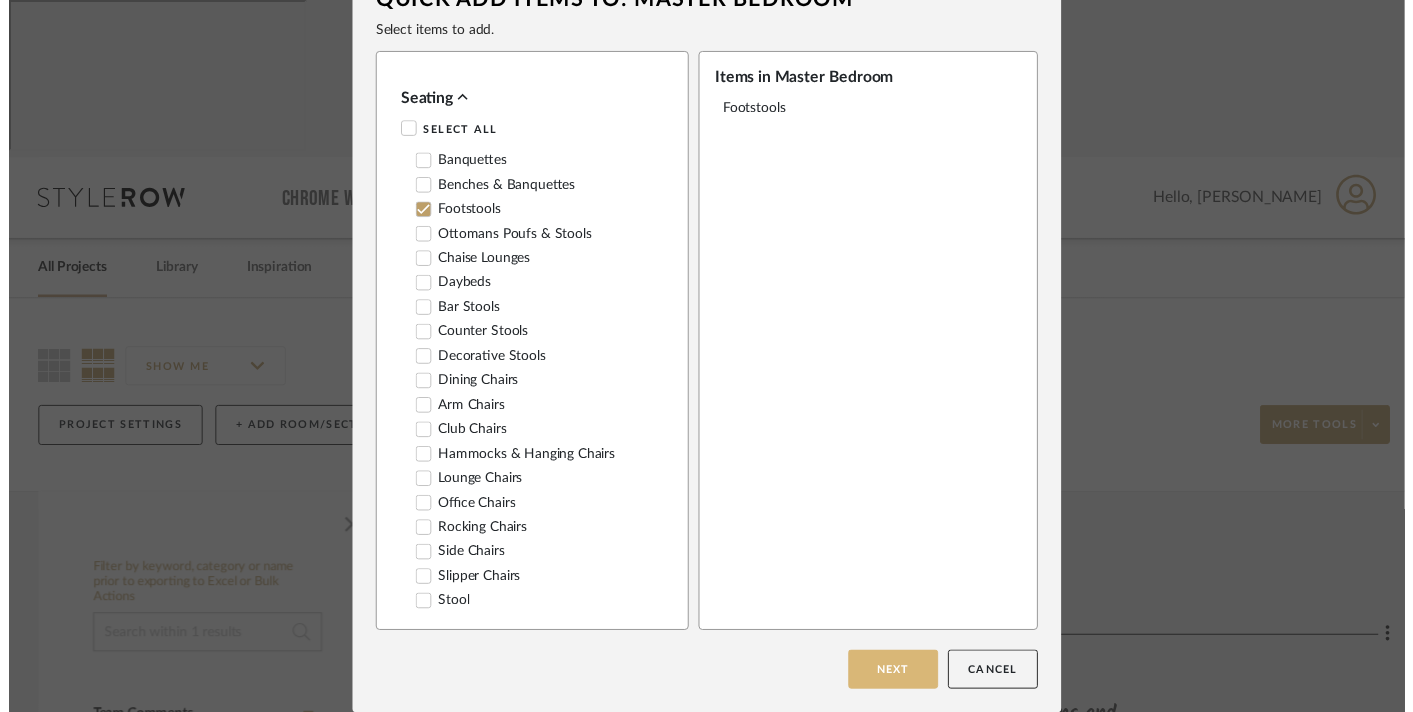 scroll, scrollTop: 0, scrollLeft: 0, axis: both 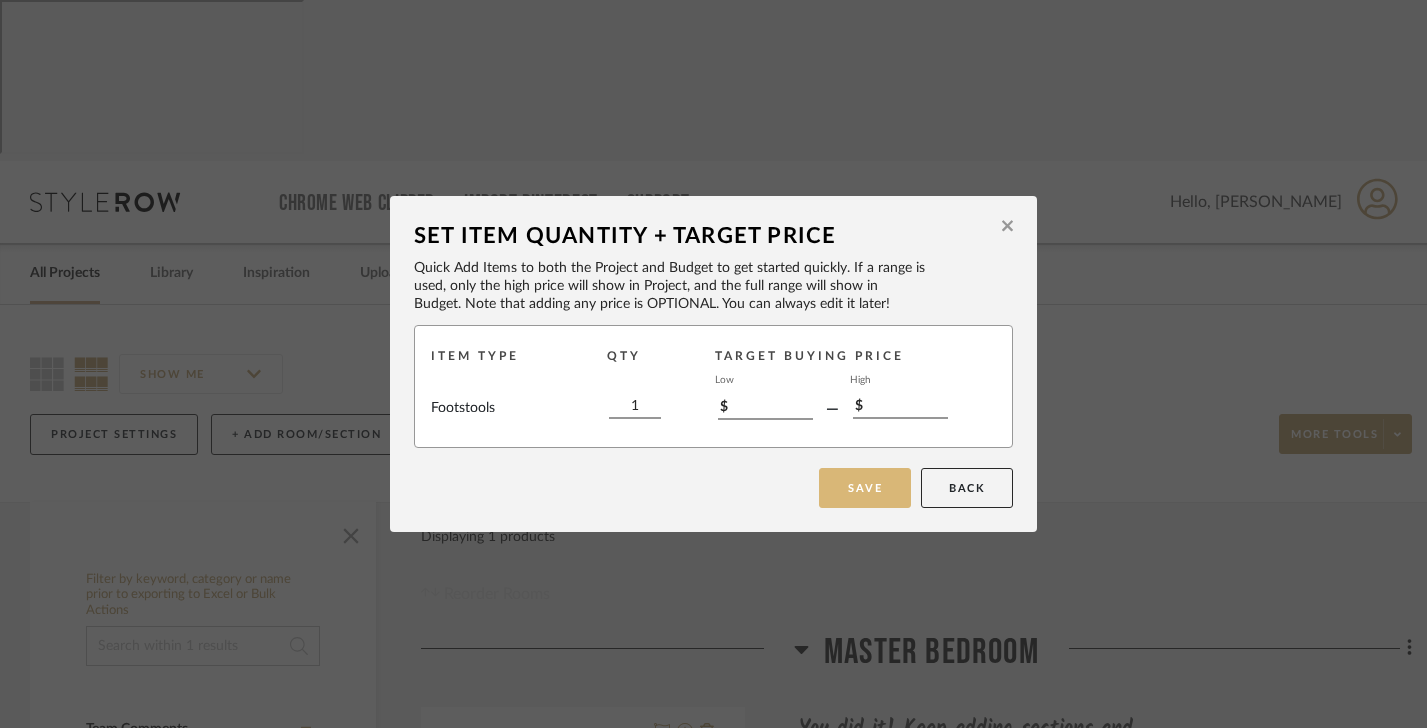 click on "Save" at bounding box center [865, 488] 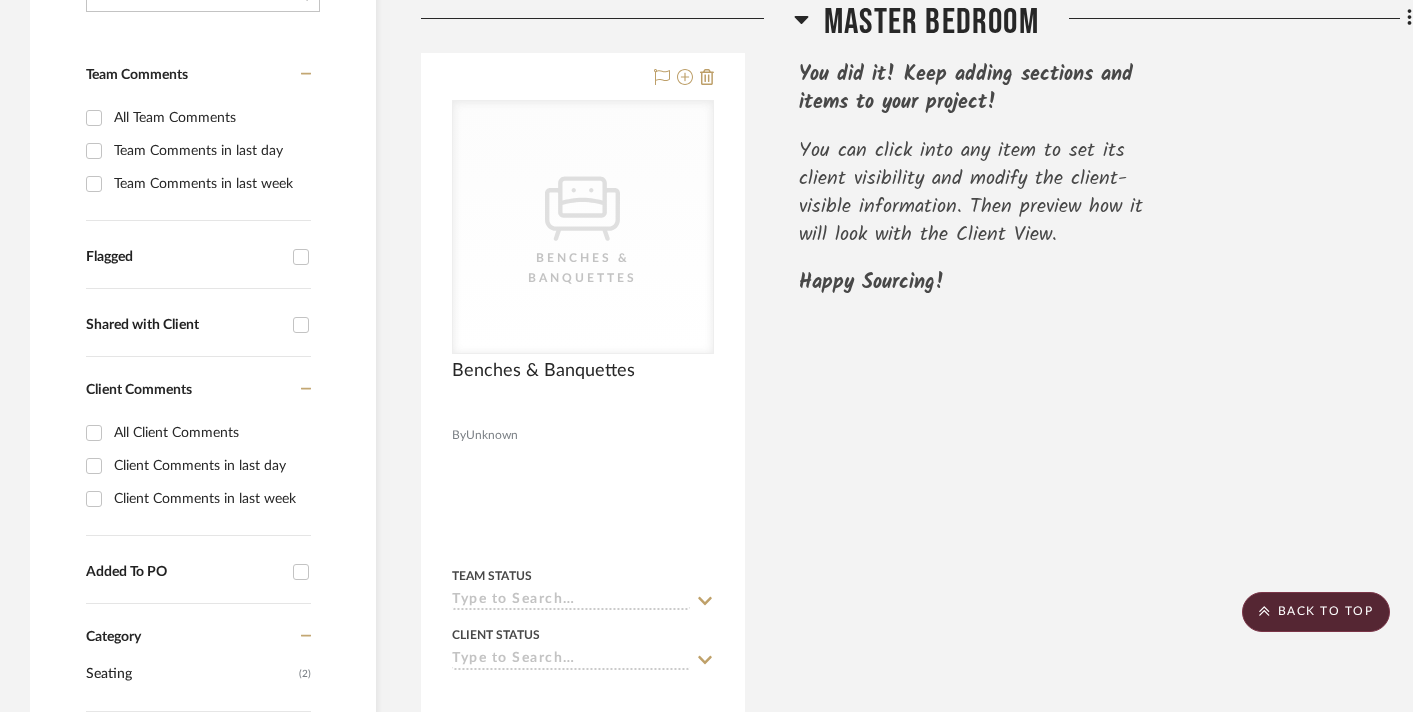 scroll, scrollTop: 439, scrollLeft: 0, axis: vertical 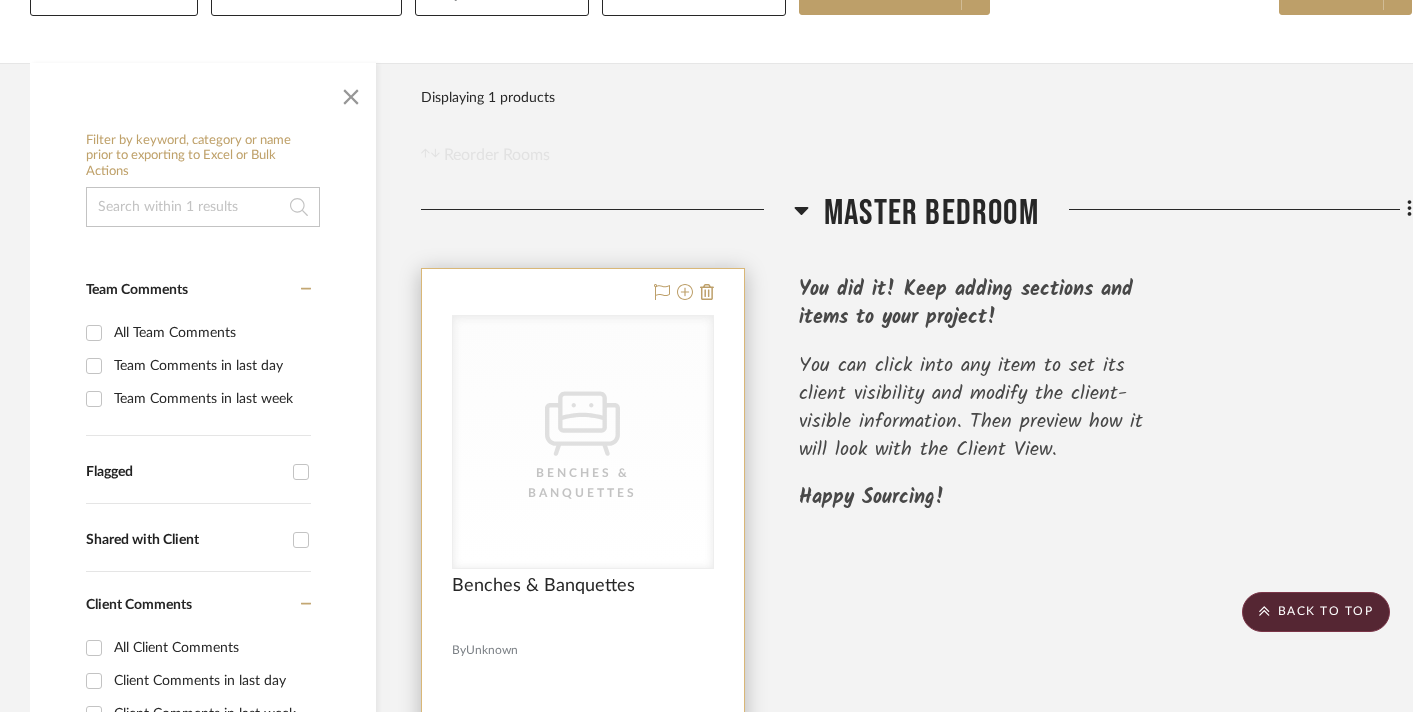 click on "CategoryIconSeating
Created with Sketch.
Benches & Banquettes" at bounding box center [583, 442] 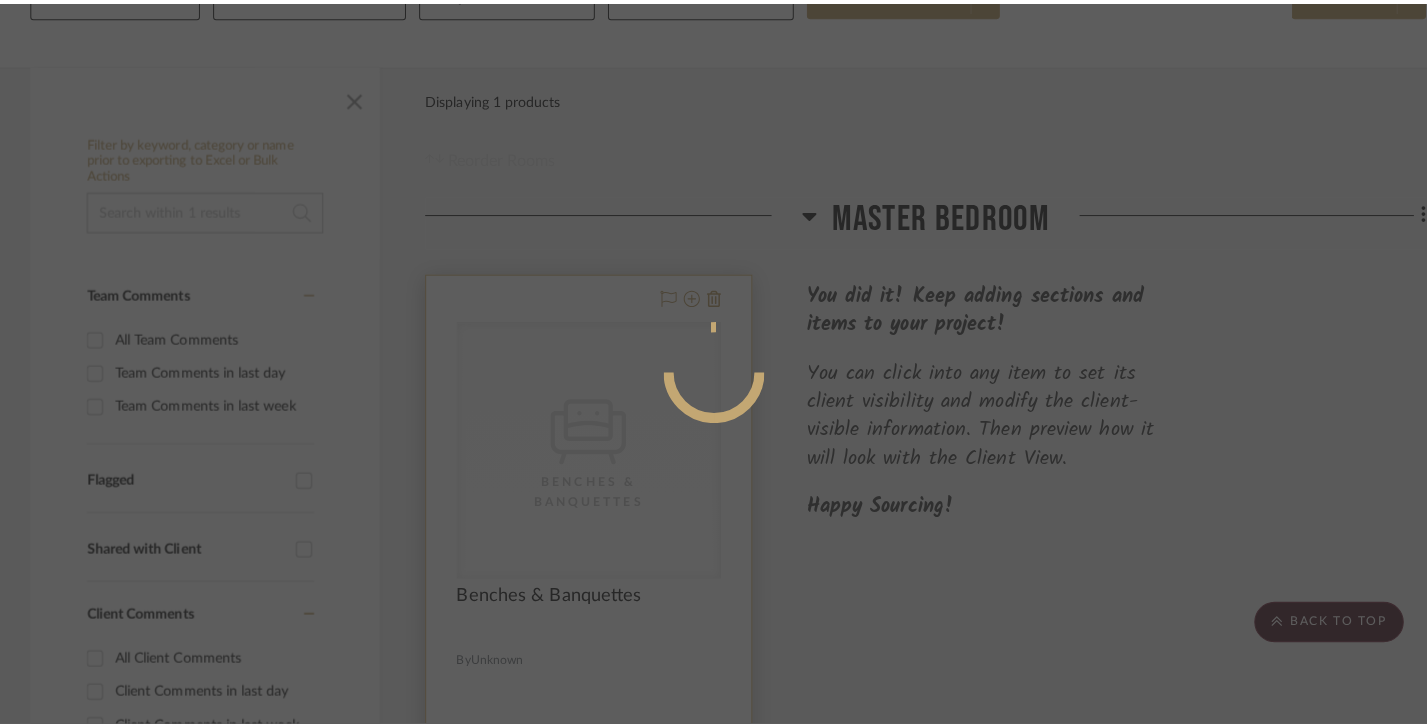 scroll, scrollTop: 0, scrollLeft: 0, axis: both 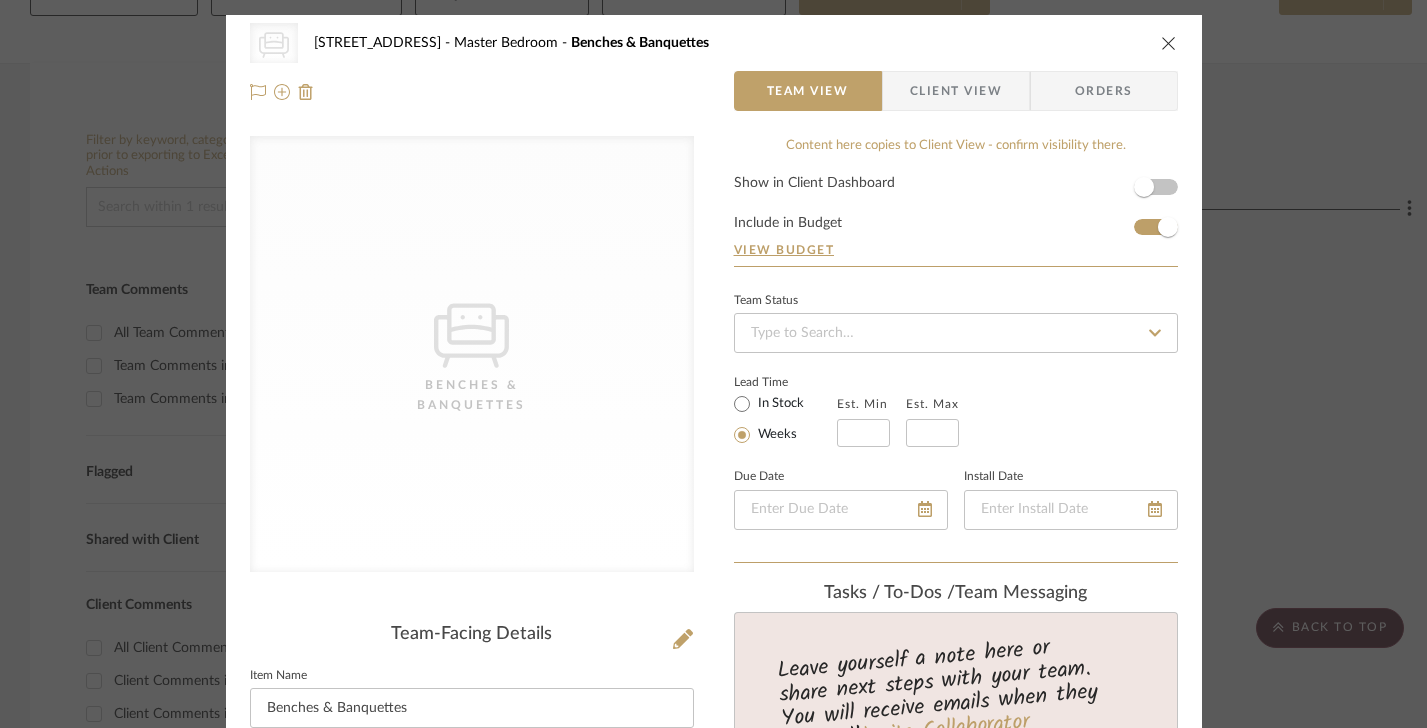 click on "Client View" at bounding box center (956, 91) 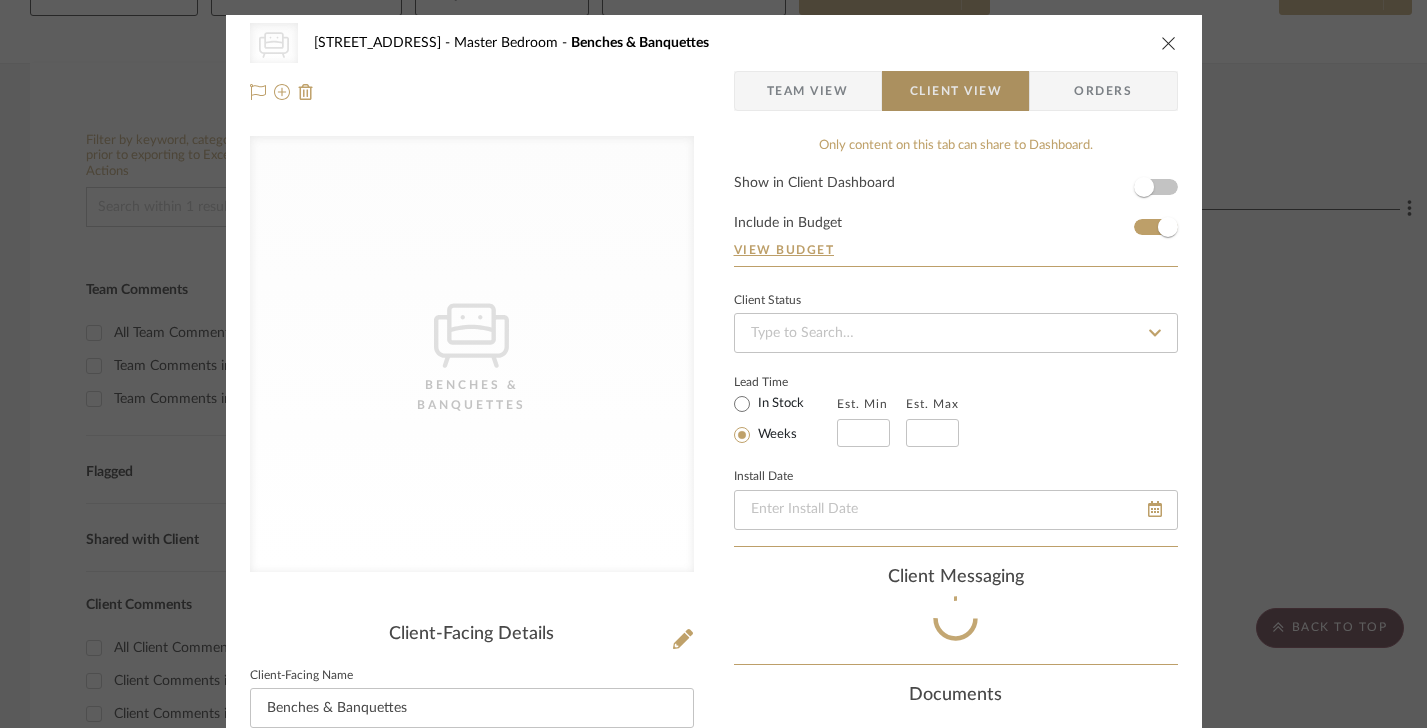 type 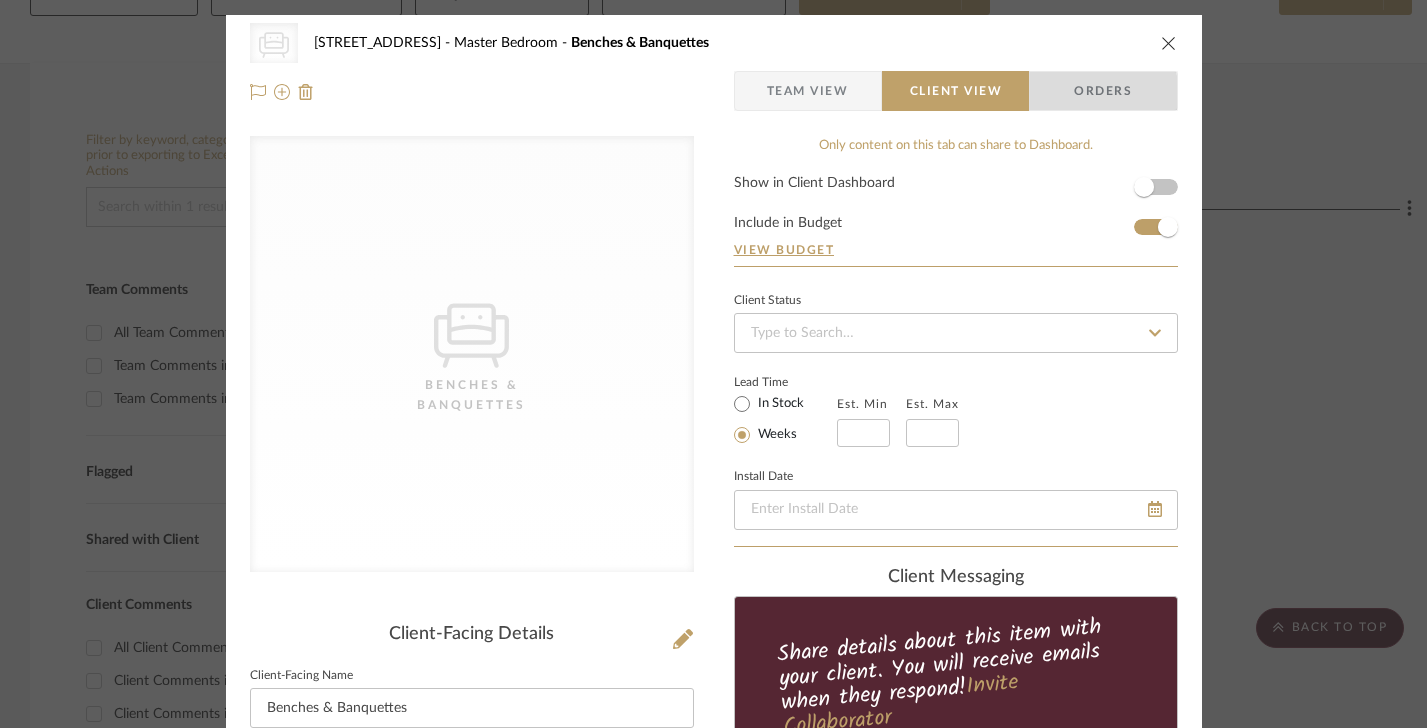 click on "Orders" at bounding box center (1103, 91) 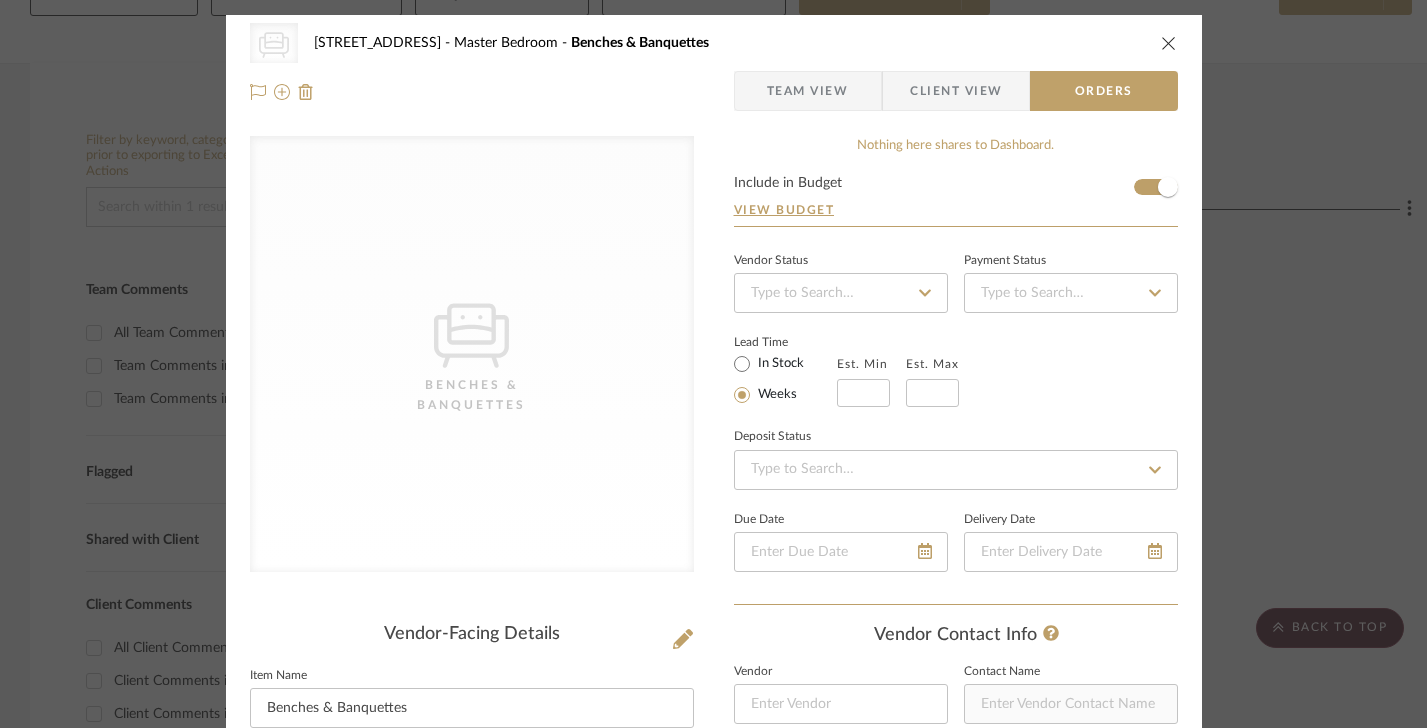 click at bounding box center (1169, 43) 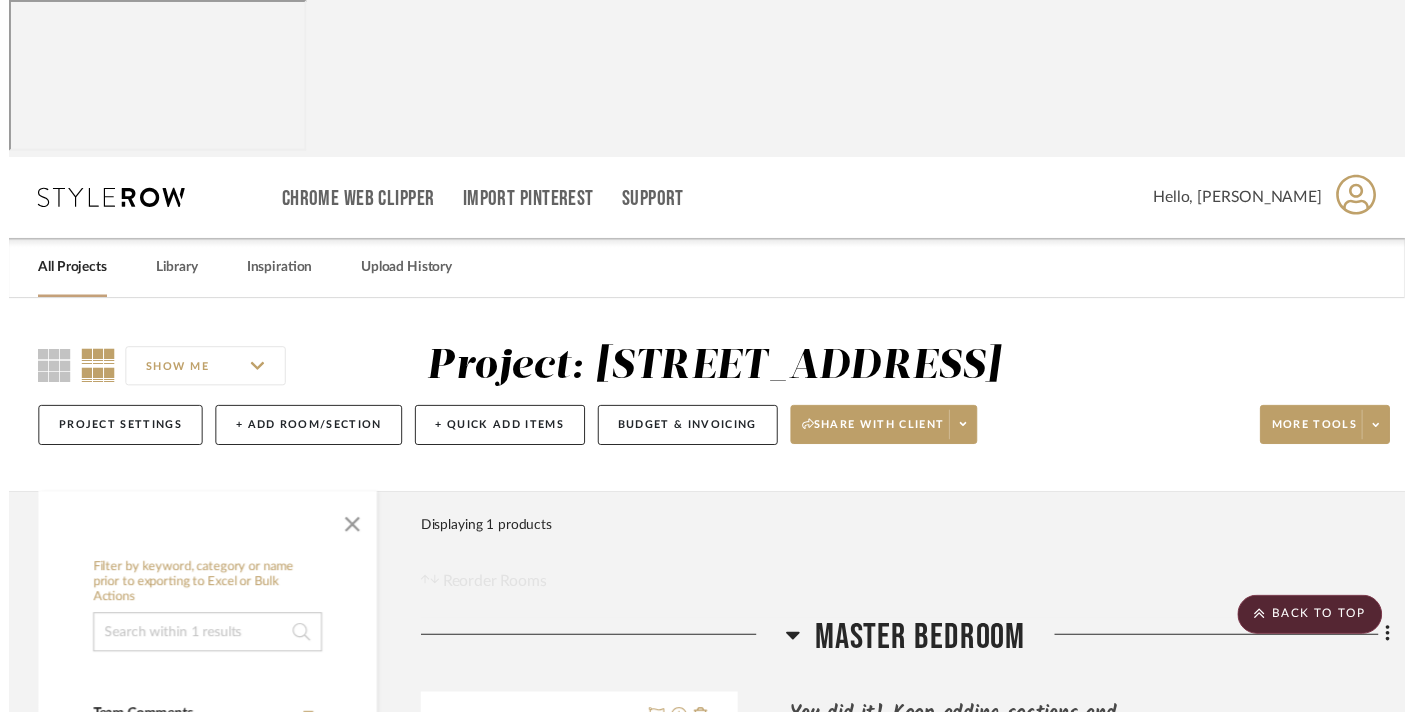 scroll, scrollTop: 439, scrollLeft: 0, axis: vertical 